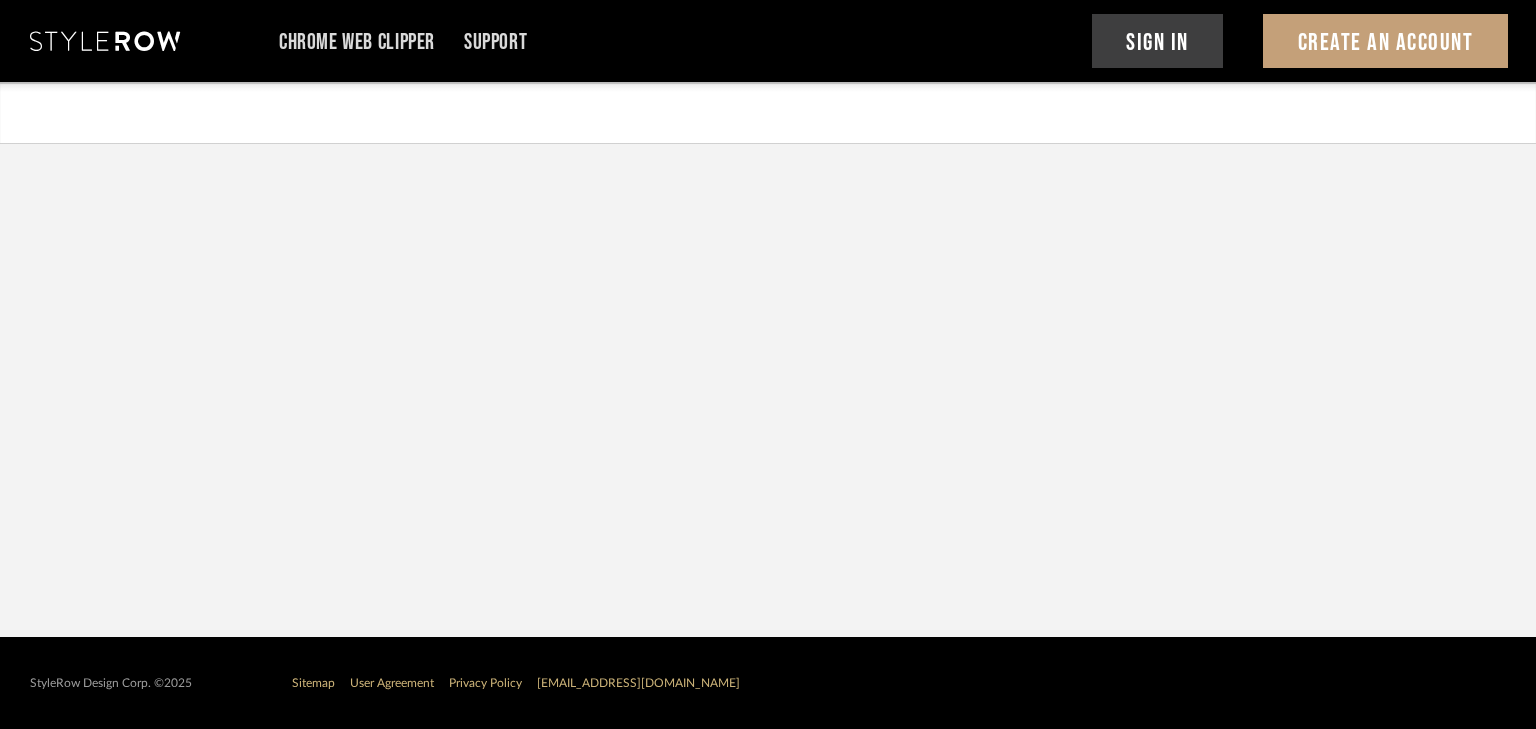 scroll, scrollTop: 0, scrollLeft: 0, axis: both 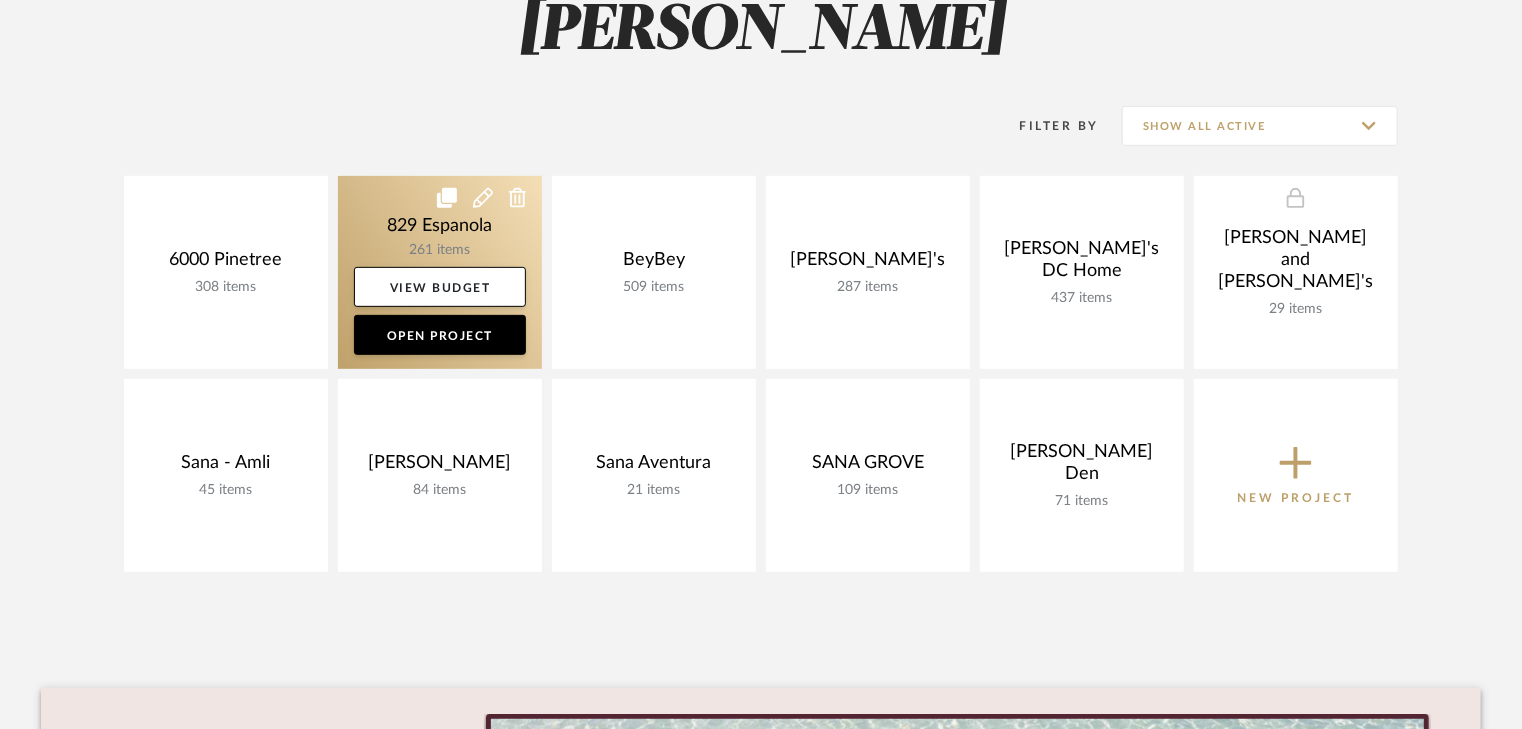 click 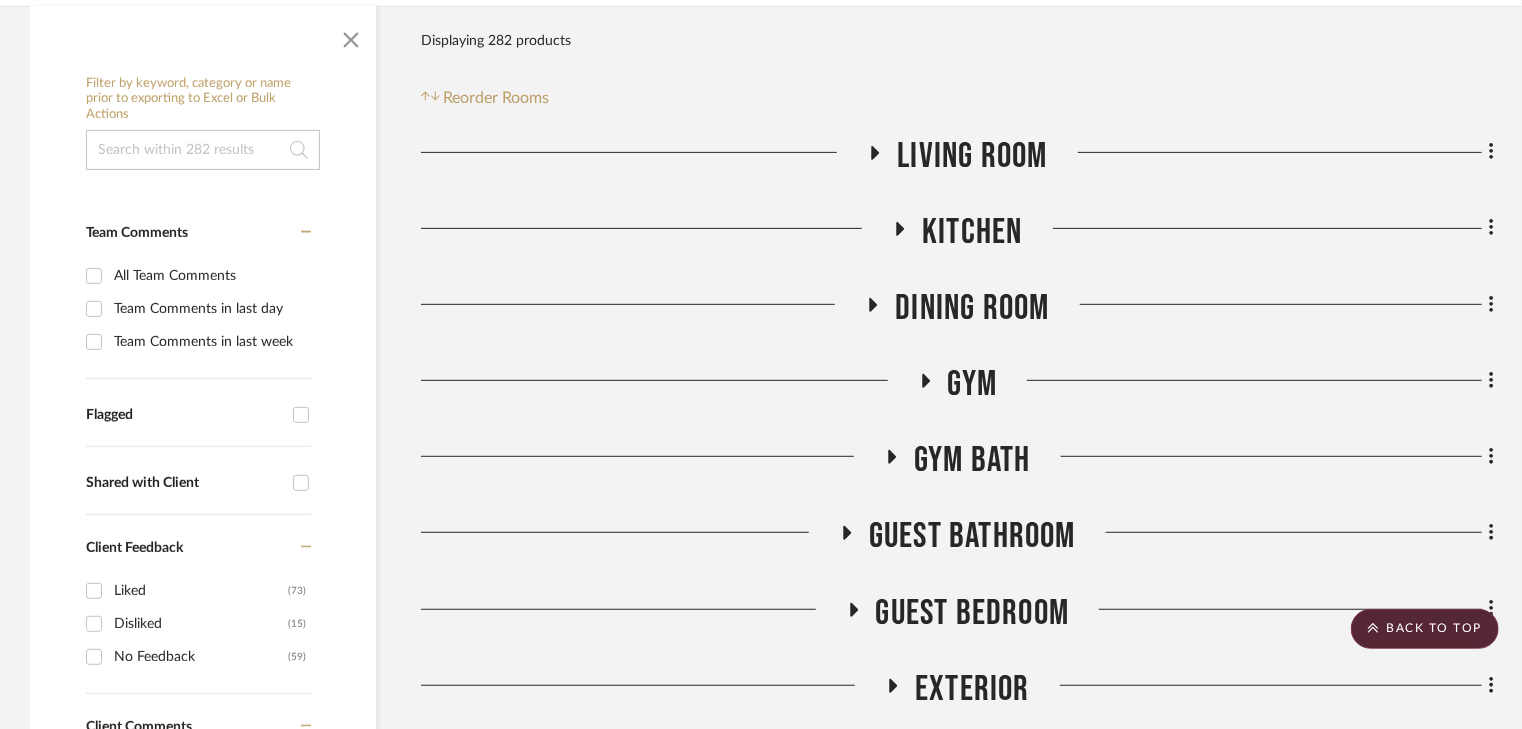 scroll, scrollTop: 480, scrollLeft: 0, axis: vertical 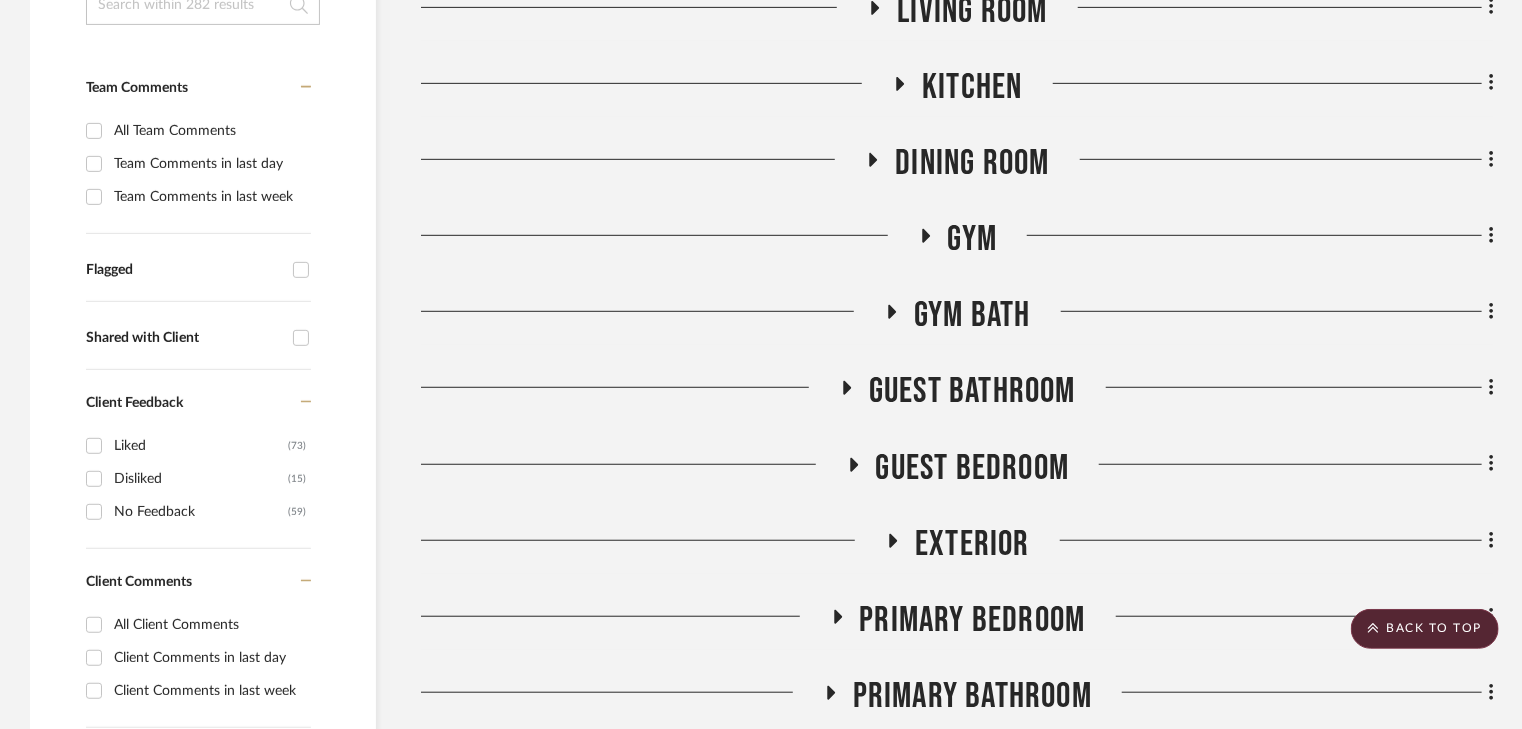 click 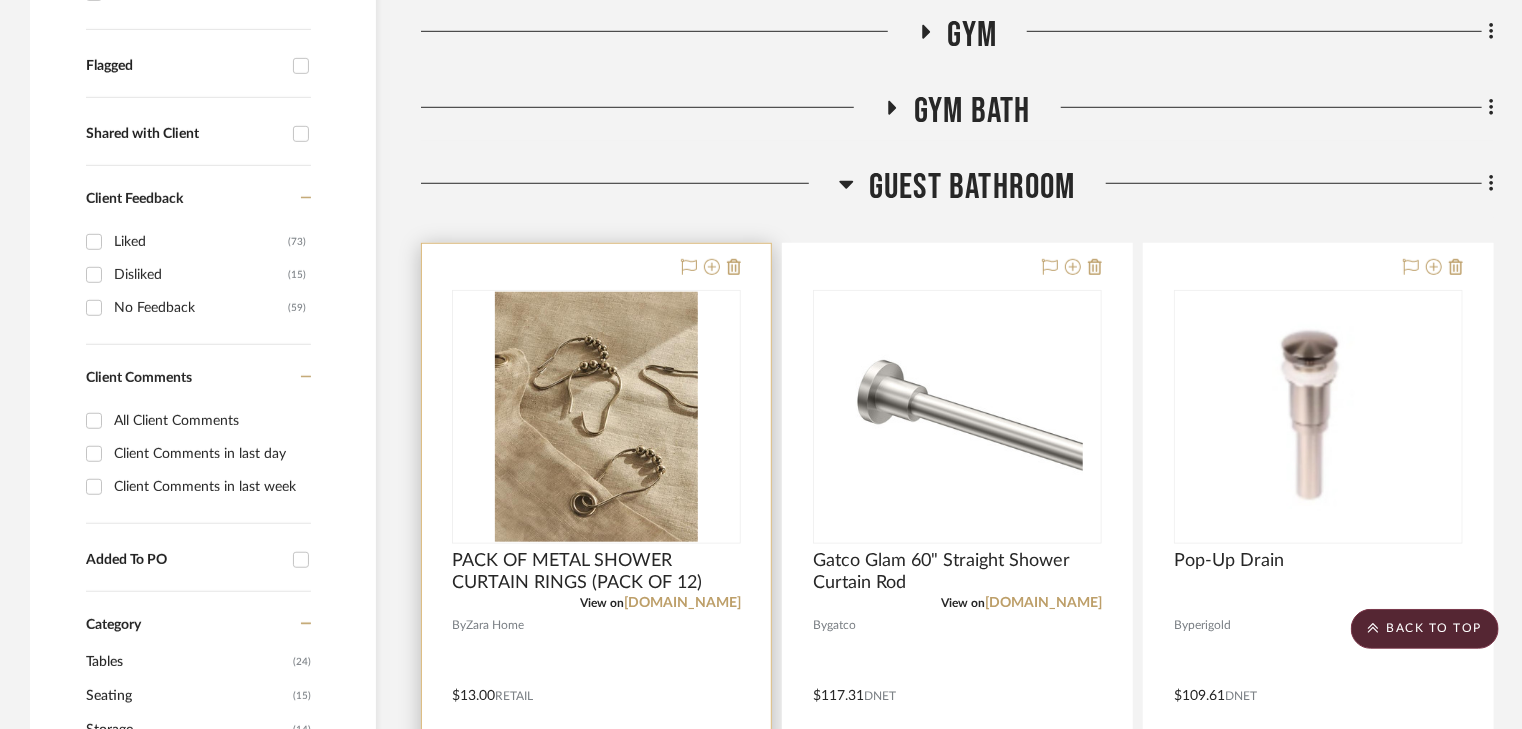 scroll, scrollTop: 720, scrollLeft: 0, axis: vertical 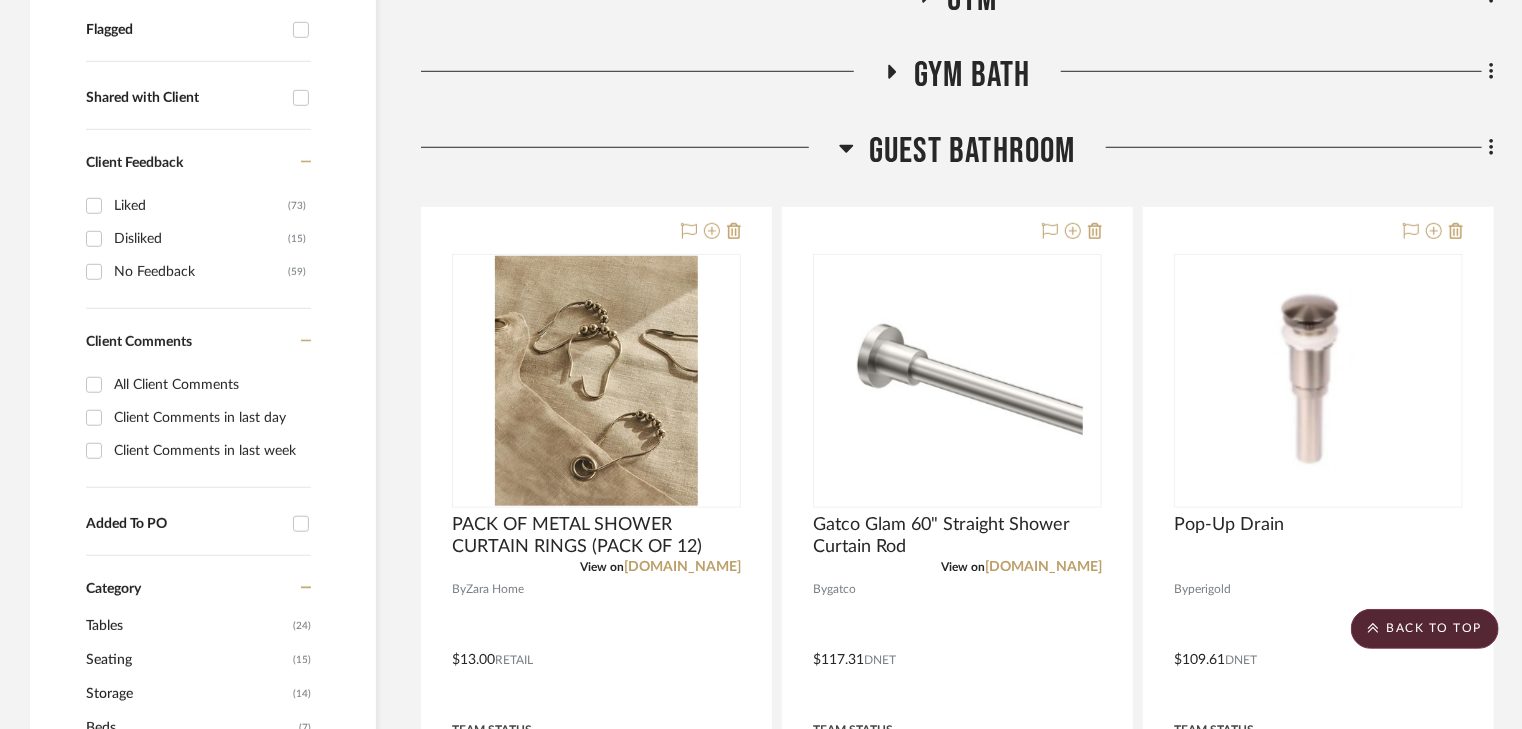 click 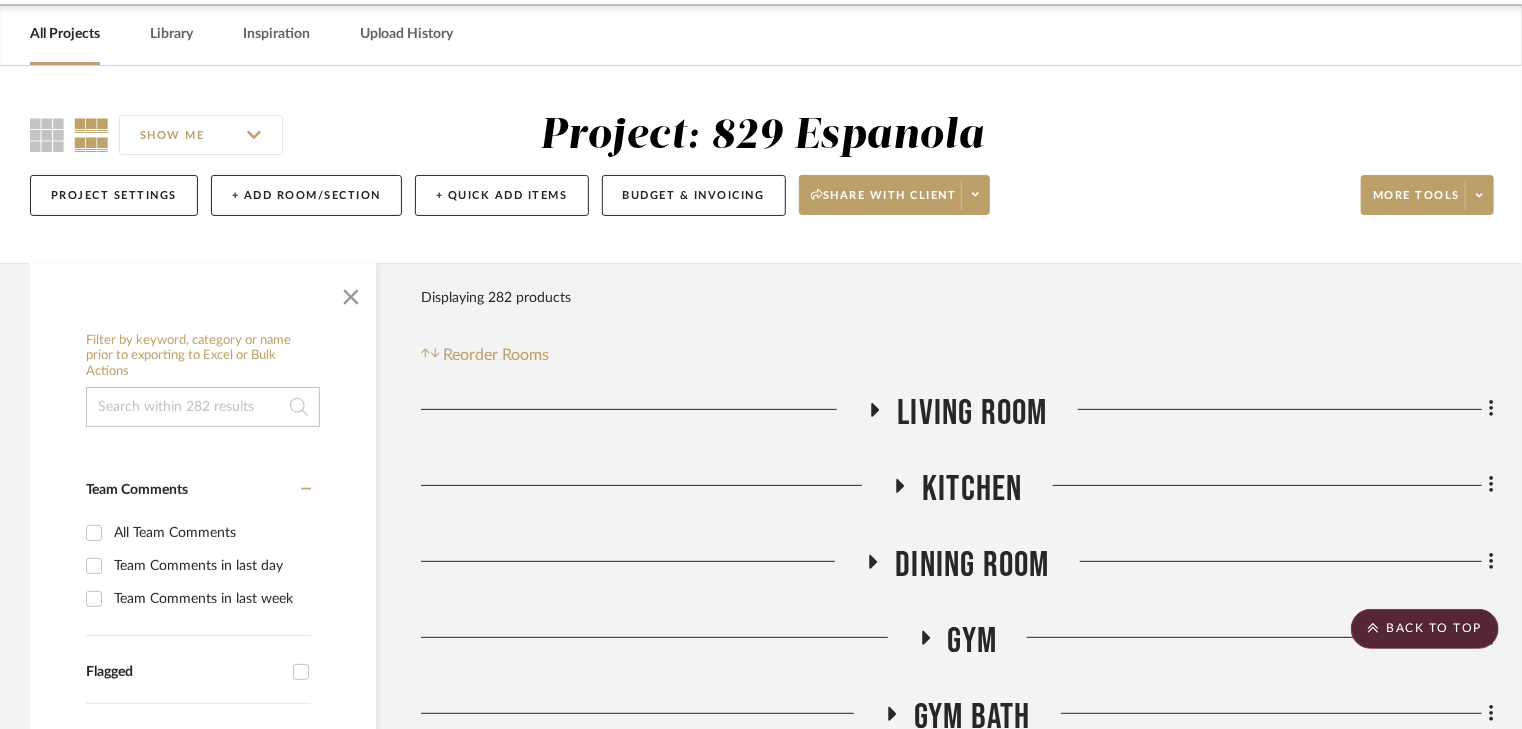 scroll, scrollTop: 0, scrollLeft: 0, axis: both 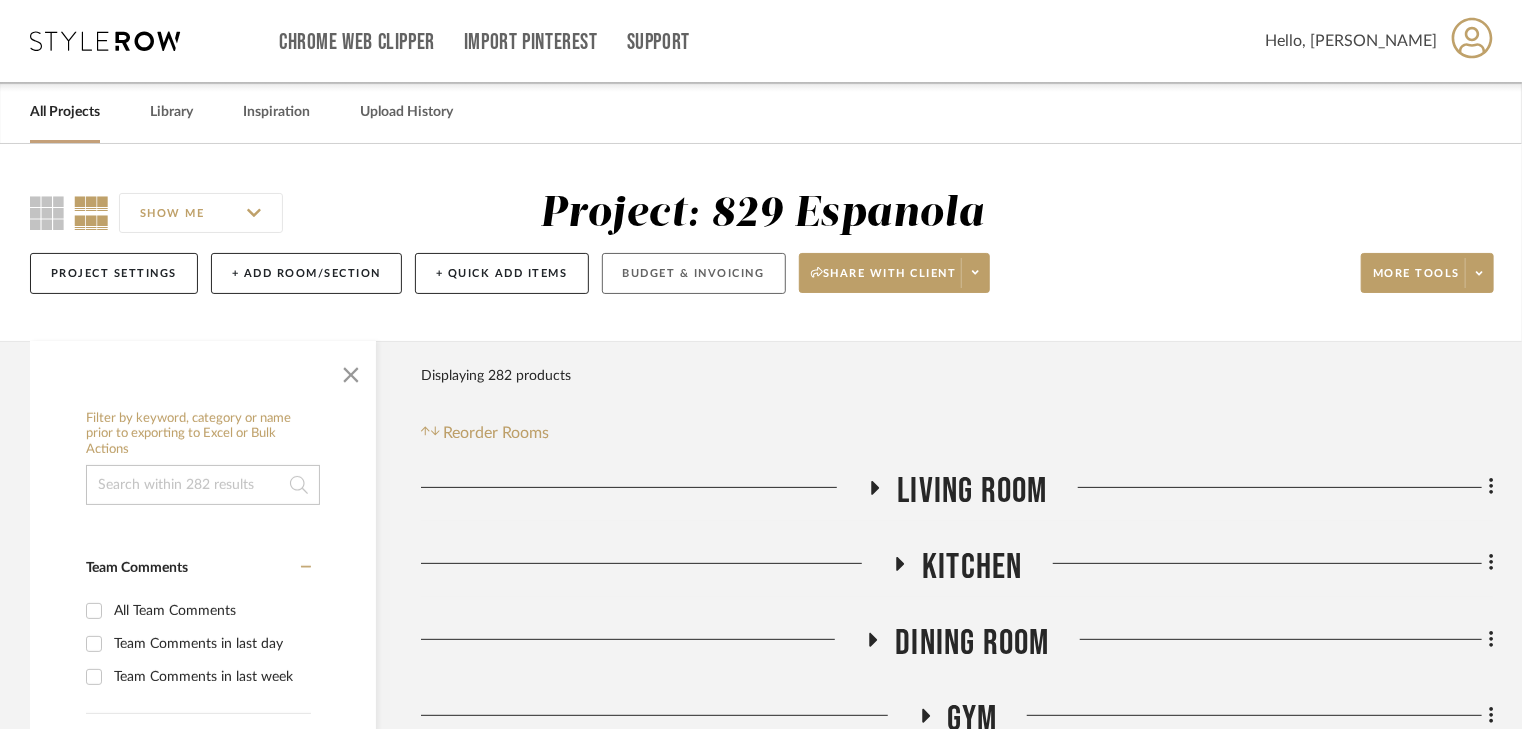 click on "Budget & Invoicing" 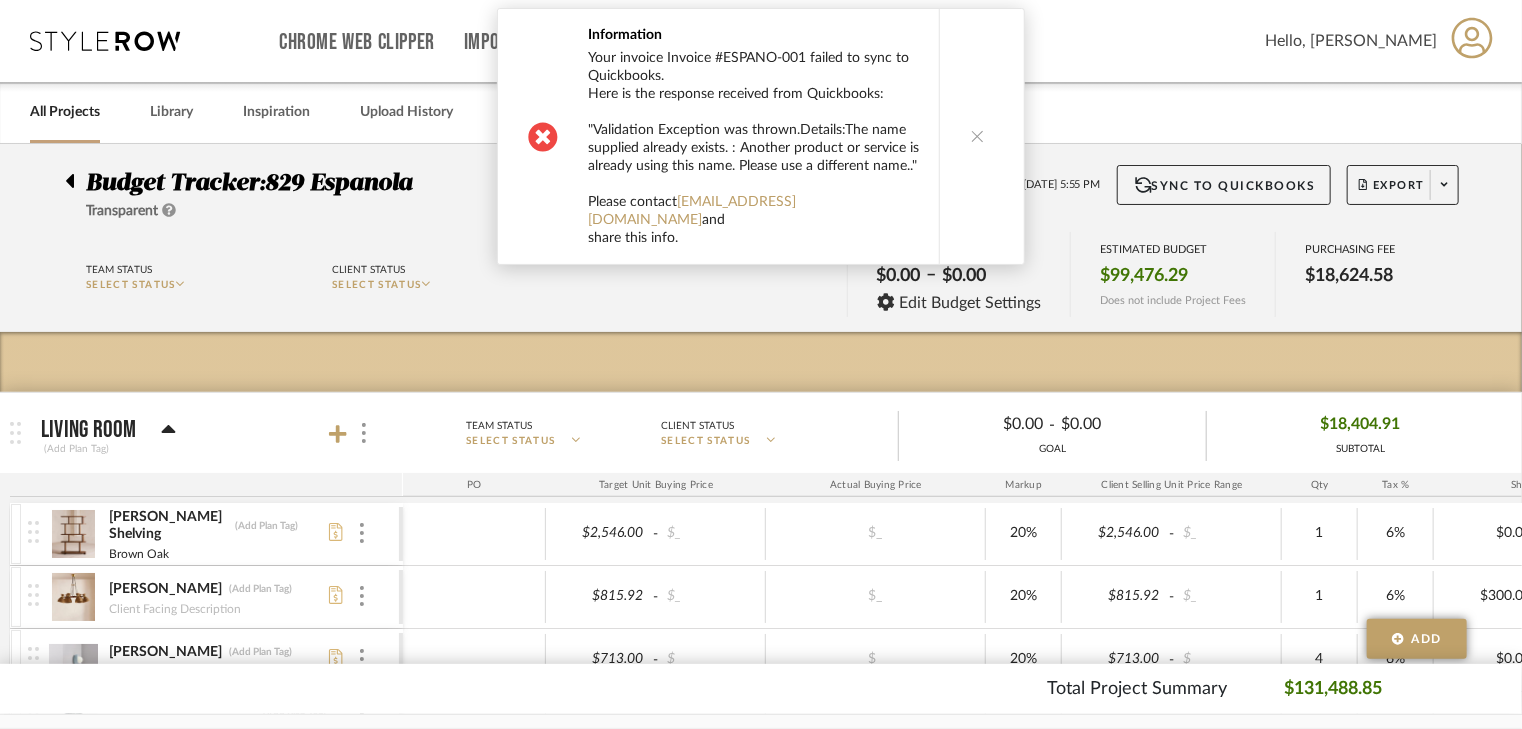 click at bounding box center [978, 136] 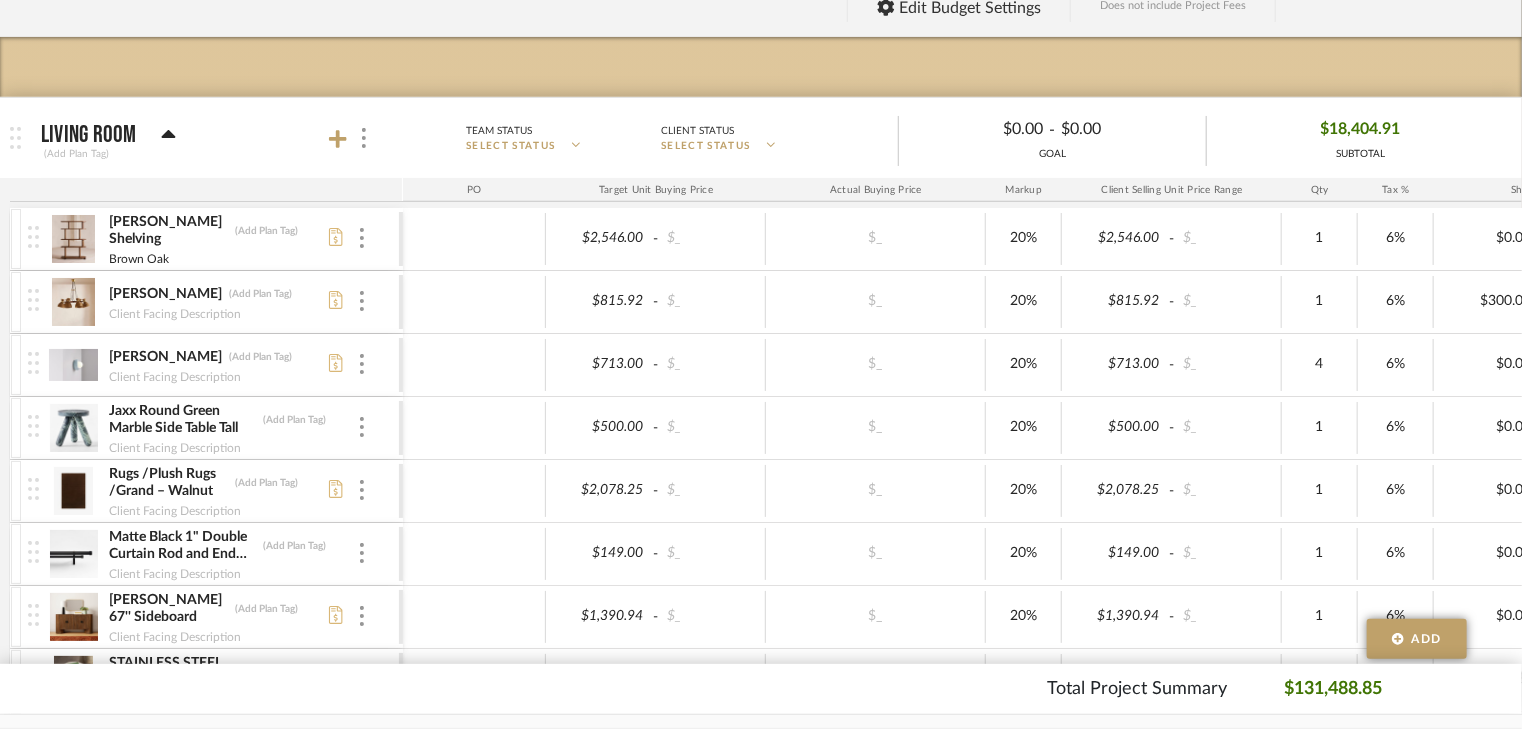 scroll, scrollTop: 320, scrollLeft: 0, axis: vertical 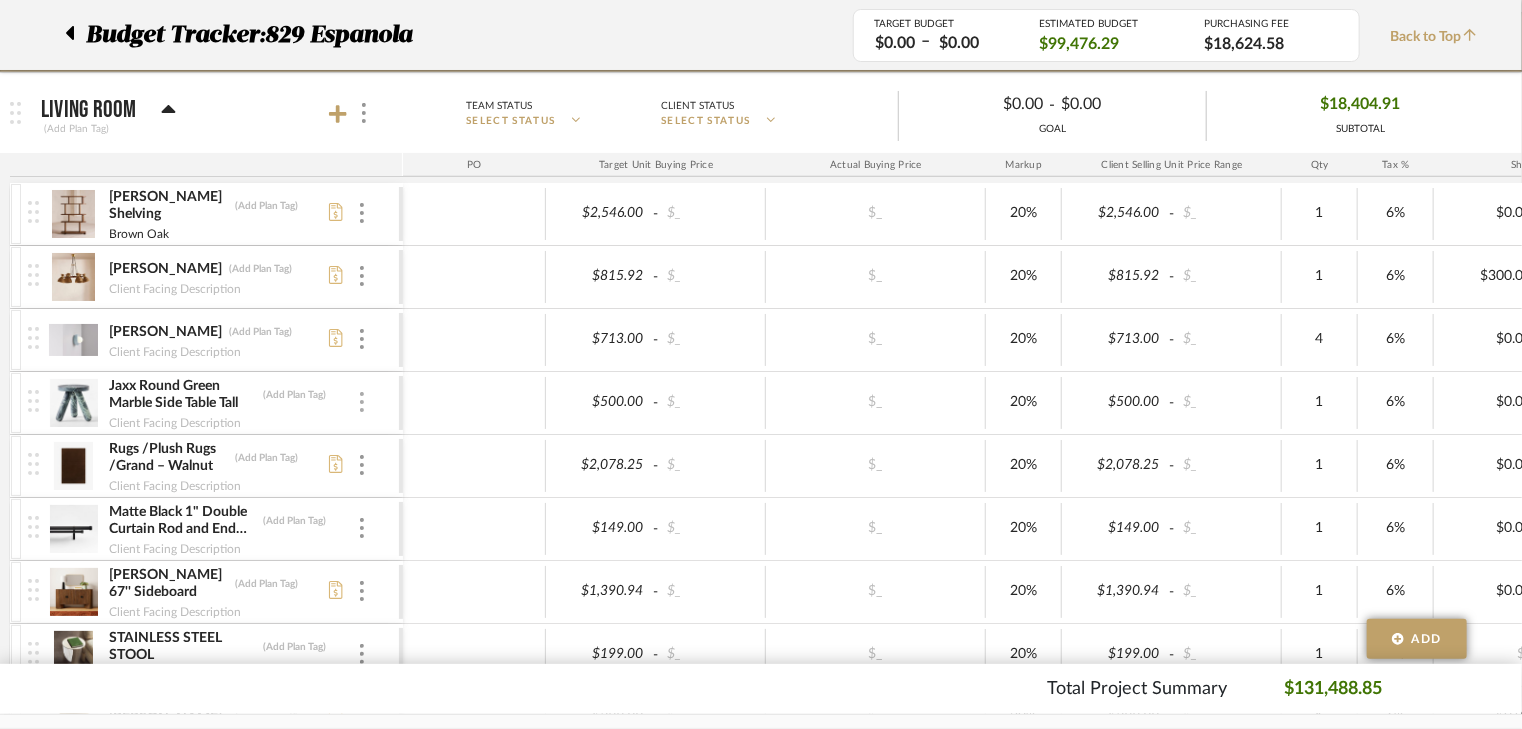 click at bounding box center [362, 402] 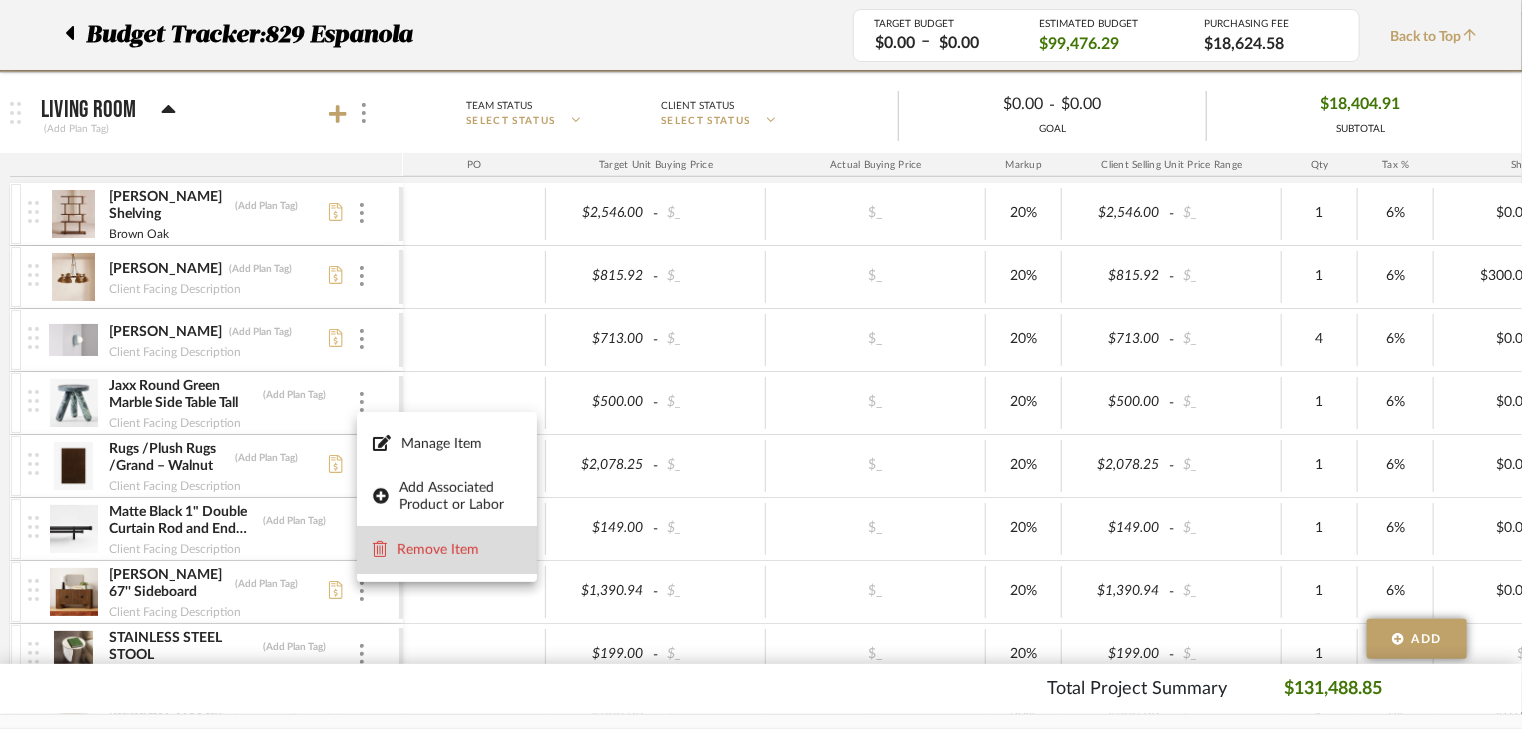 click on "Remove Item" at bounding box center [459, 550] 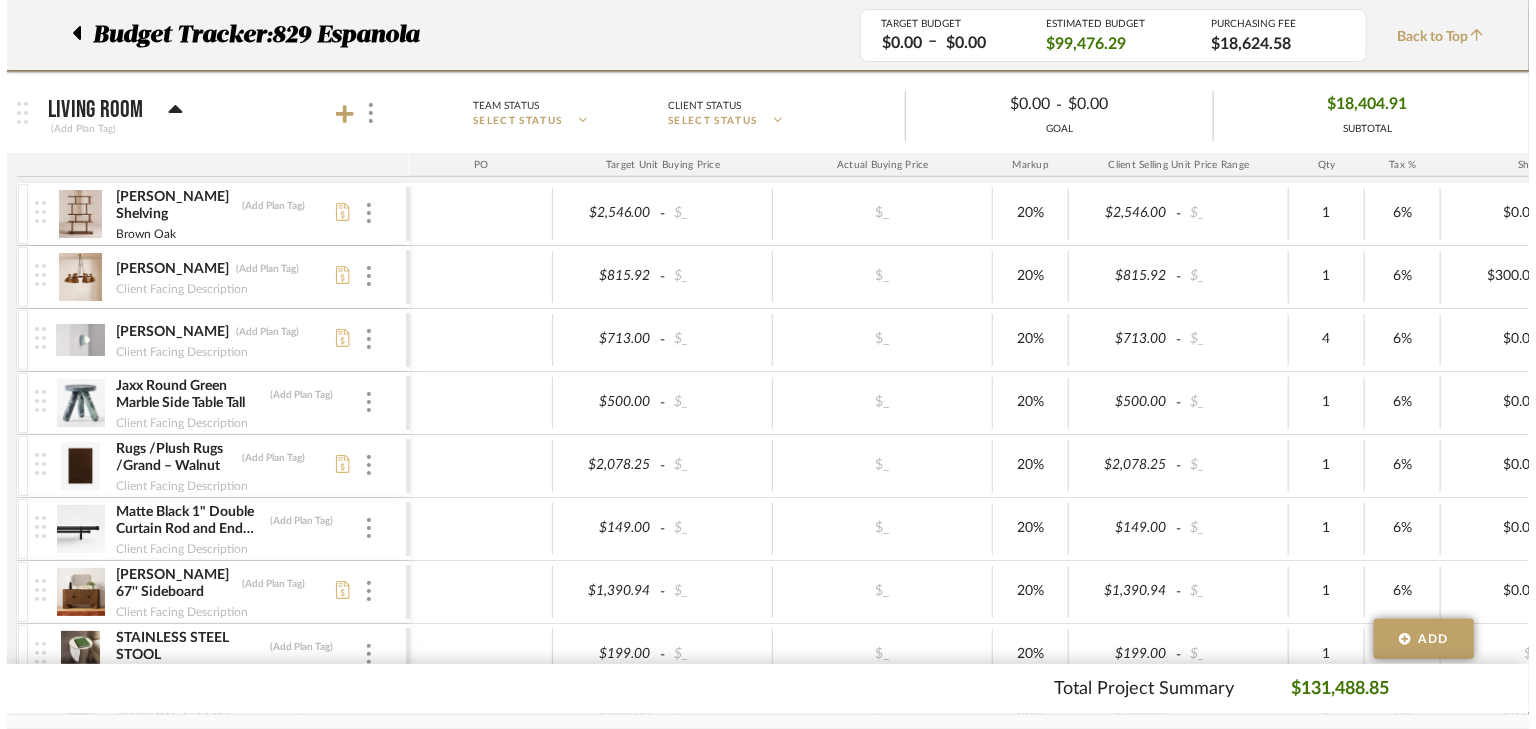 scroll, scrollTop: 0, scrollLeft: 0, axis: both 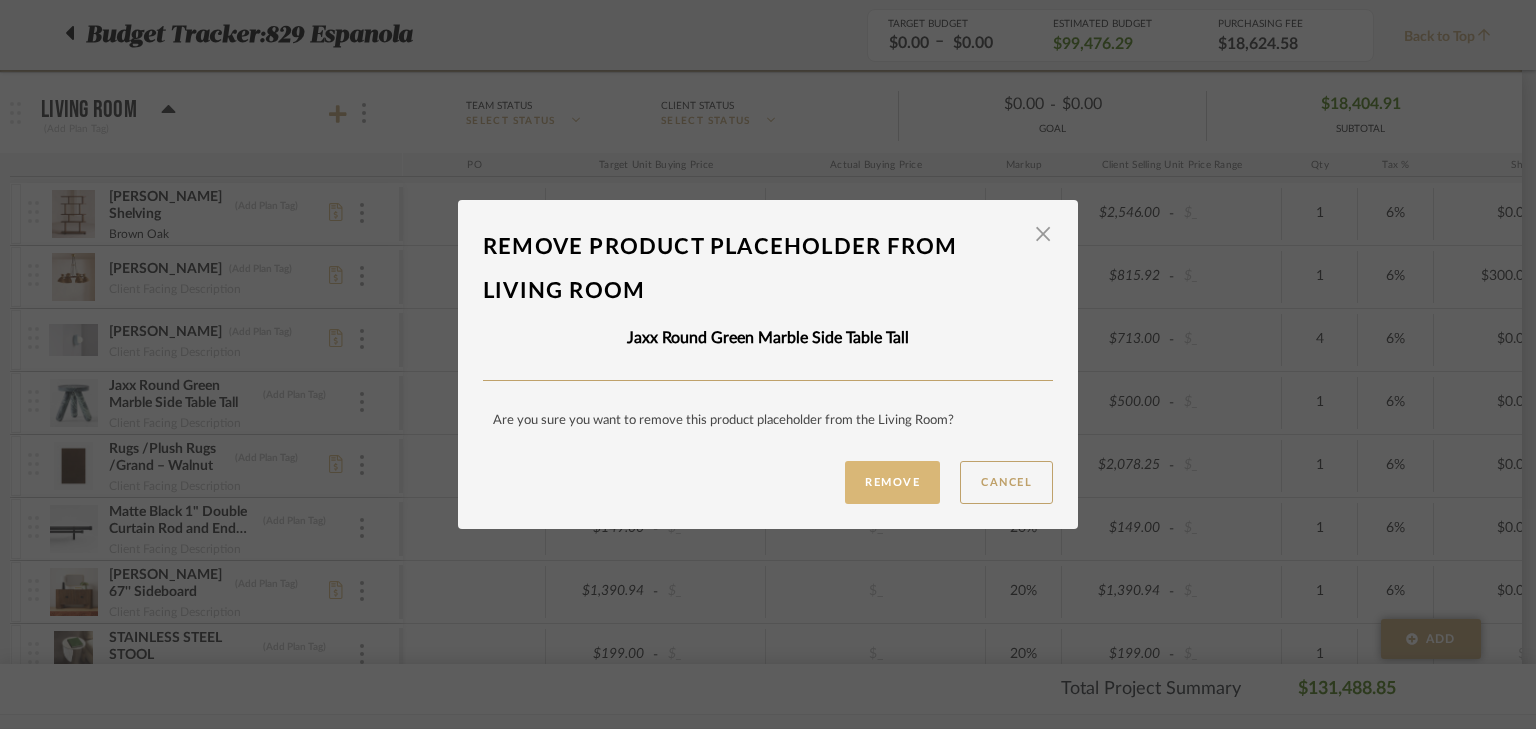 click on "Remove" at bounding box center [892, 482] 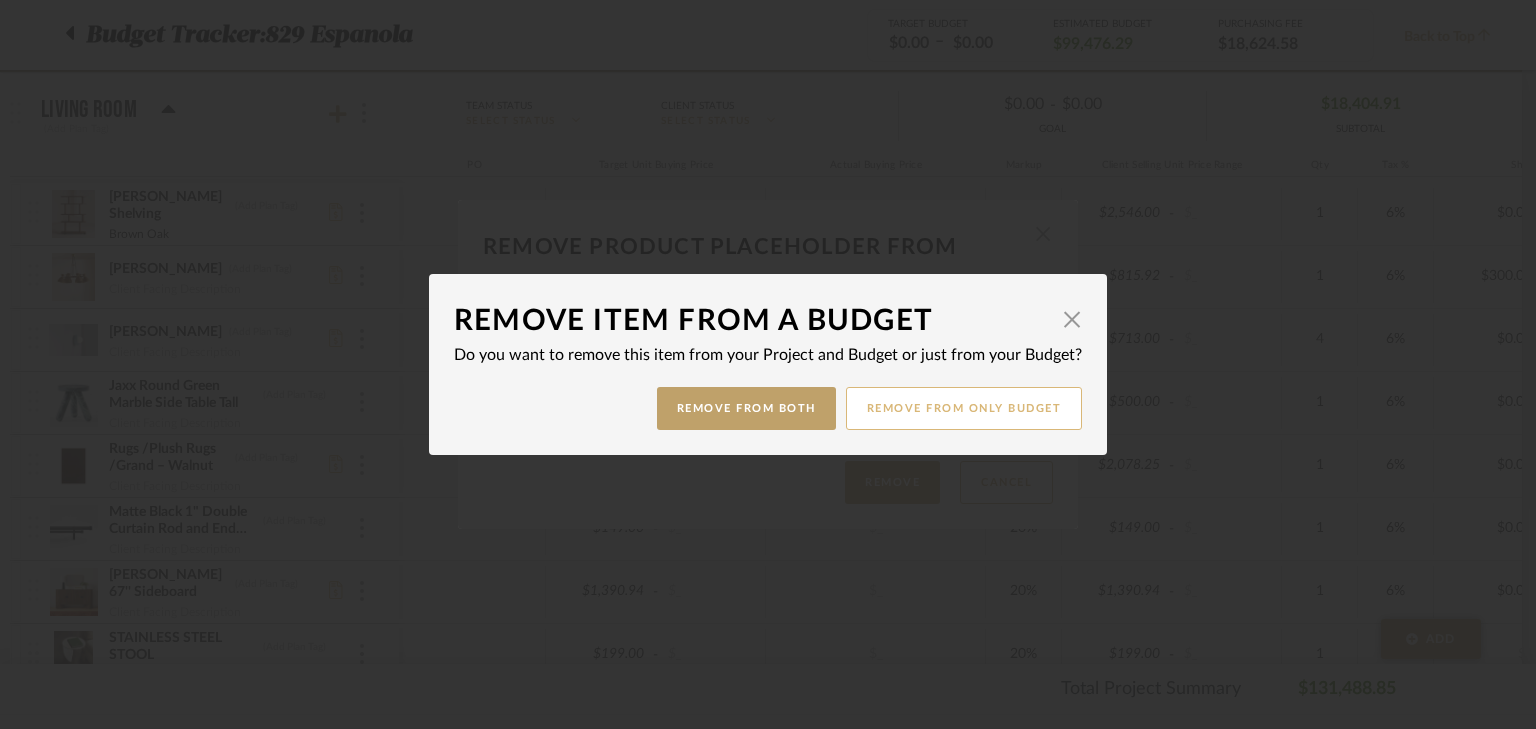 click on "Remove from only Budget" at bounding box center (964, 408) 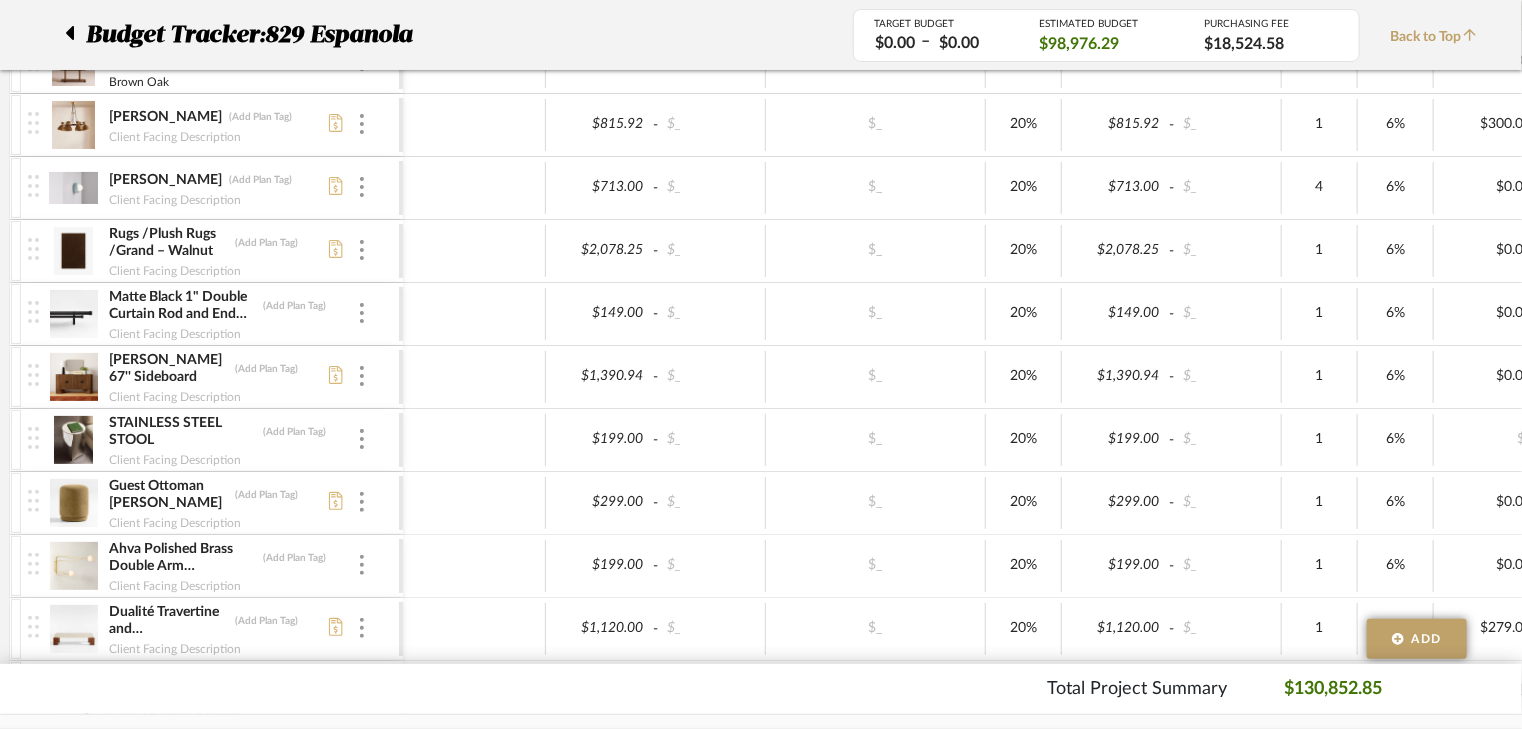 scroll, scrollTop: 480, scrollLeft: 0, axis: vertical 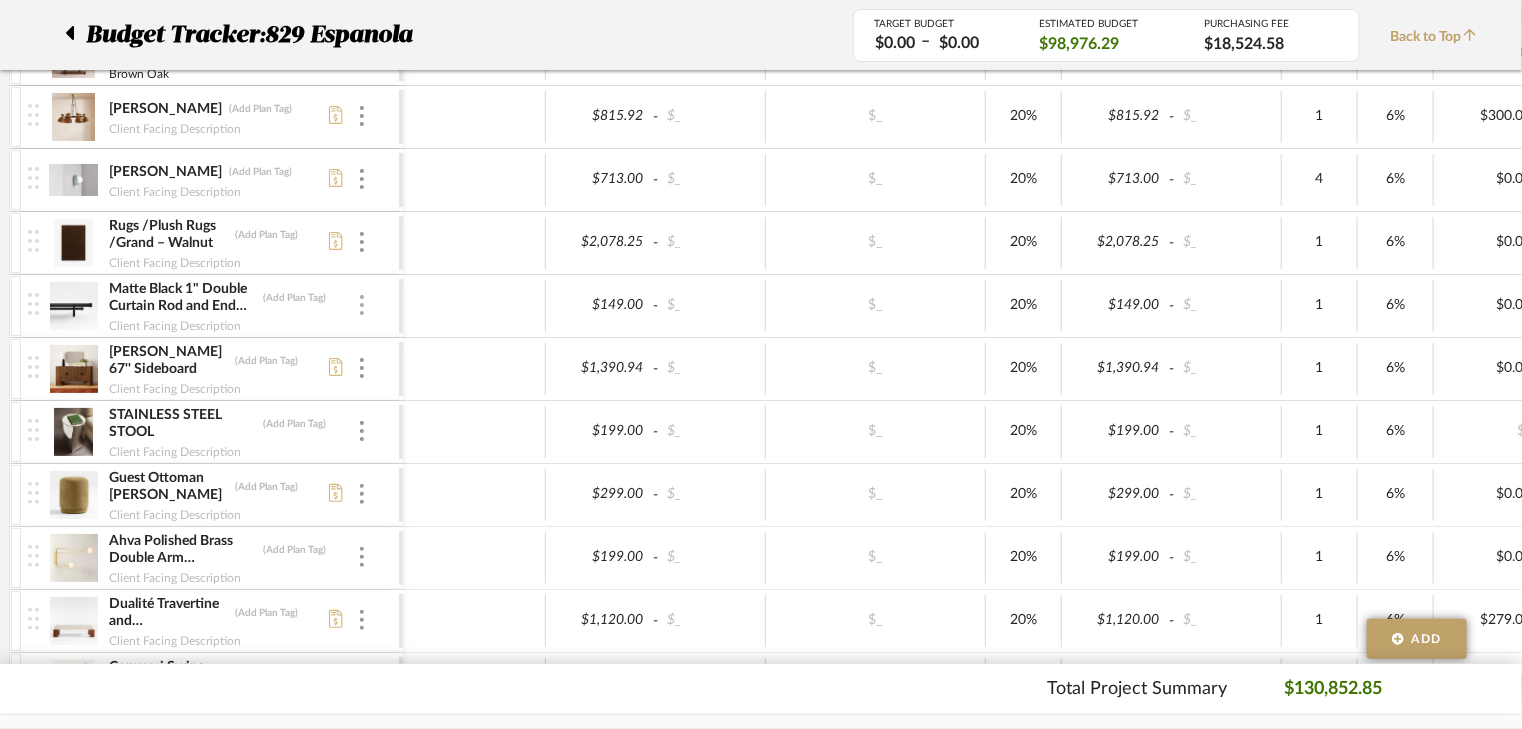 click at bounding box center (362, 305) 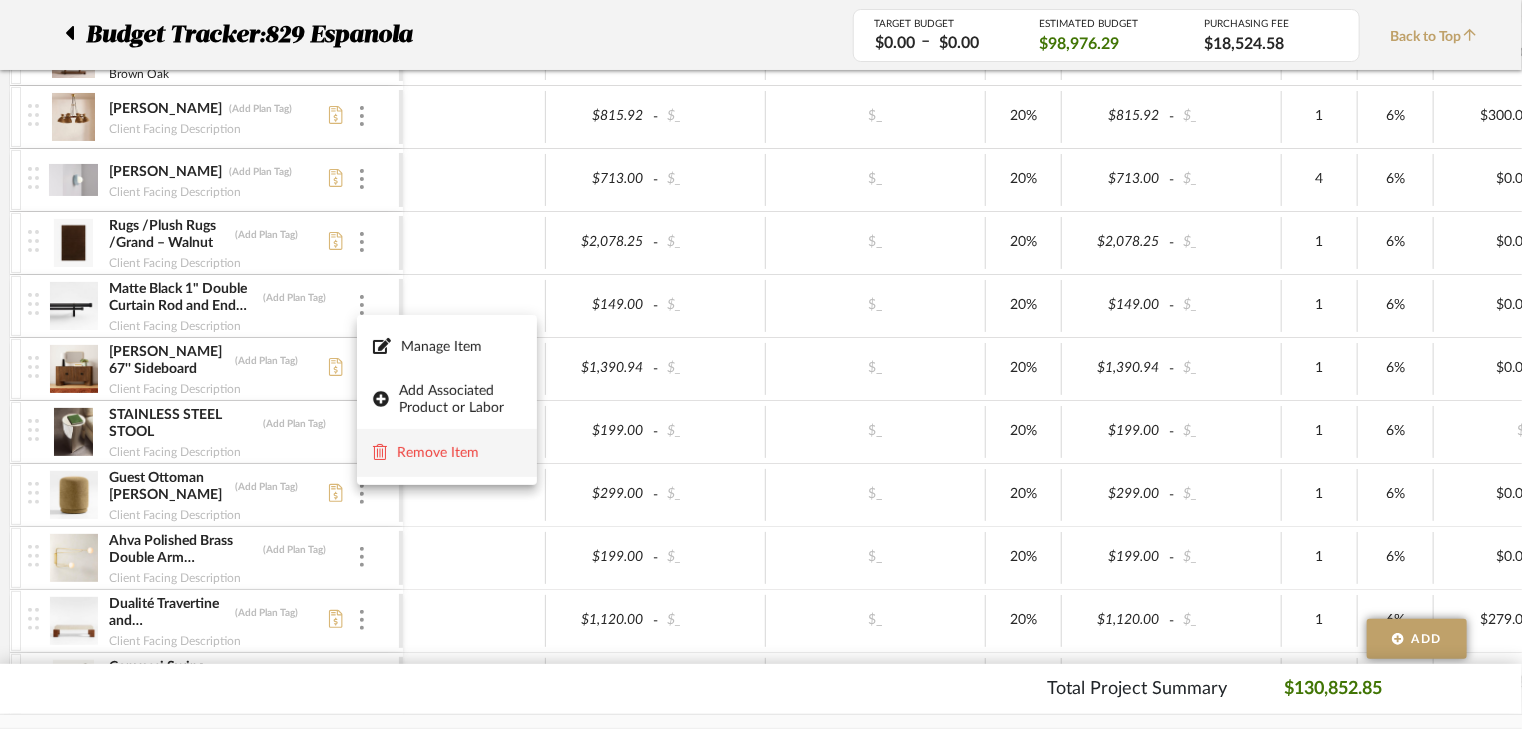 click on "Remove Item" at bounding box center (447, 453) 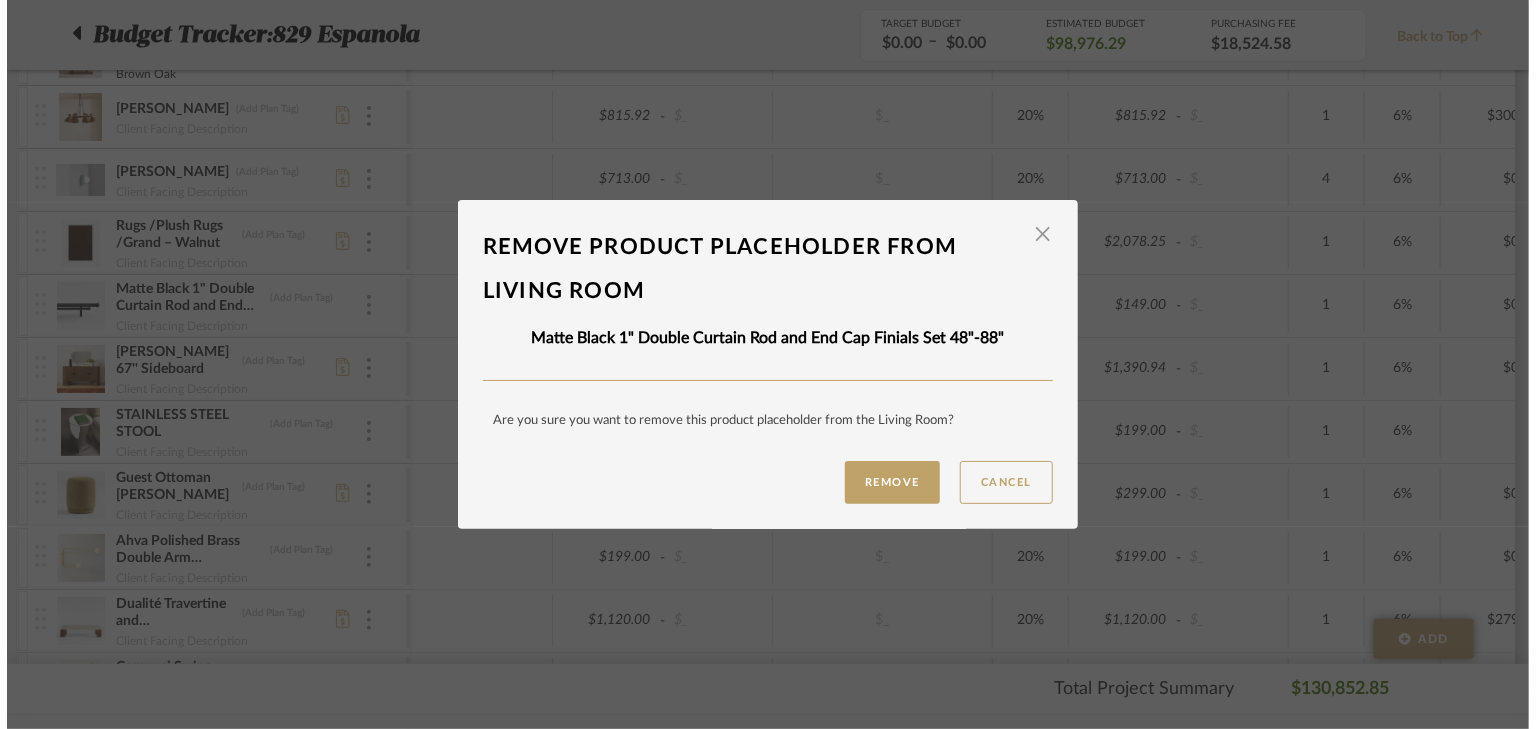 scroll, scrollTop: 0, scrollLeft: 0, axis: both 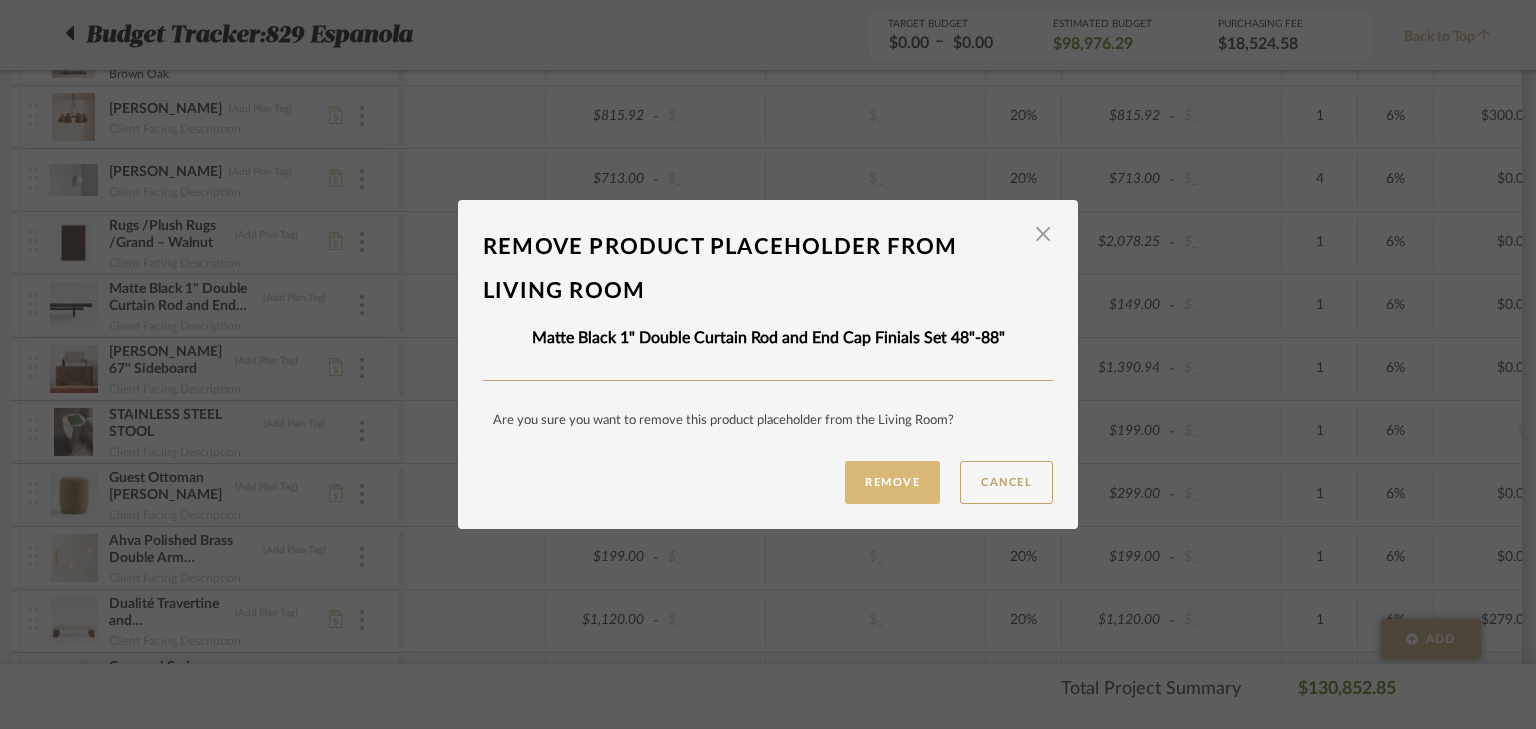 click on "Remove" at bounding box center [892, 482] 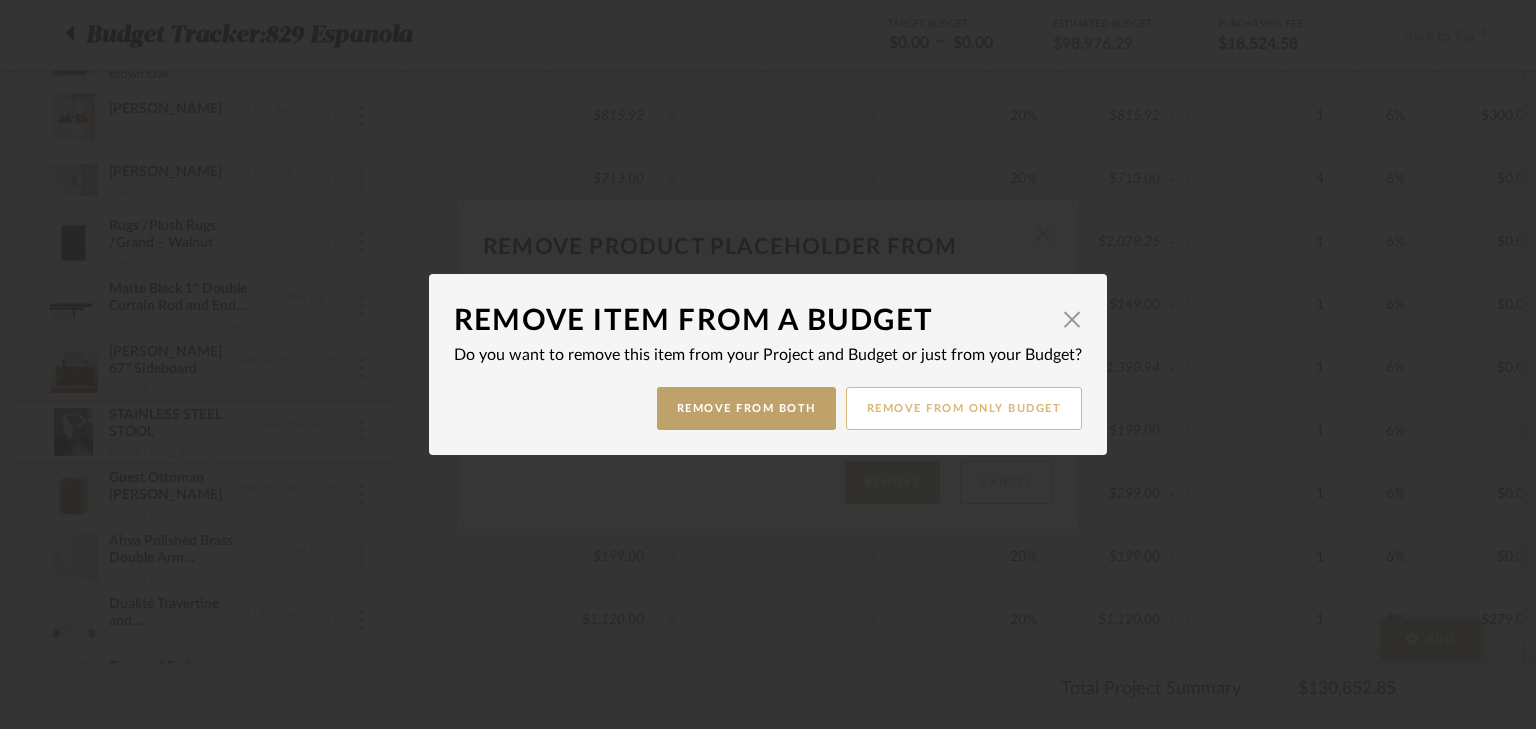 click on "Remove from only Budget" at bounding box center [964, 408] 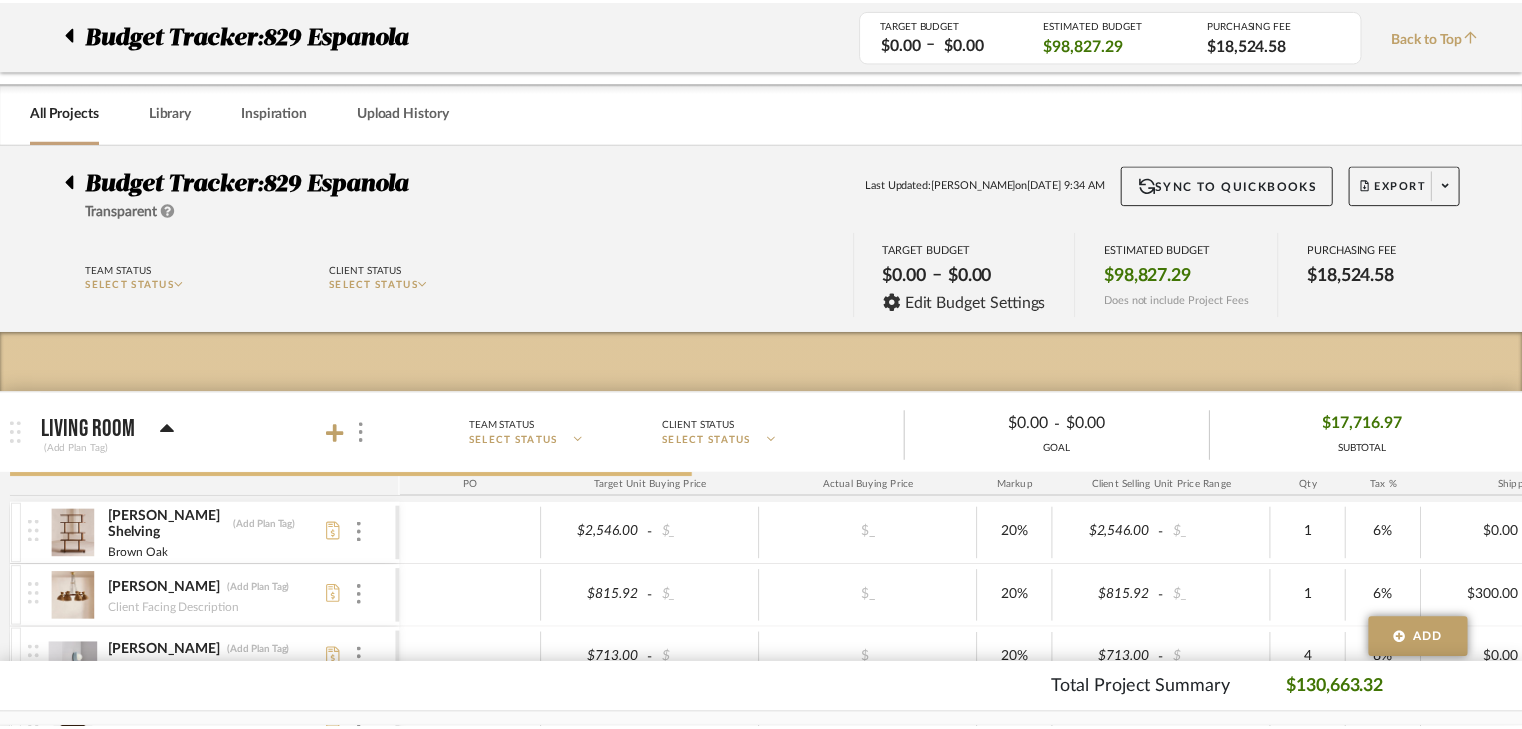 scroll, scrollTop: 480, scrollLeft: 0, axis: vertical 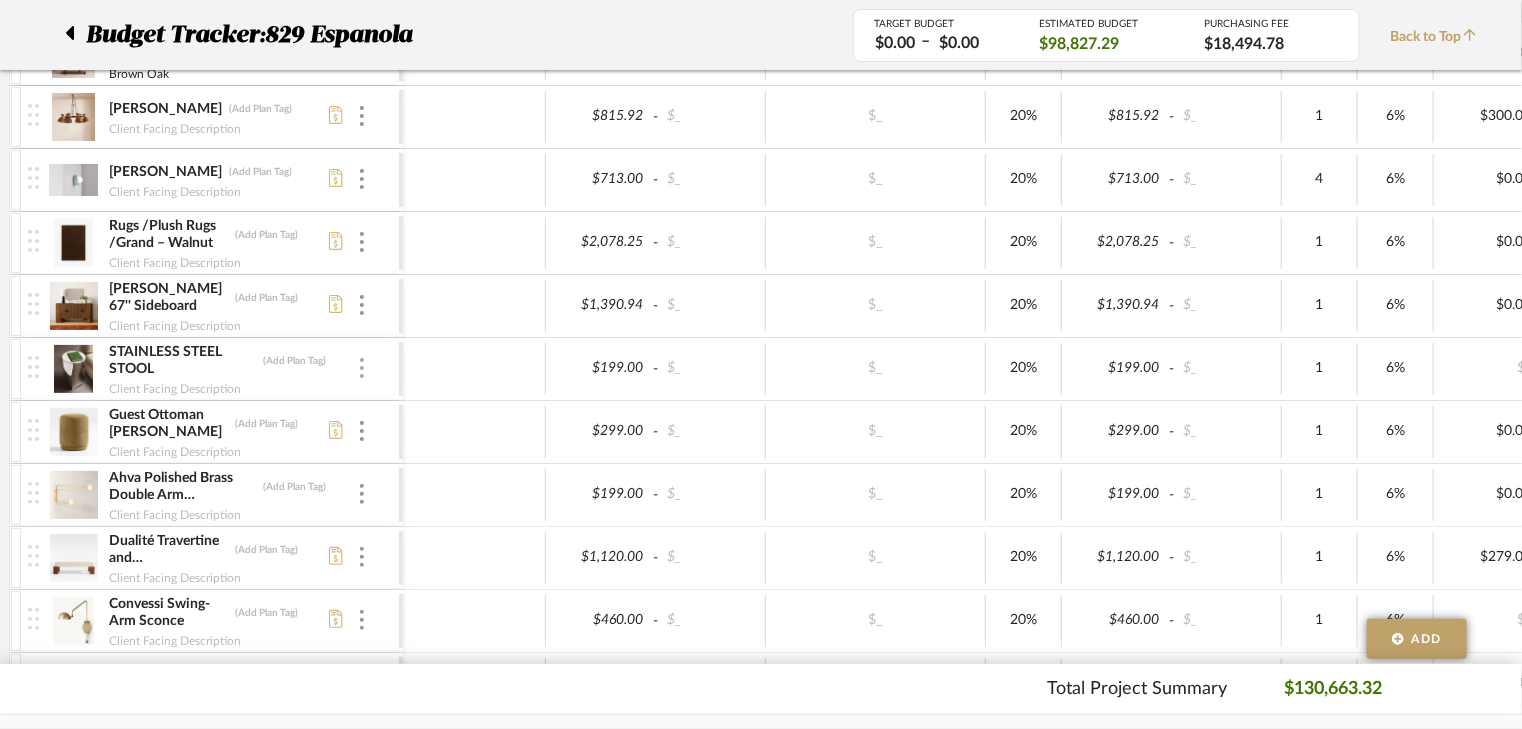 click at bounding box center (362, 369) 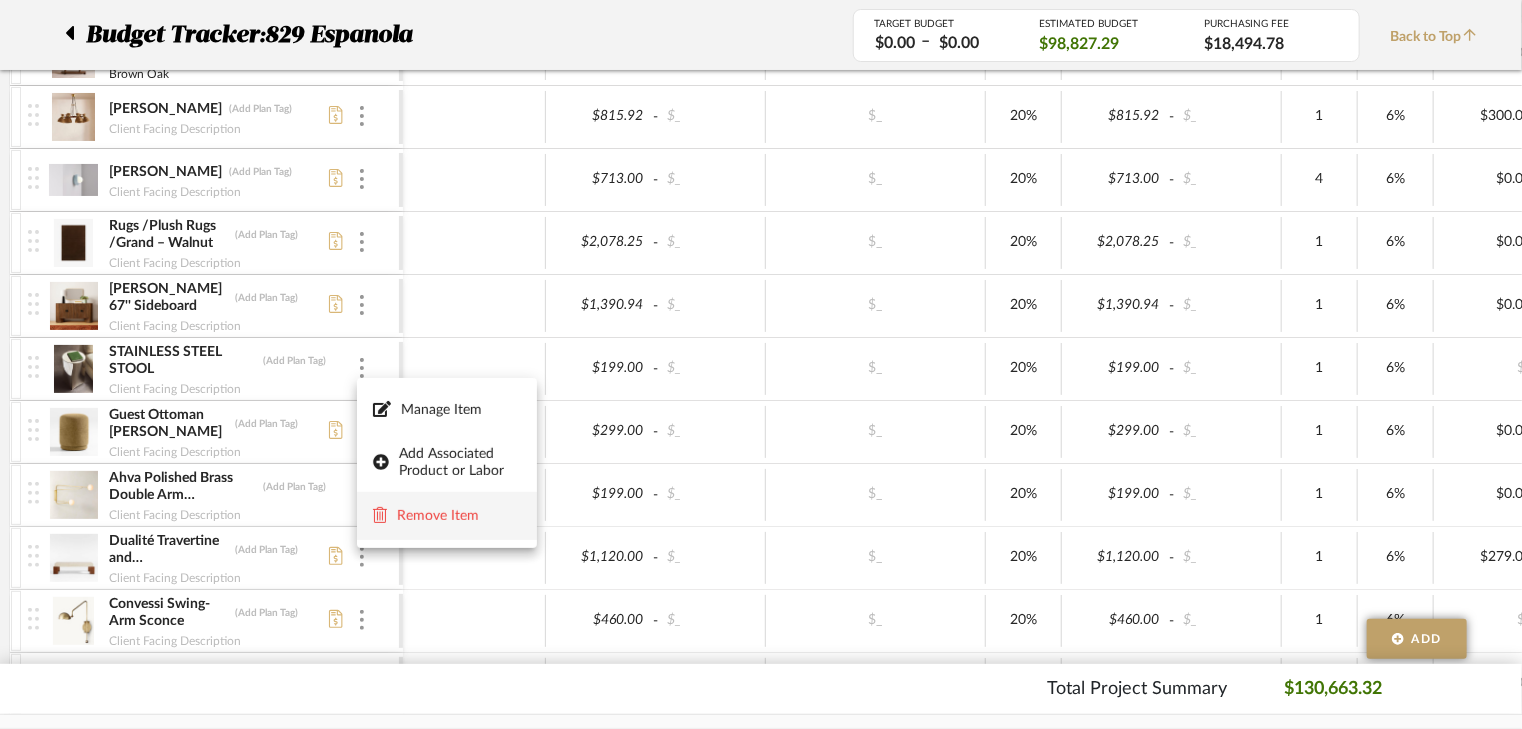 click on "Remove Item" at bounding box center (459, 516) 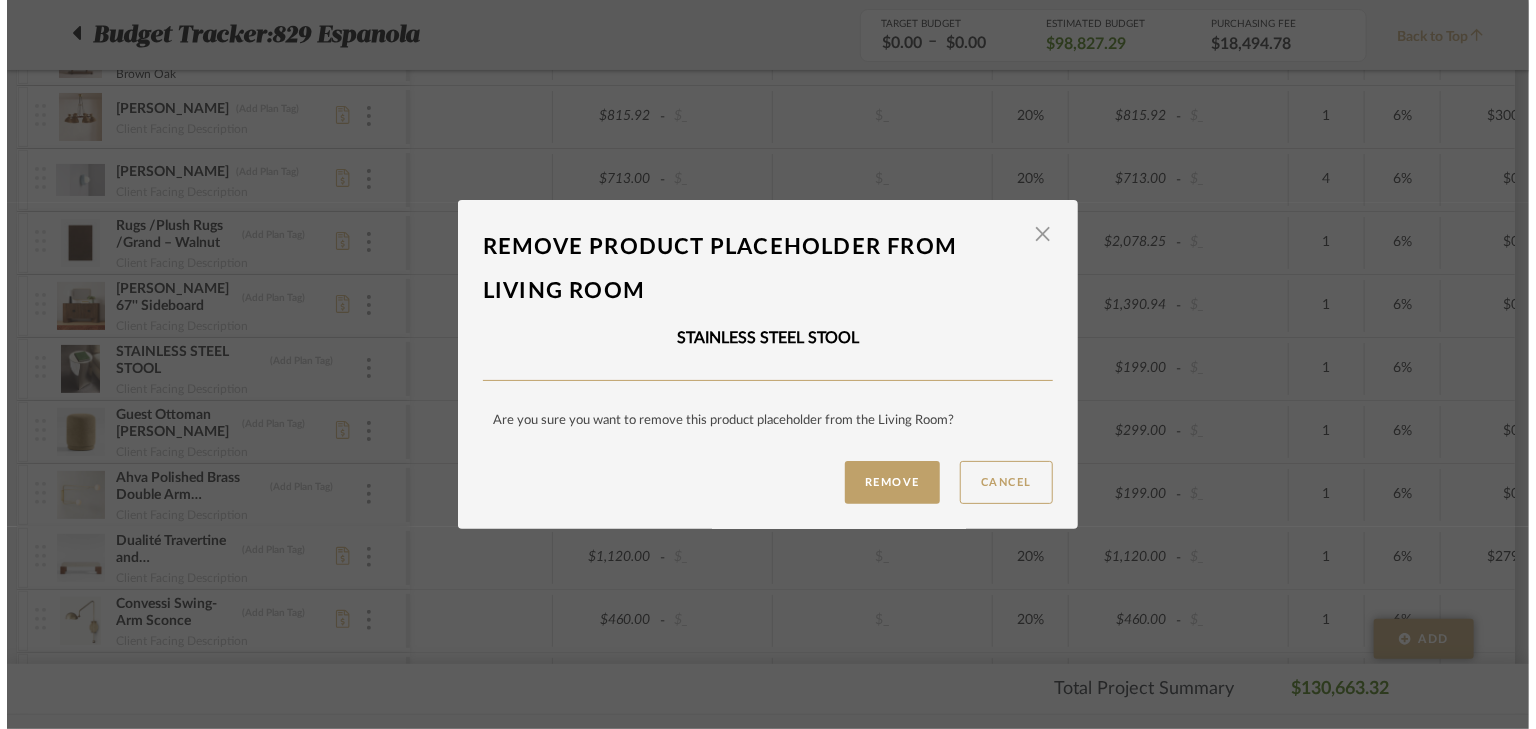 scroll, scrollTop: 0, scrollLeft: 0, axis: both 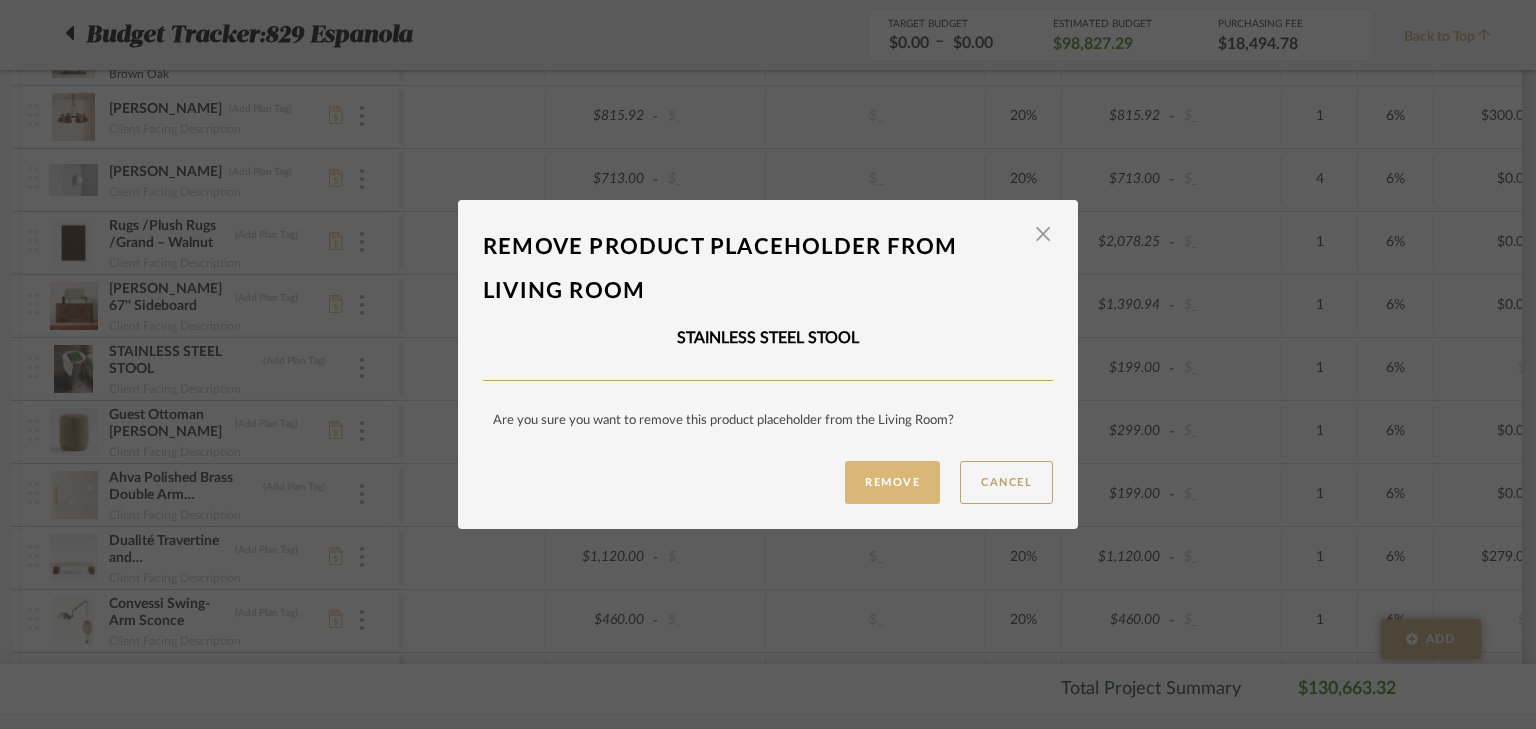 click on "Remove" at bounding box center (892, 482) 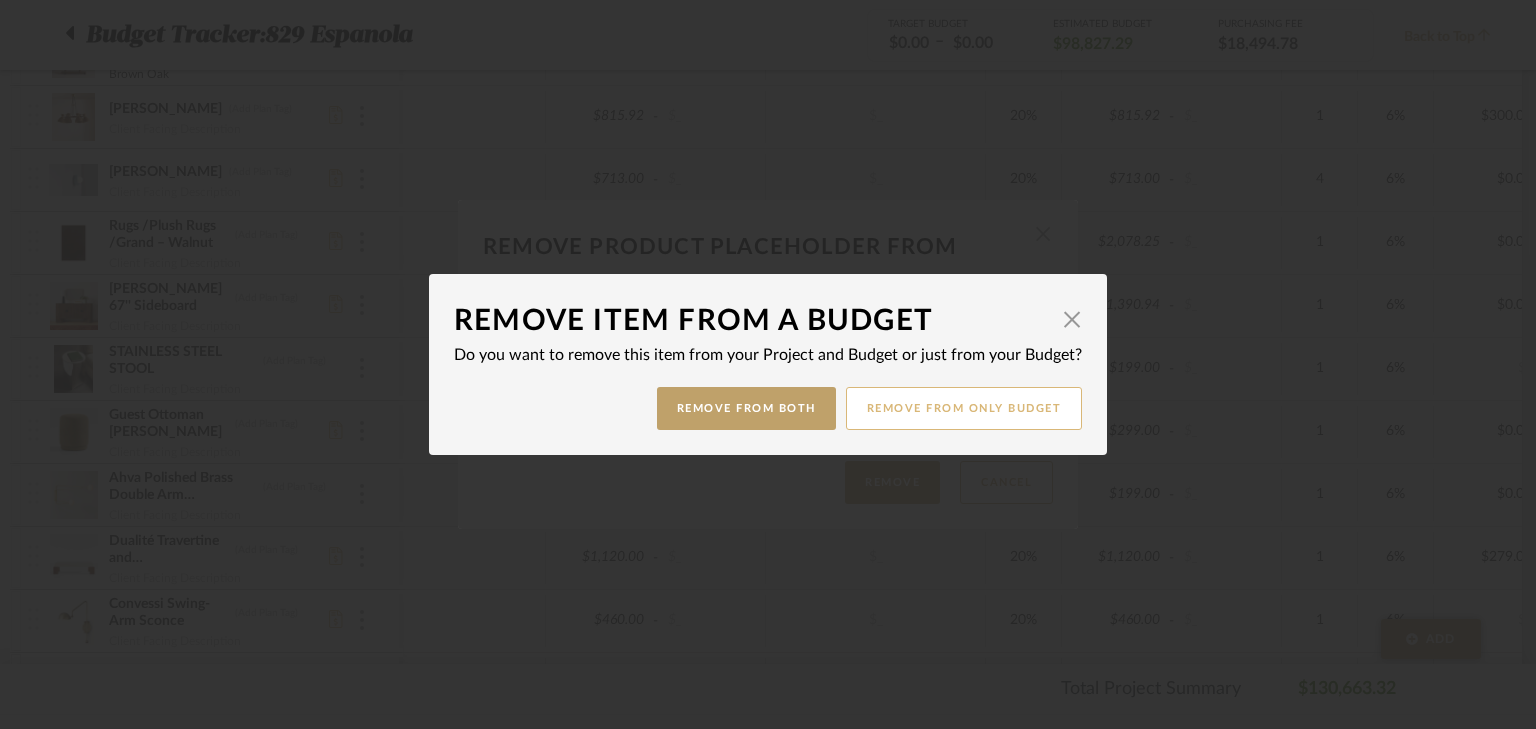 click on "Remove from only Budget" at bounding box center [964, 408] 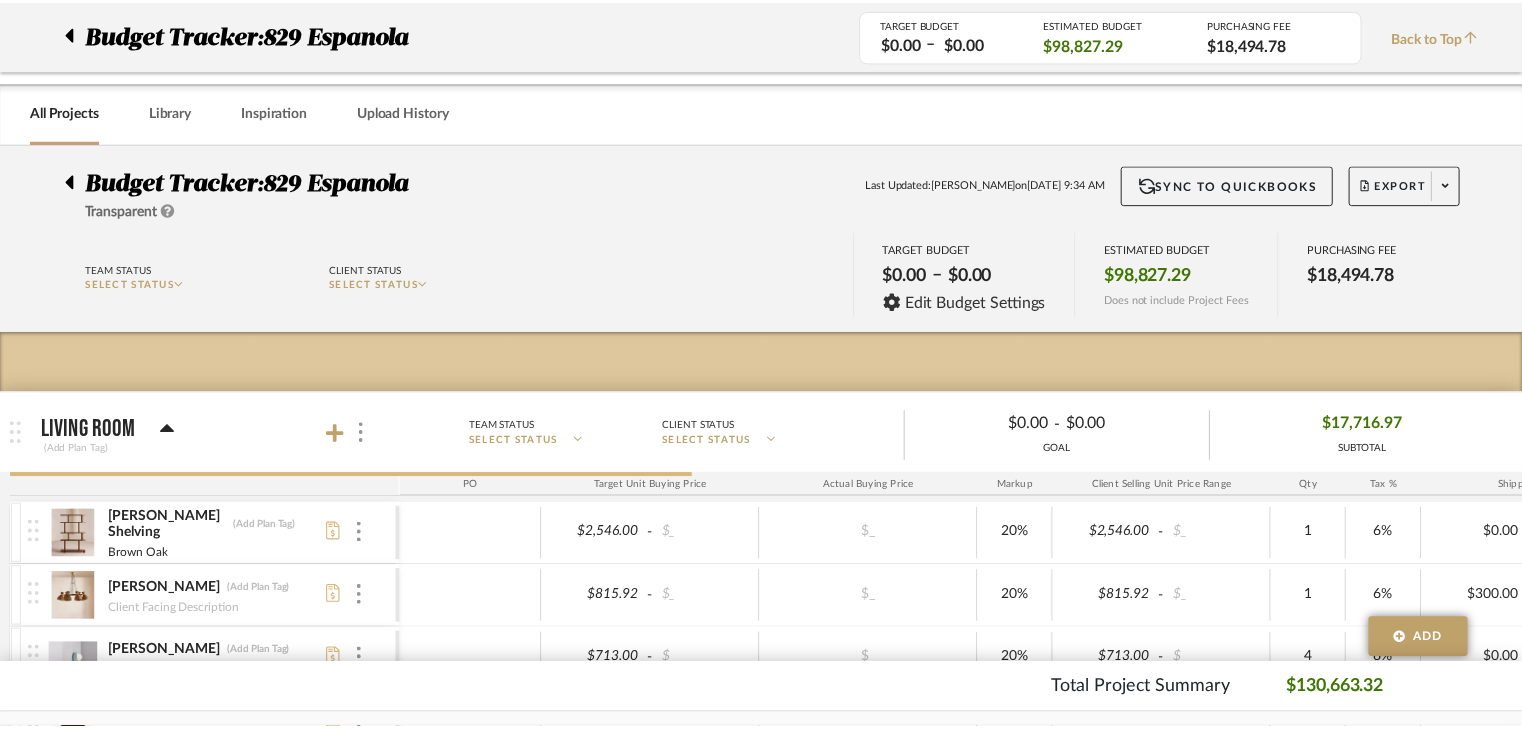 scroll, scrollTop: 480, scrollLeft: 0, axis: vertical 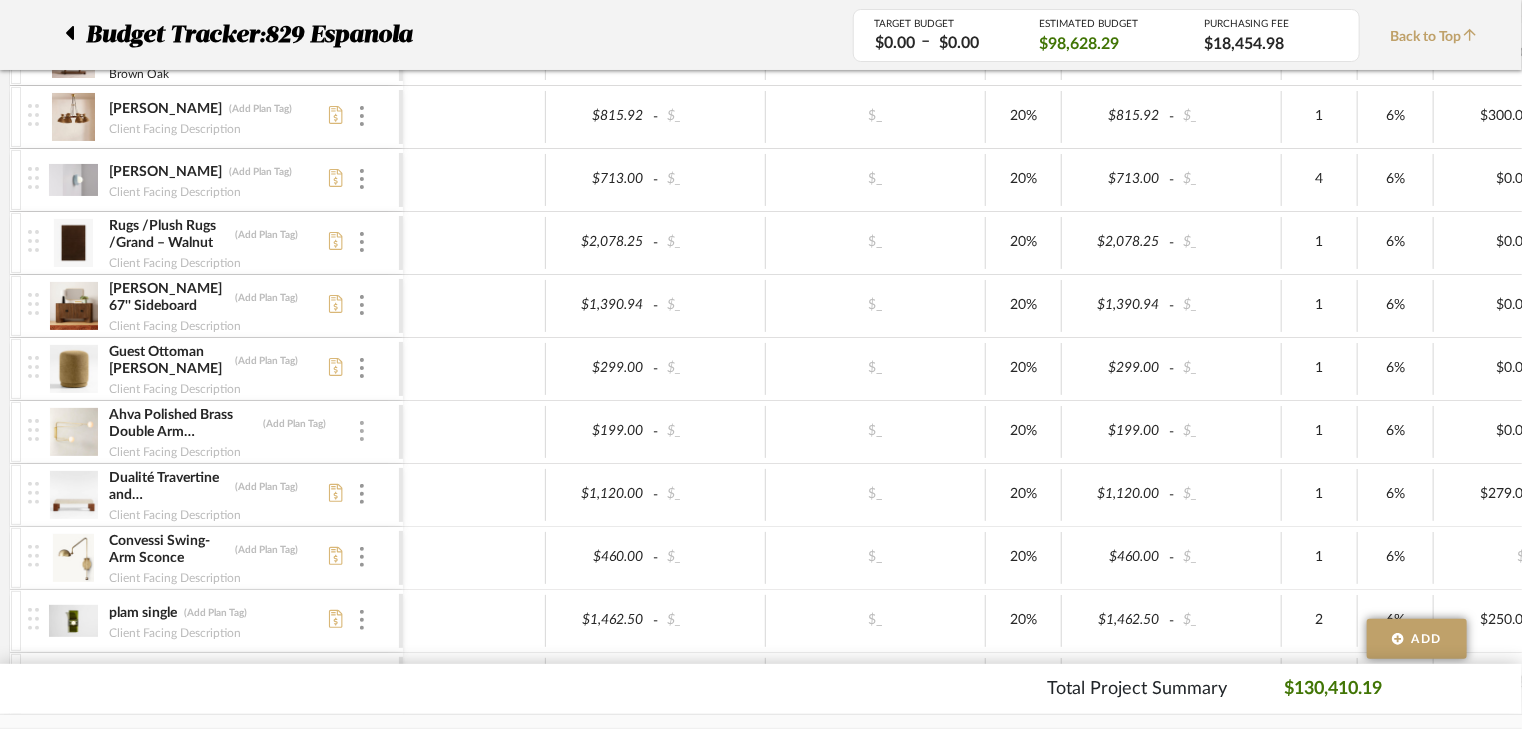 click at bounding box center [362, 431] 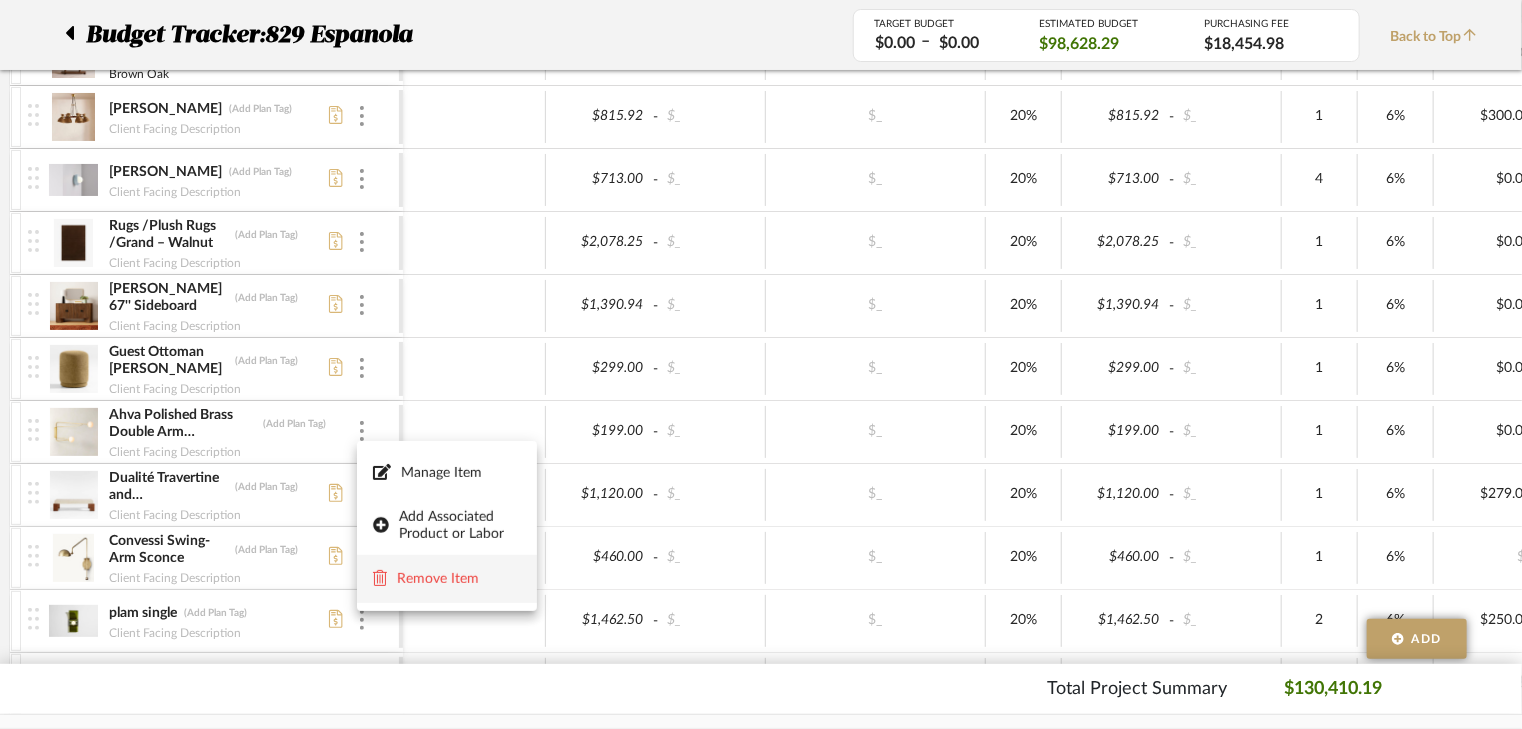 click on "Remove Item" at bounding box center [459, 578] 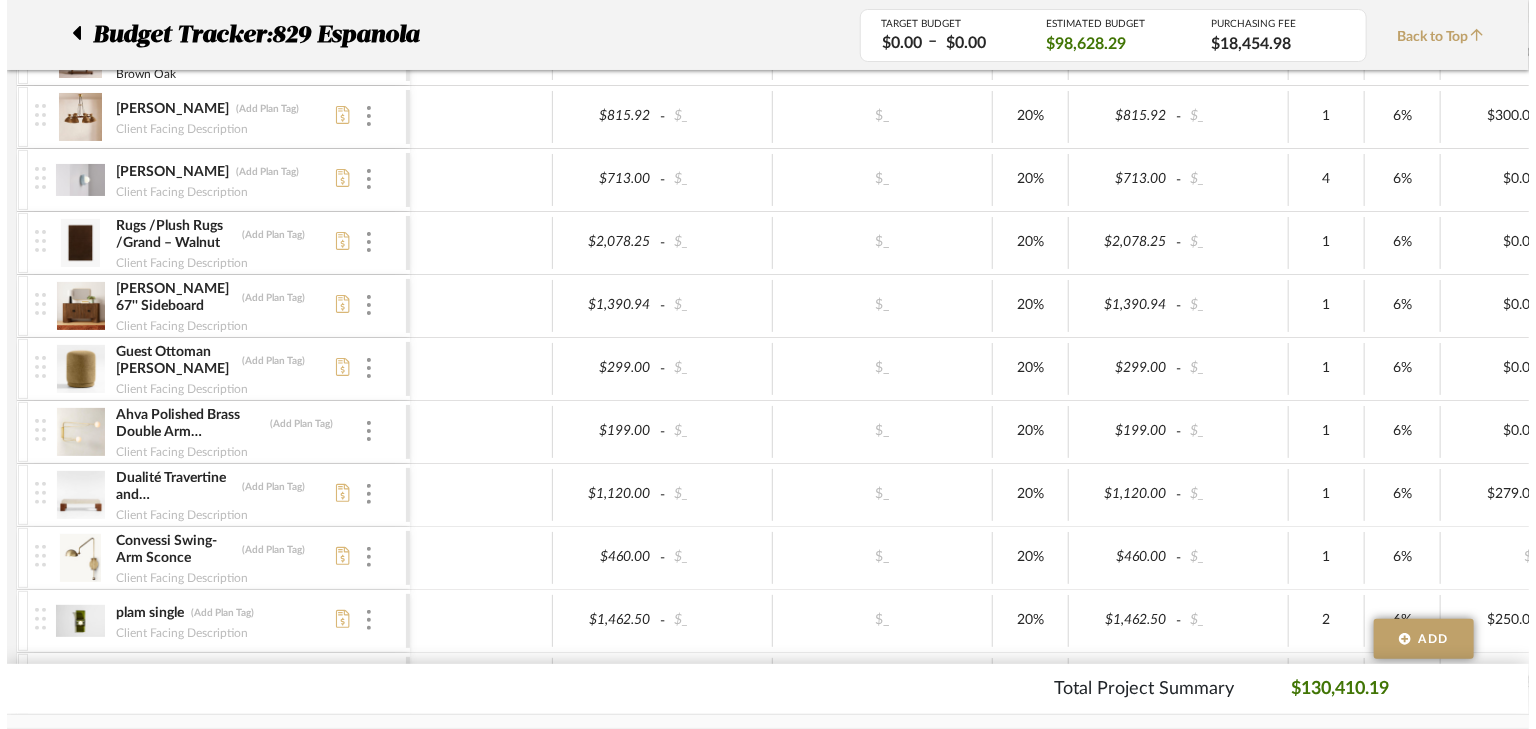 scroll, scrollTop: 0, scrollLeft: 0, axis: both 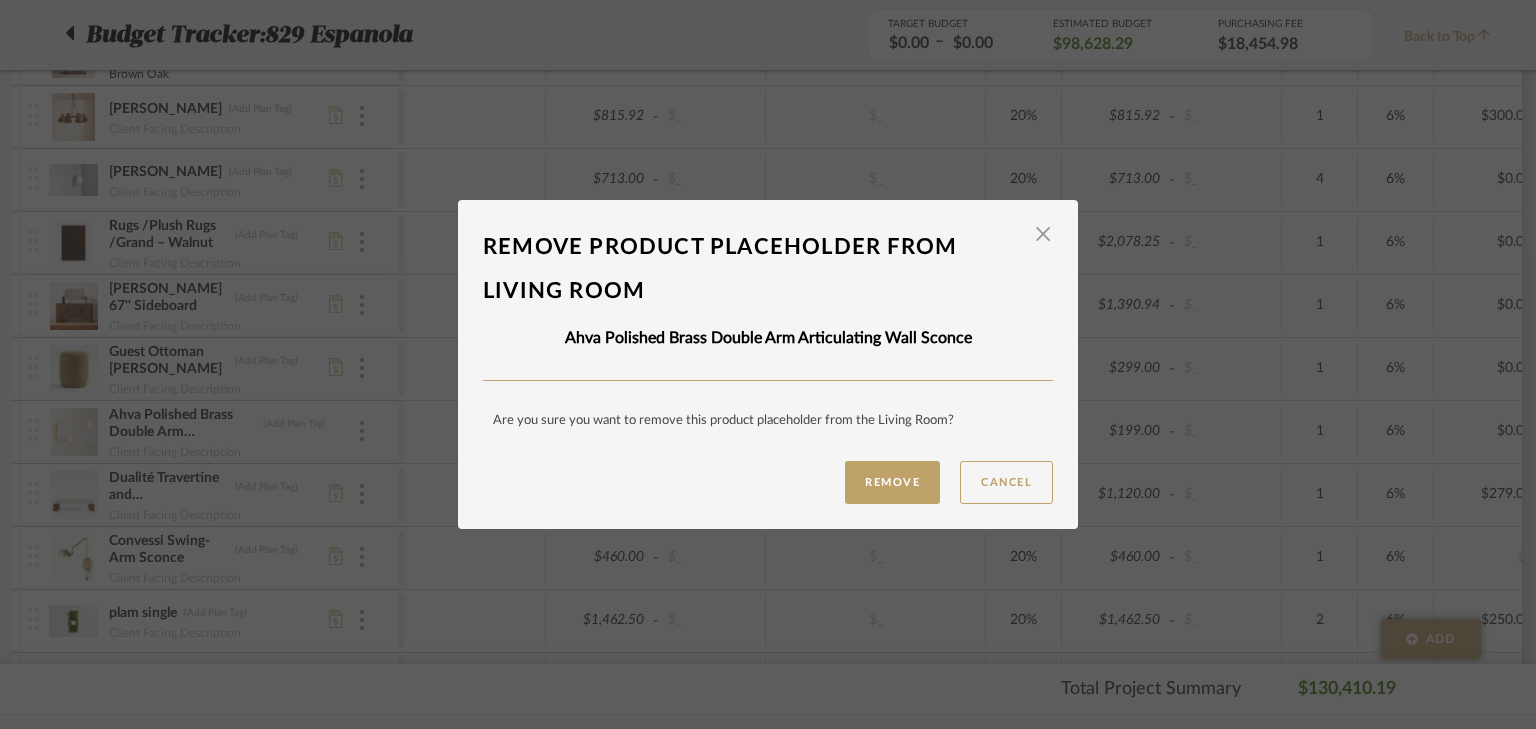 click on "Remove   Cancel" at bounding box center [768, 482] 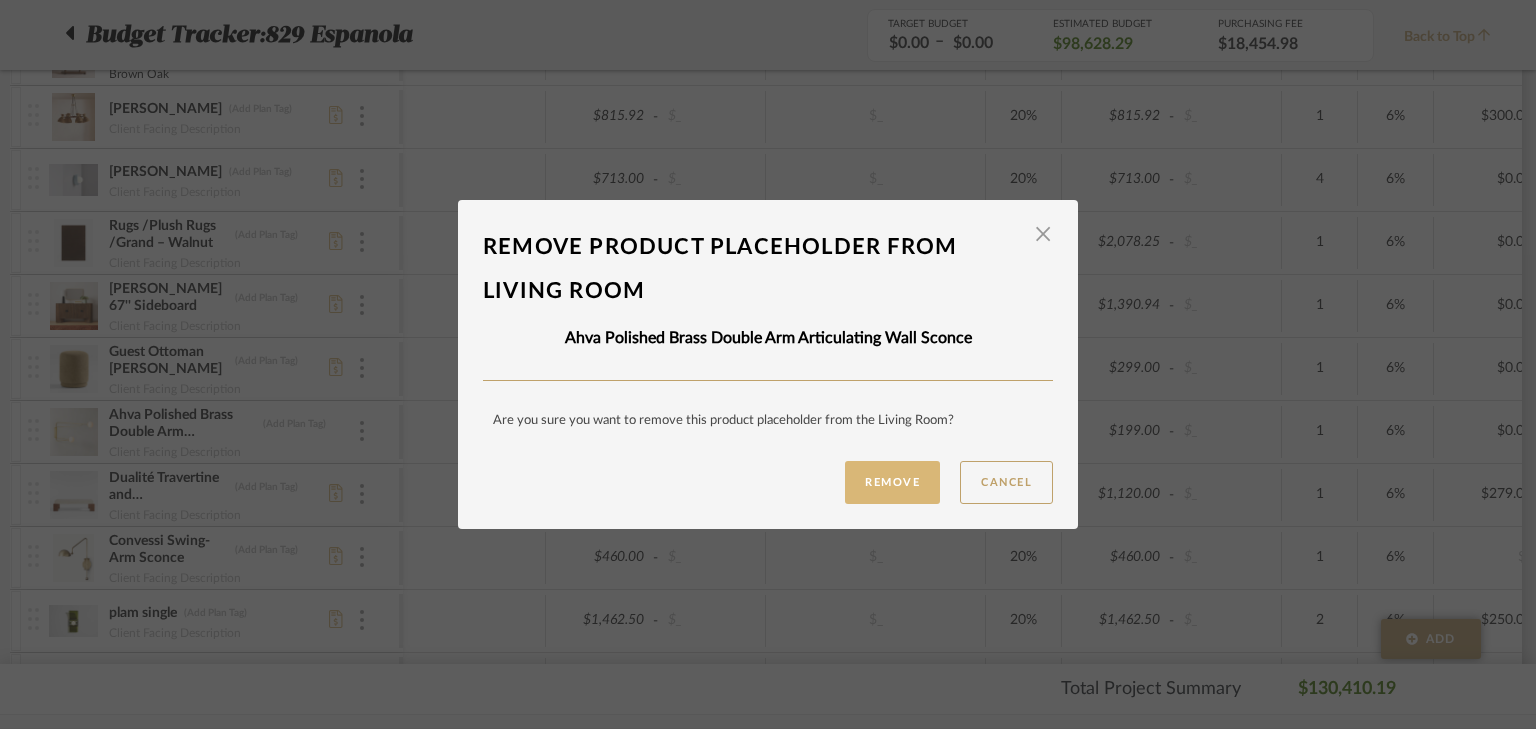 click on "Remove" at bounding box center (892, 482) 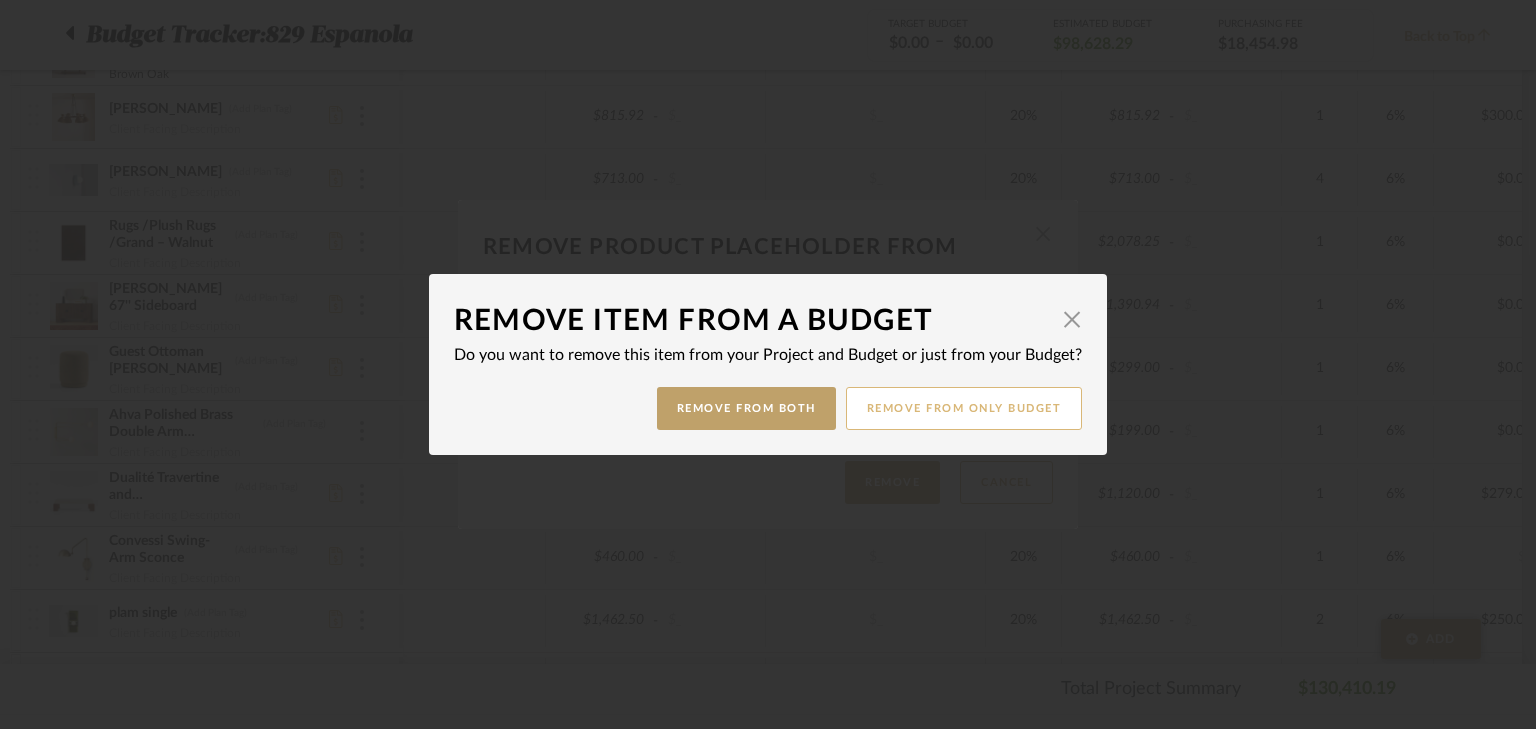 click on "Remove from only Budget" at bounding box center [964, 408] 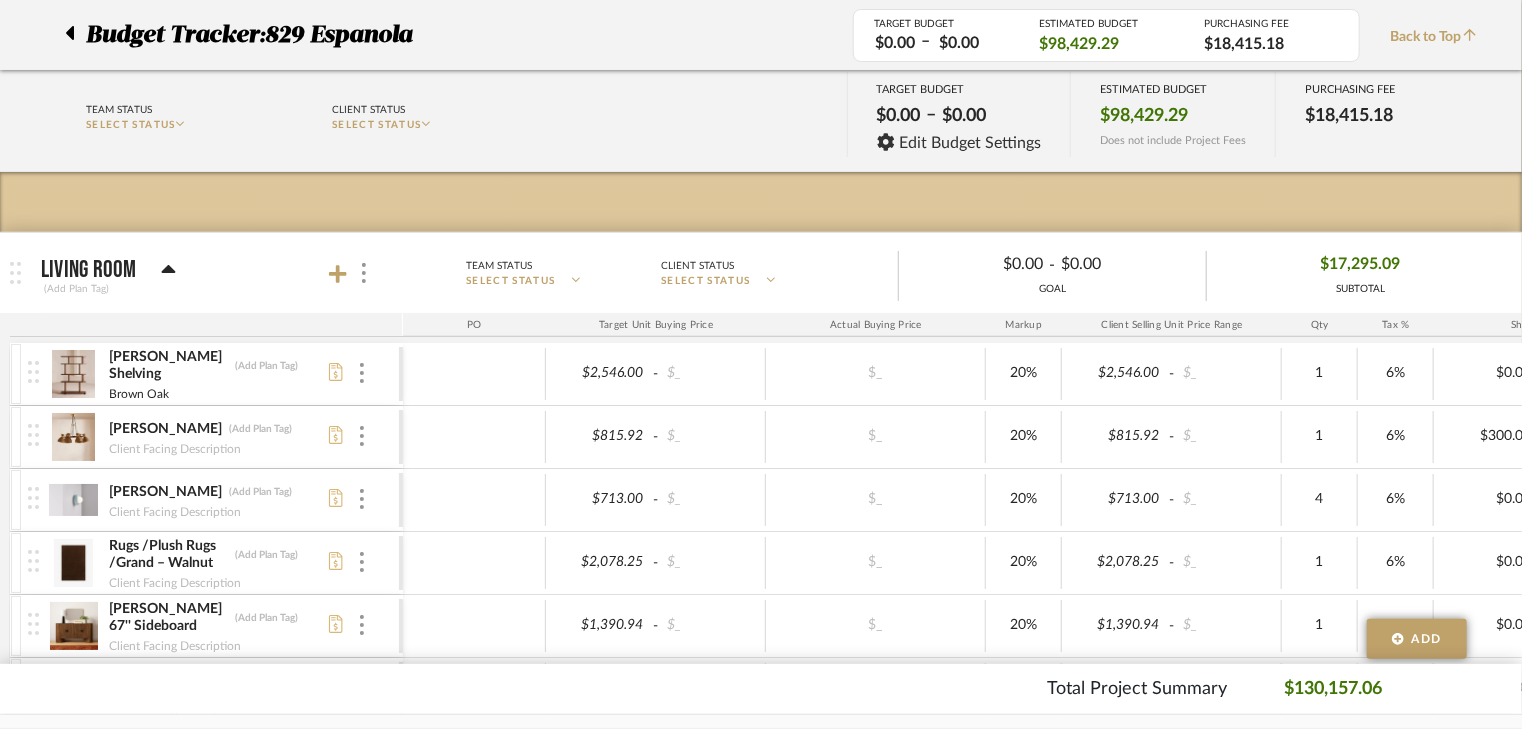 scroll, scrollTop: 0, scrollLeft: 0, axis: both 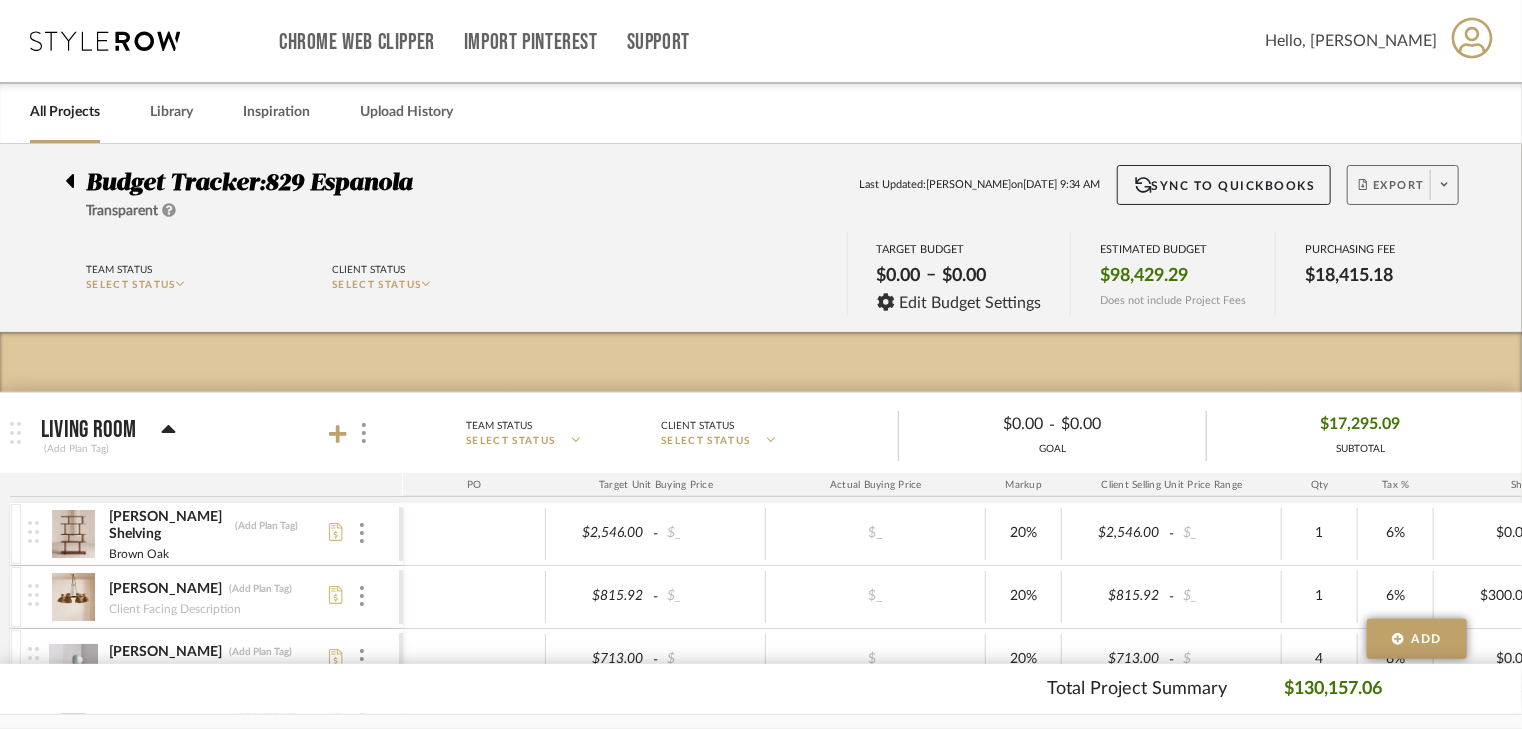 click 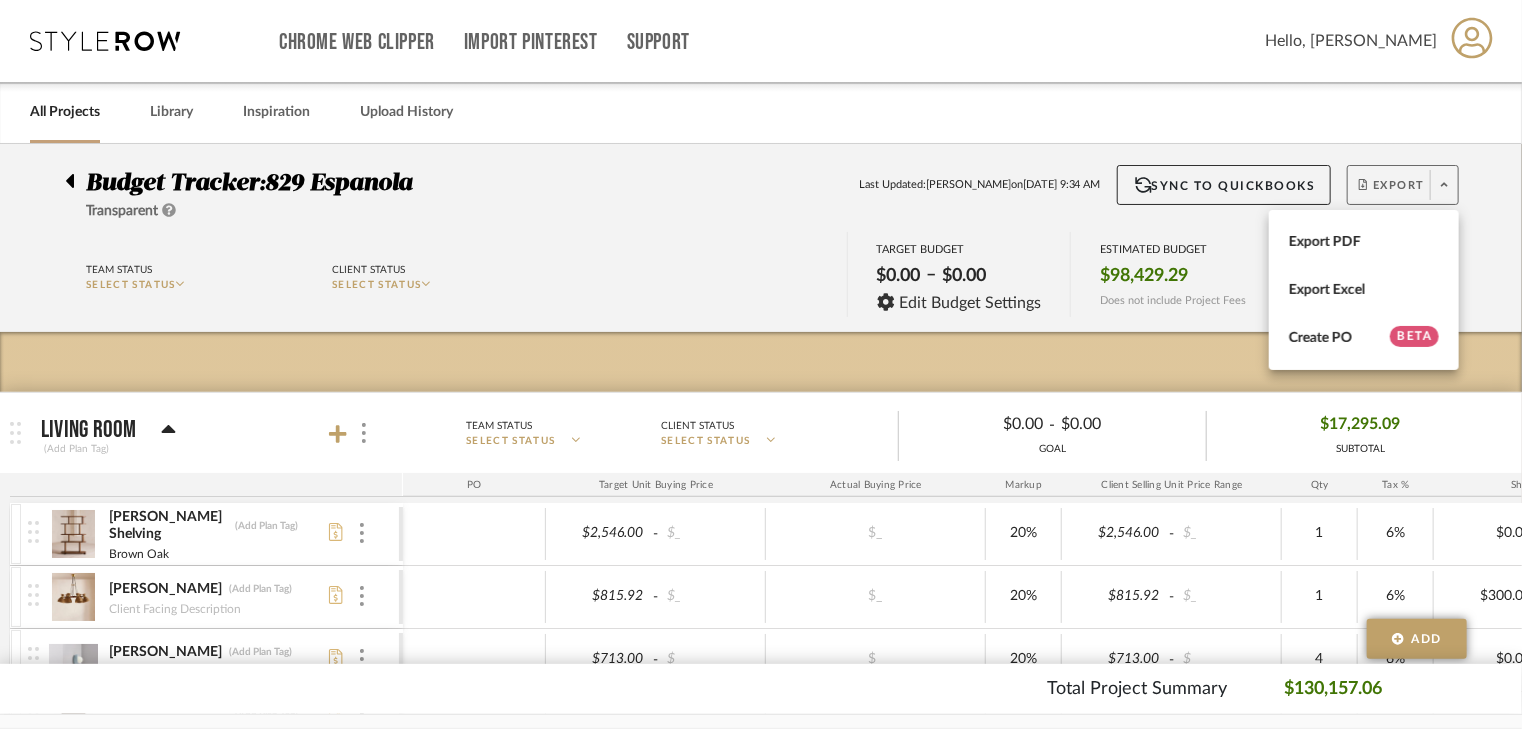 click at bounding box center [761, 364] 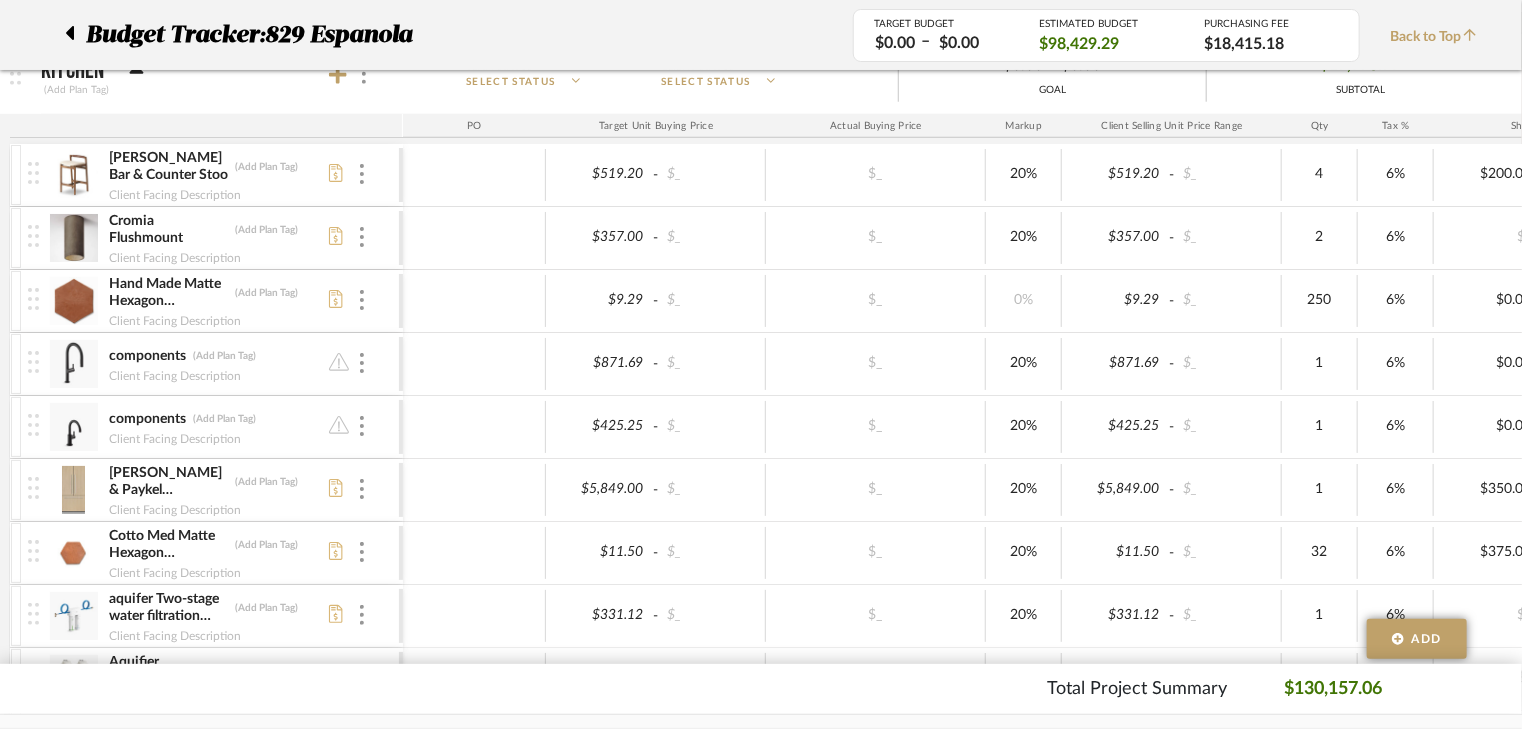 scroll, scrollTop: 1440, scrollLeft: 0, axis: vertical 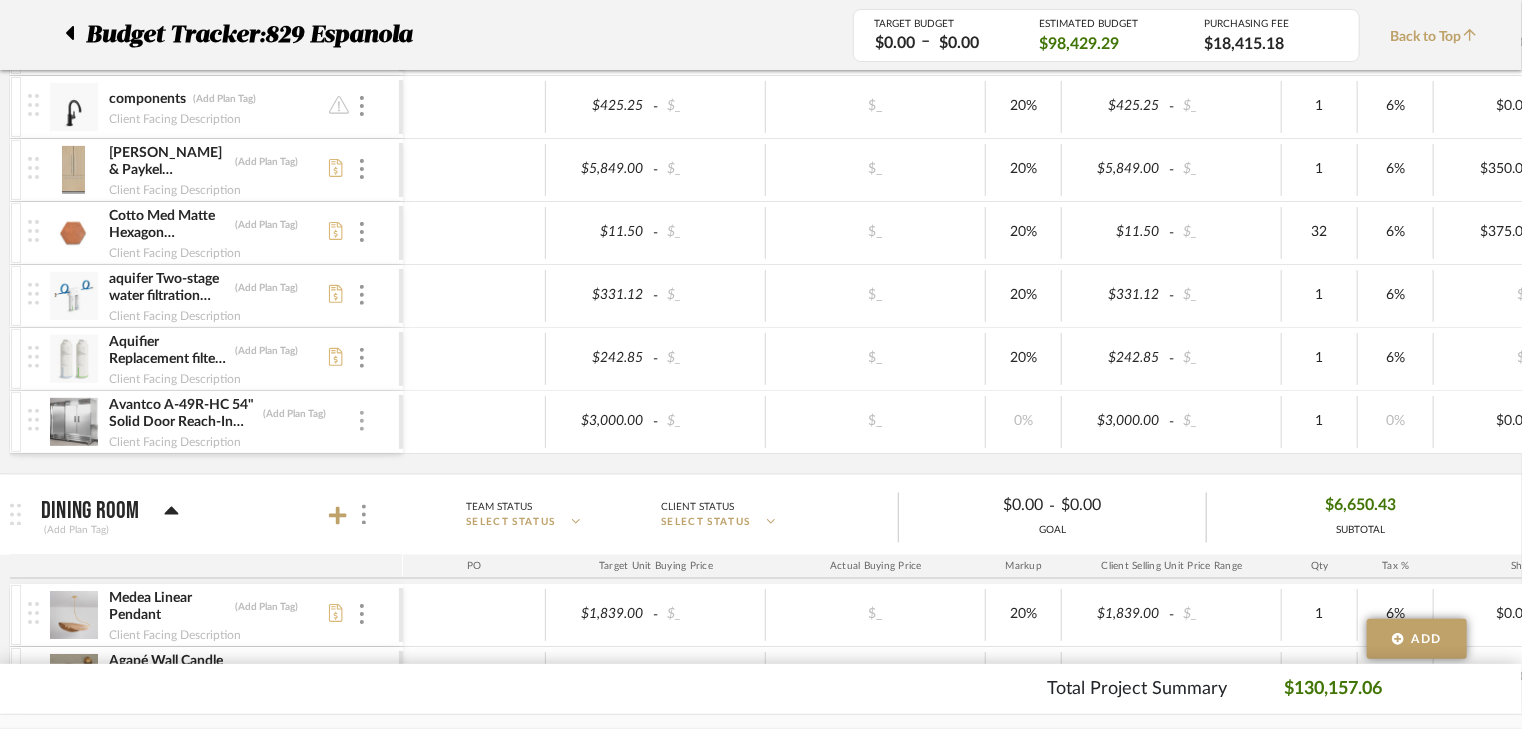 click at bounding box center (362, 421) 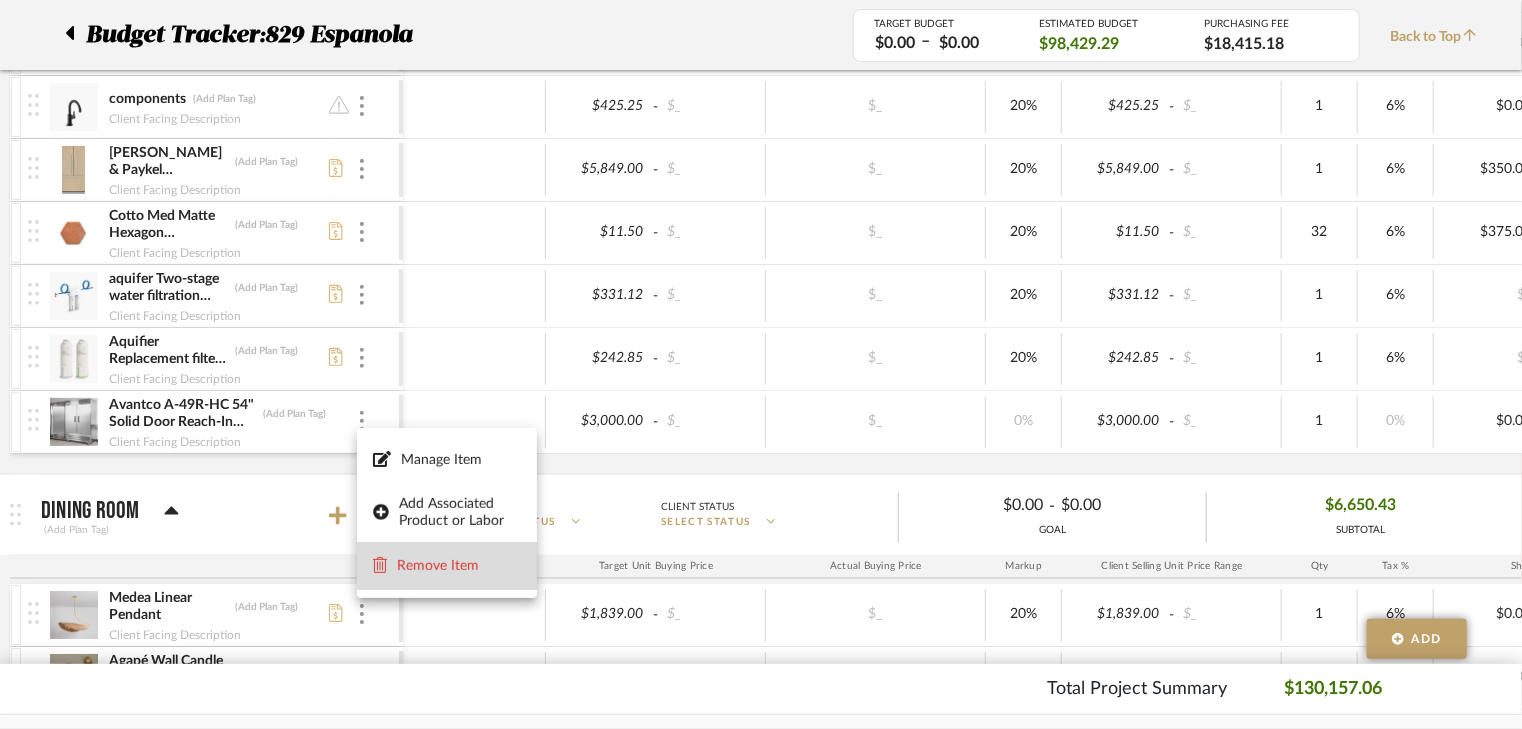 click on "Remove Item" at bounding box center [459, 566] 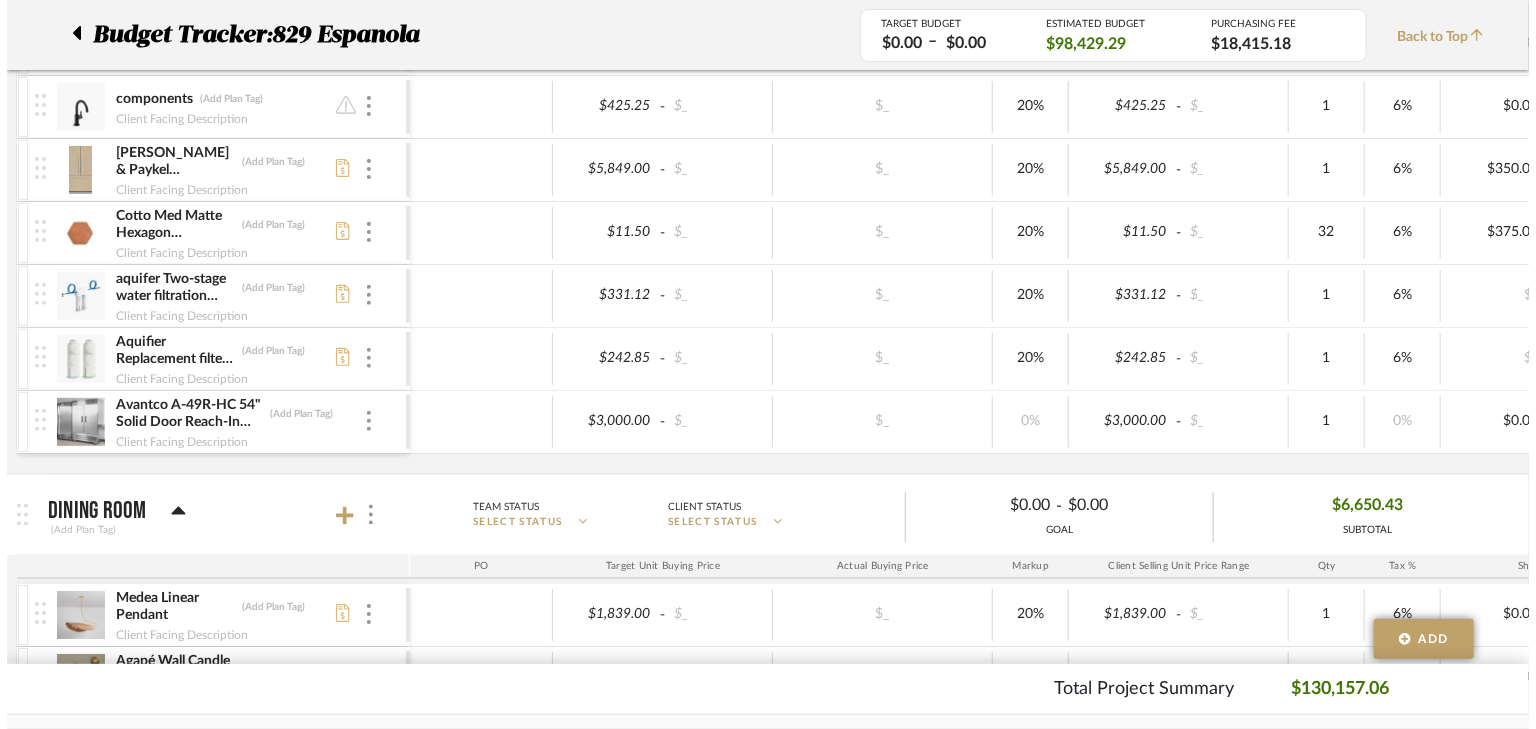 scroll, scrollTop: 0, scrollLeft: 0, axis: both 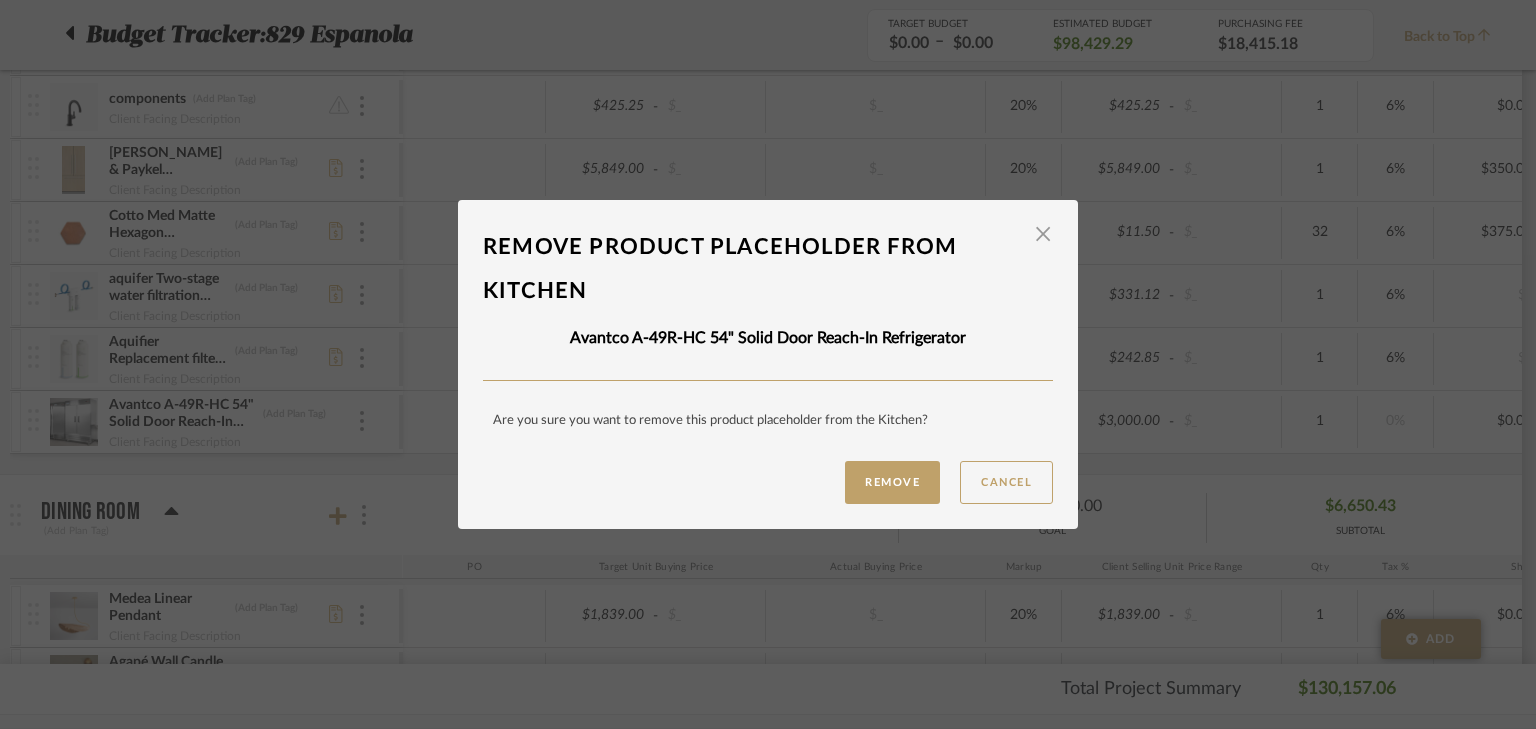 click on "Remove" at bounding box center [892, 482] 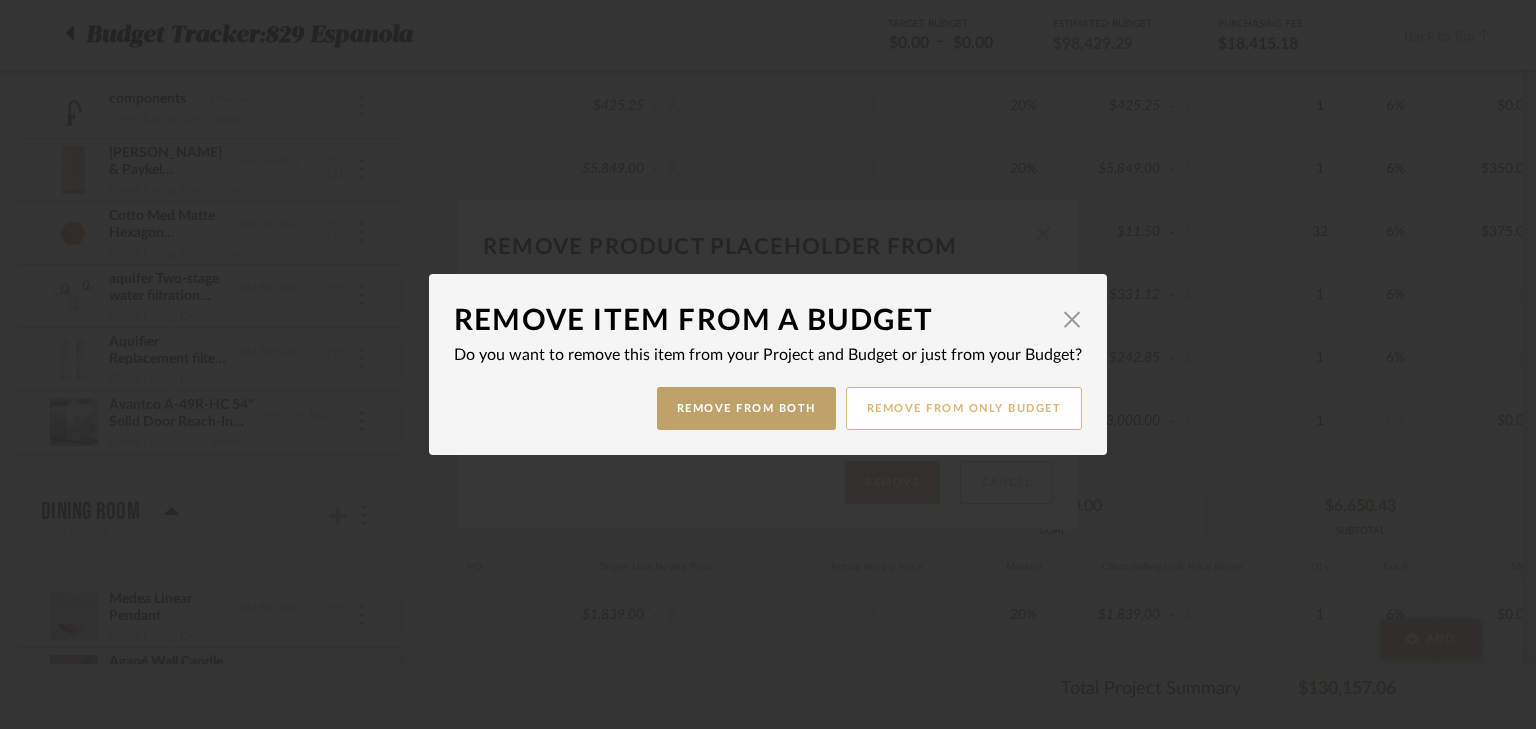 click on "Remove from only Budget" at bounding box center [964, 408] 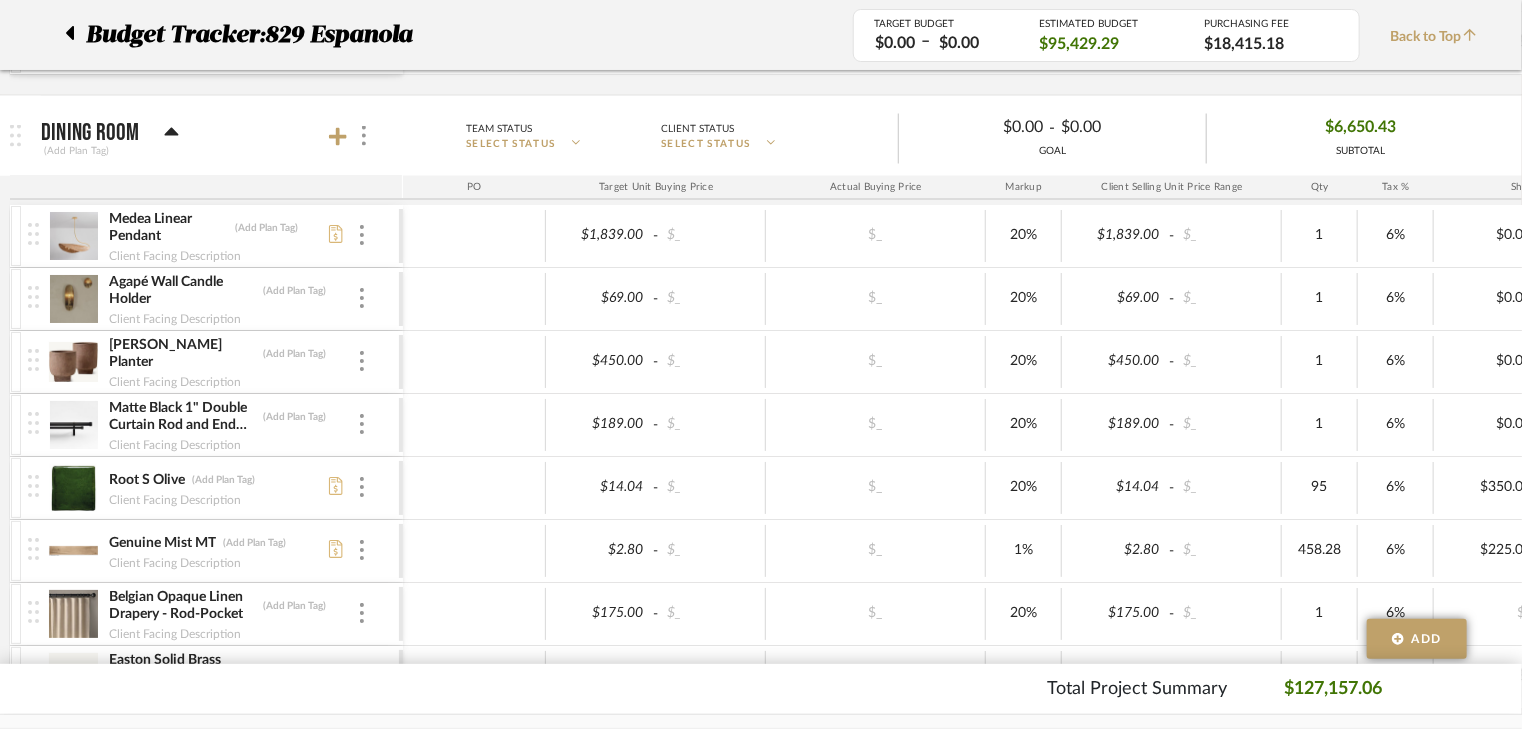 scroll, scrollTop: 1760, scrollLeft: 0, axis: vertical 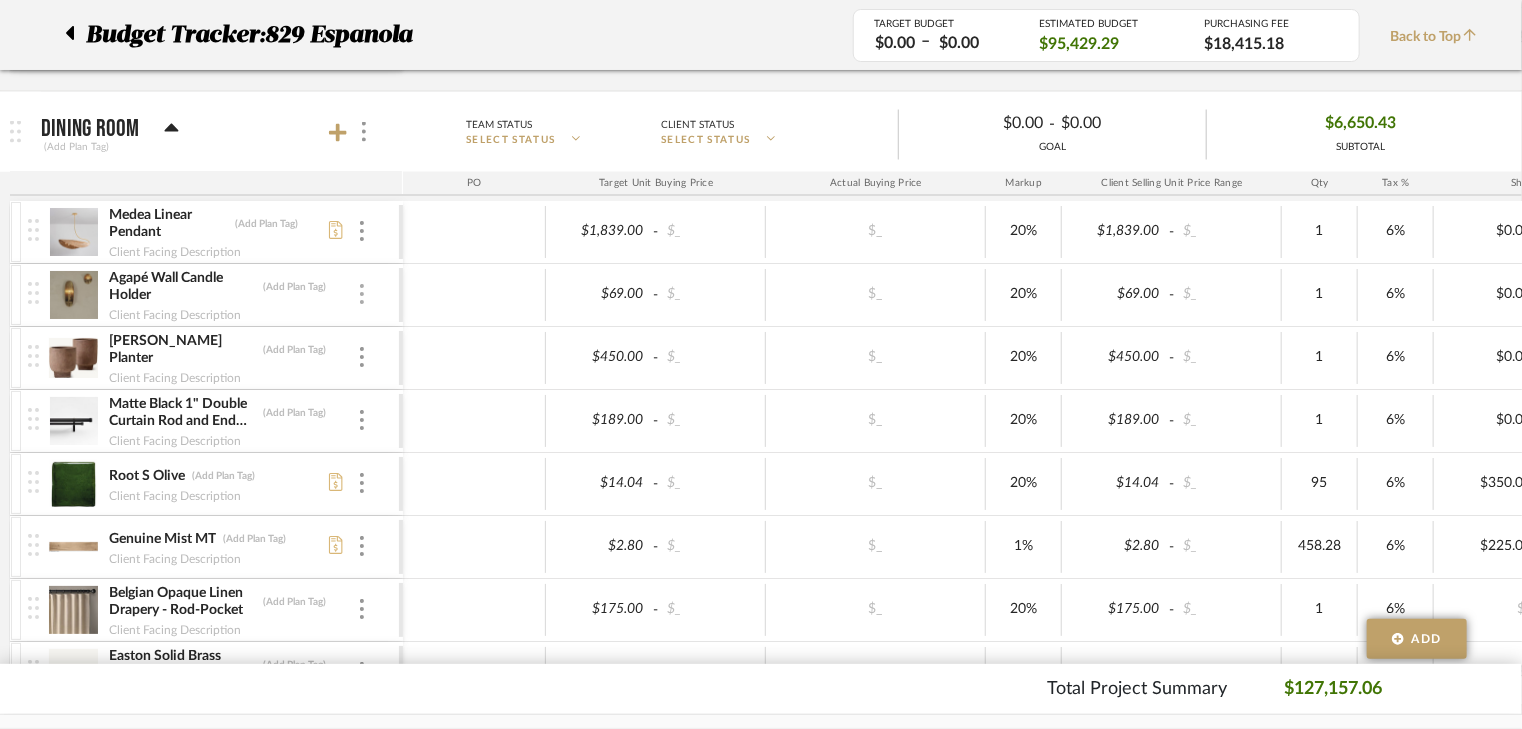 click at bounding box center (362, 295) 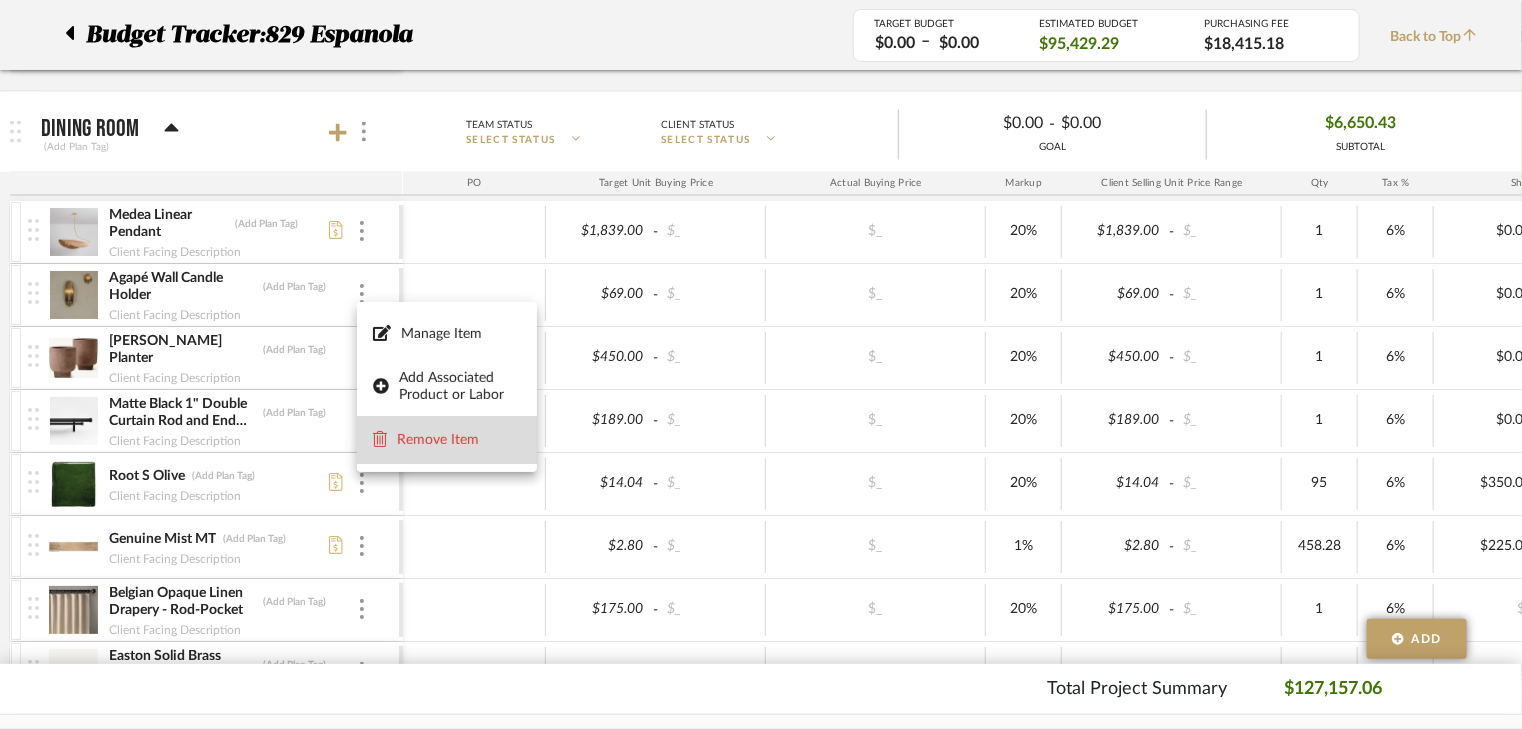 click on "Remove Item" at bounding box center (459, 439) 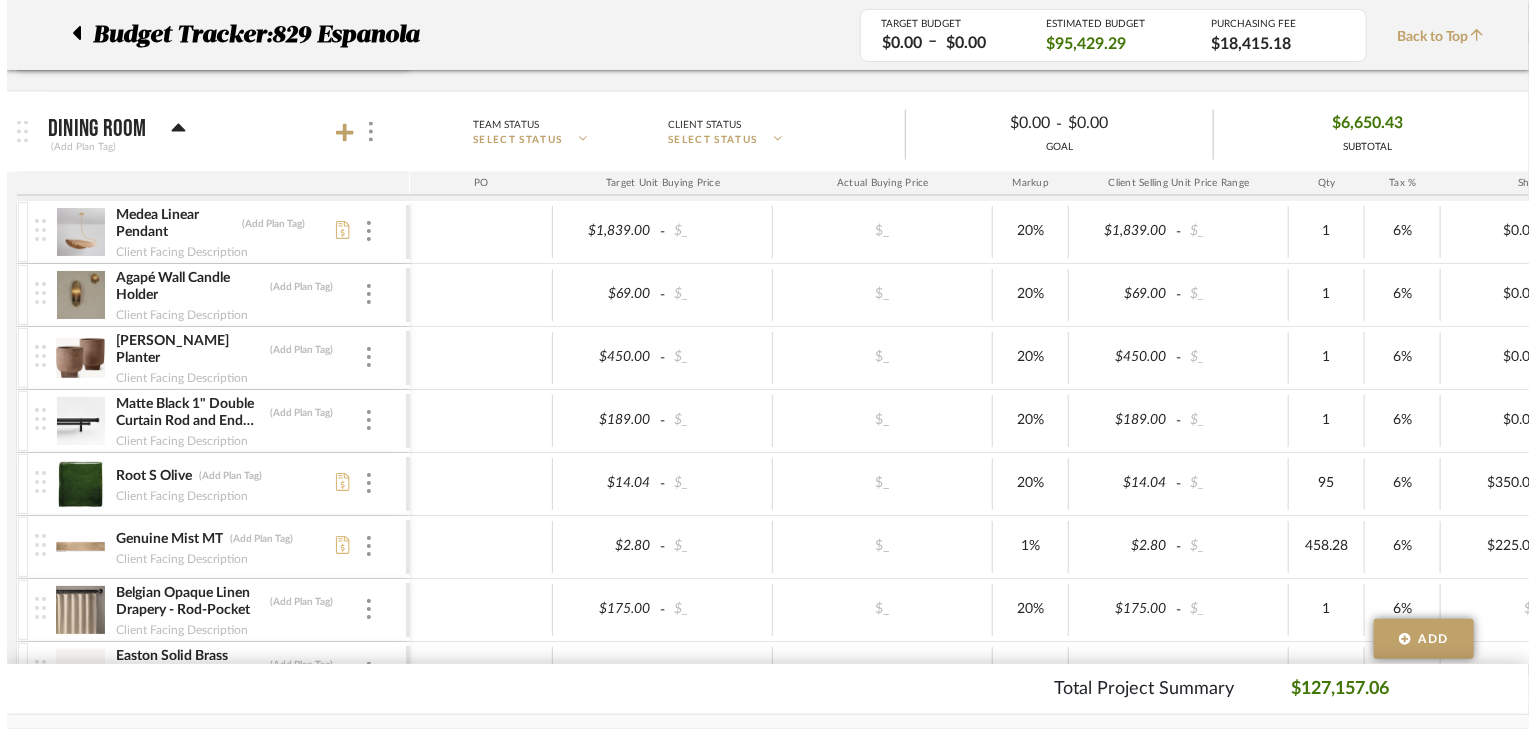 scroll, scrollTop: 0, scrollLeft: 0, axis: both 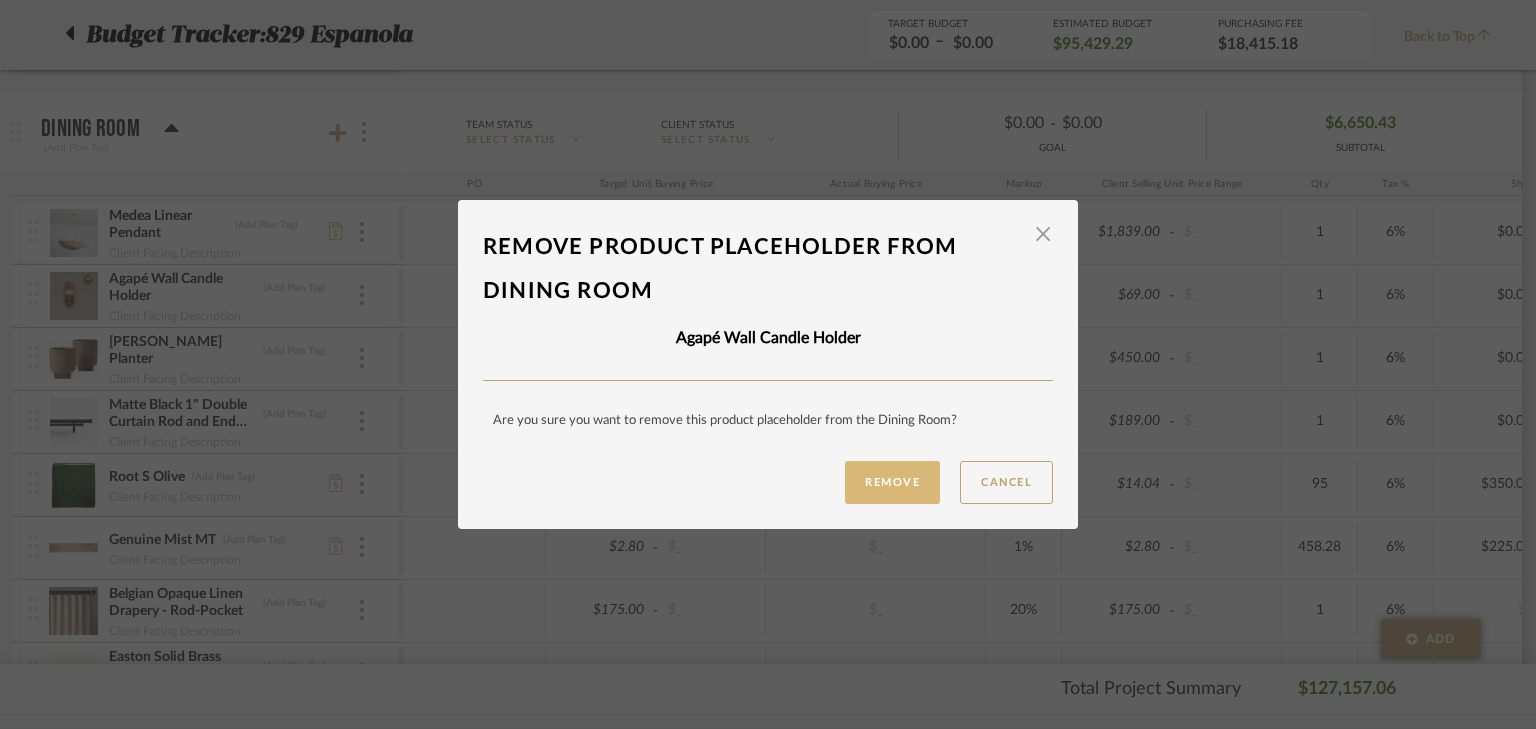click on "Remove" at bounding box center (892, 482) 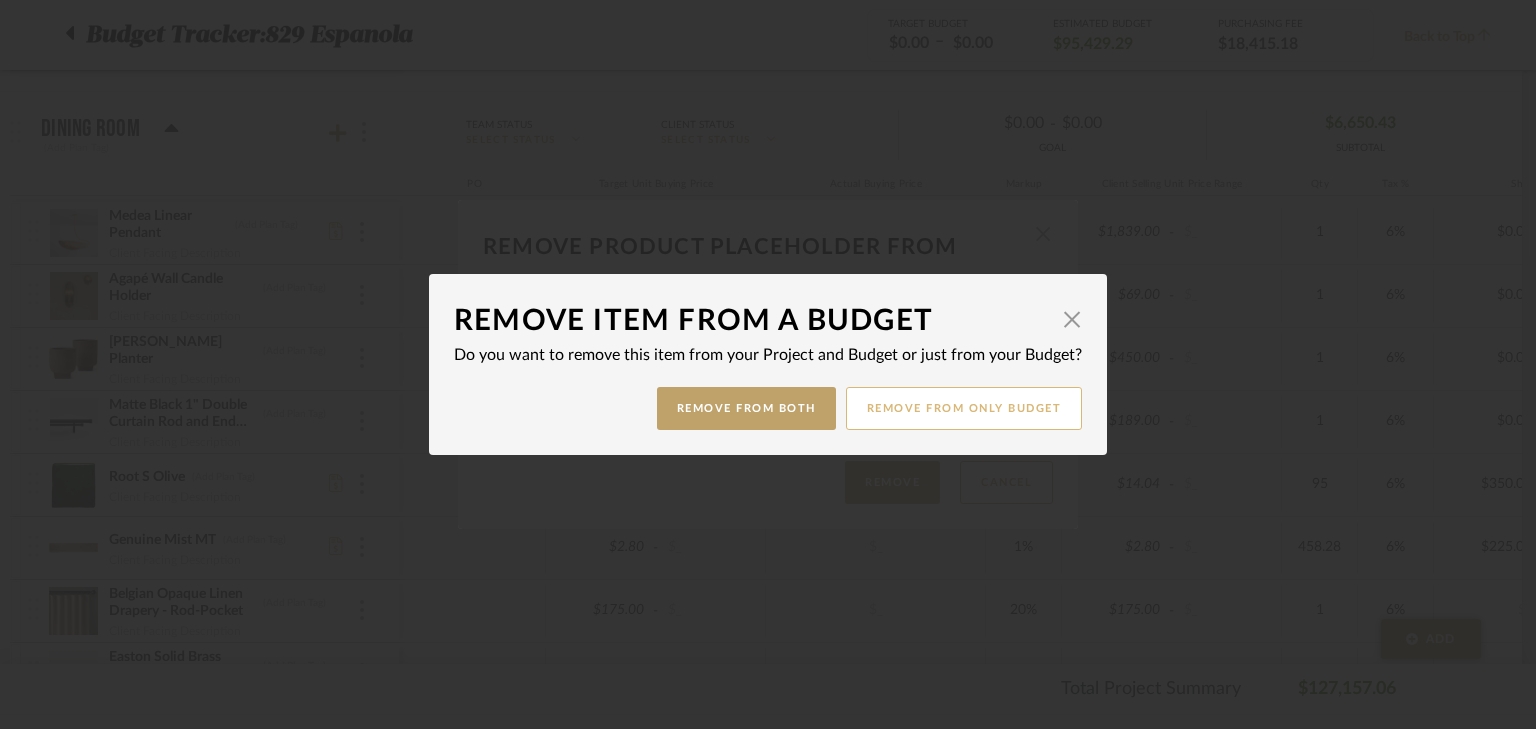 click on "Remove from only Budget" at bounding box center (964, 408) 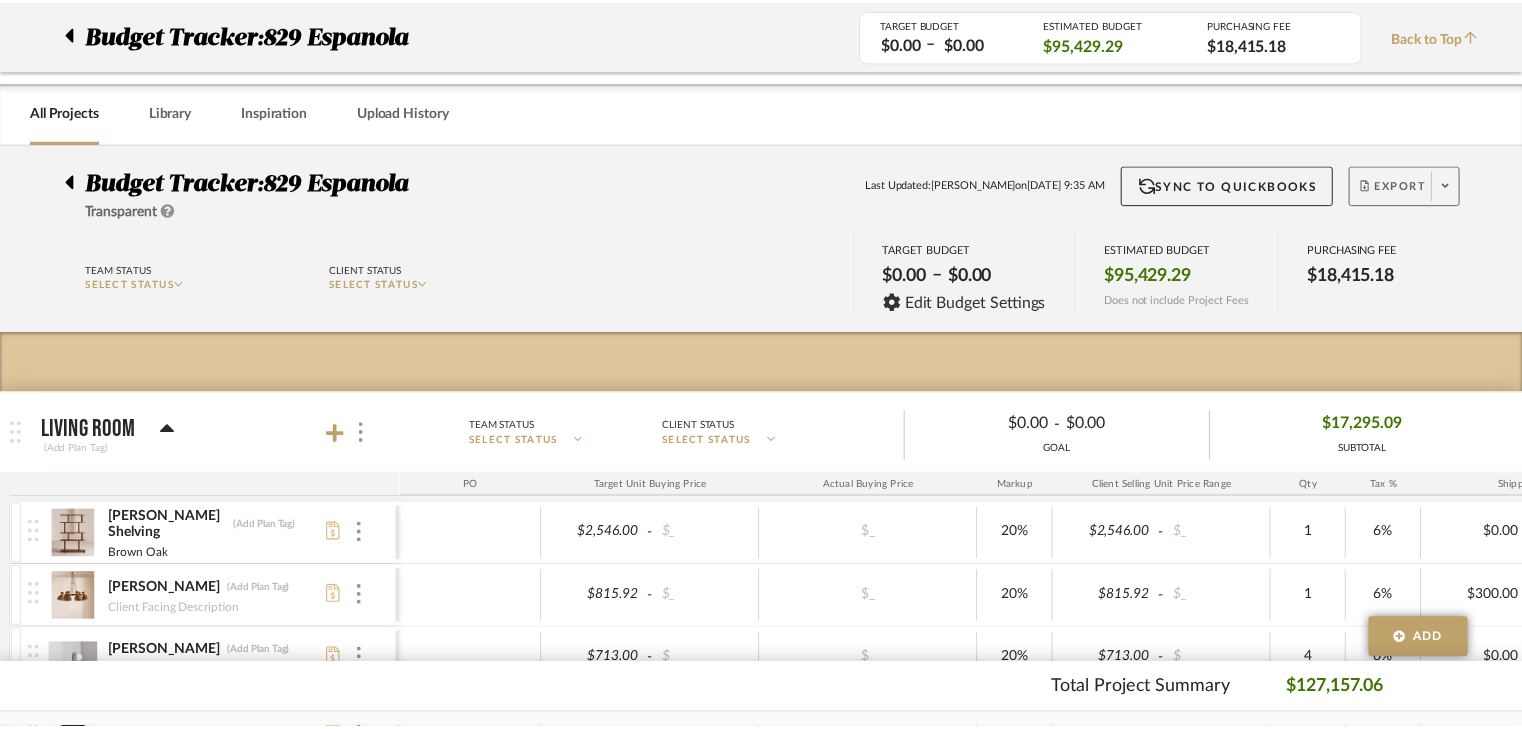 scroll, scrollTop: 1760, scrollLeft: 0, axis: vertical 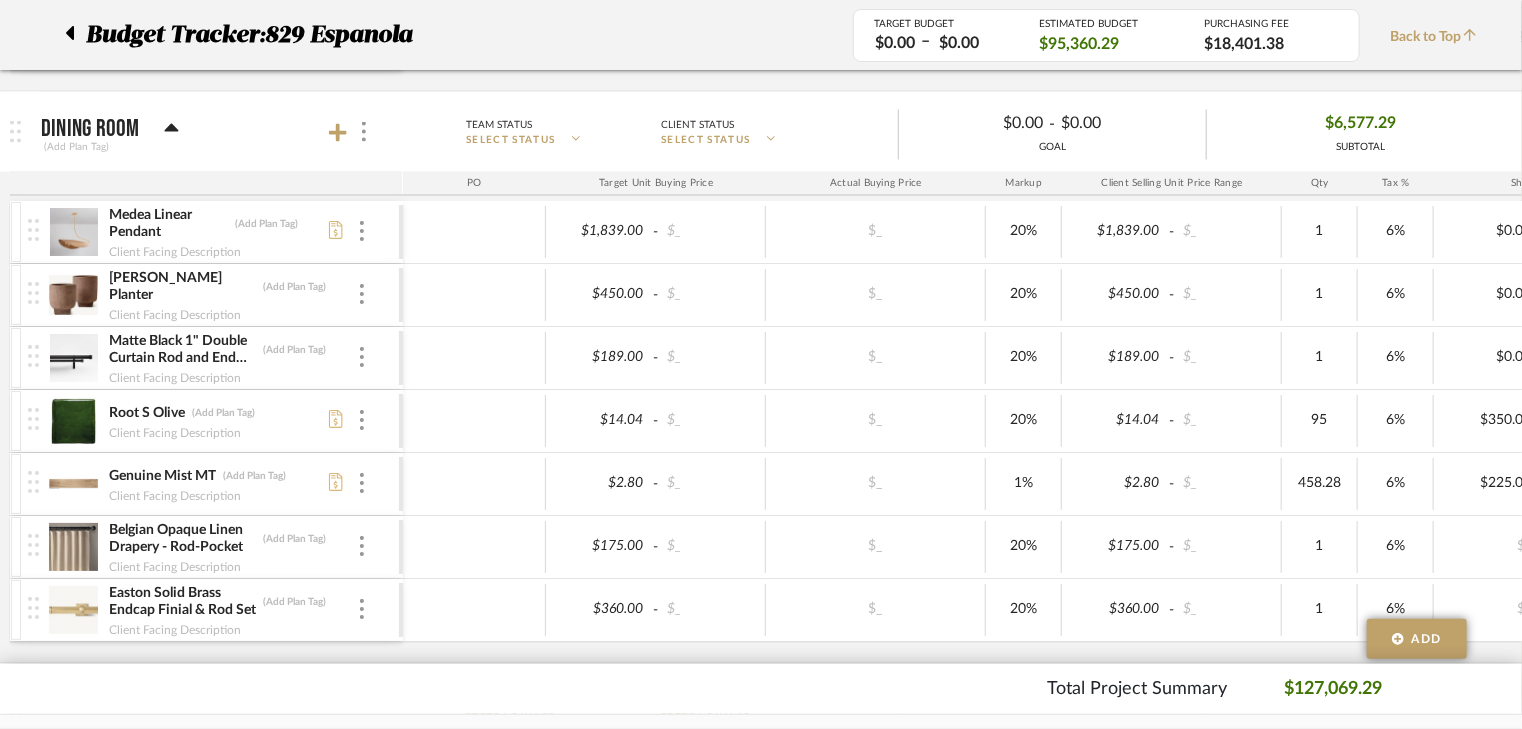 click on "Bardin Planter   (Add Plan Tag)   Client Facing Description" at bounding box center [213, 296] 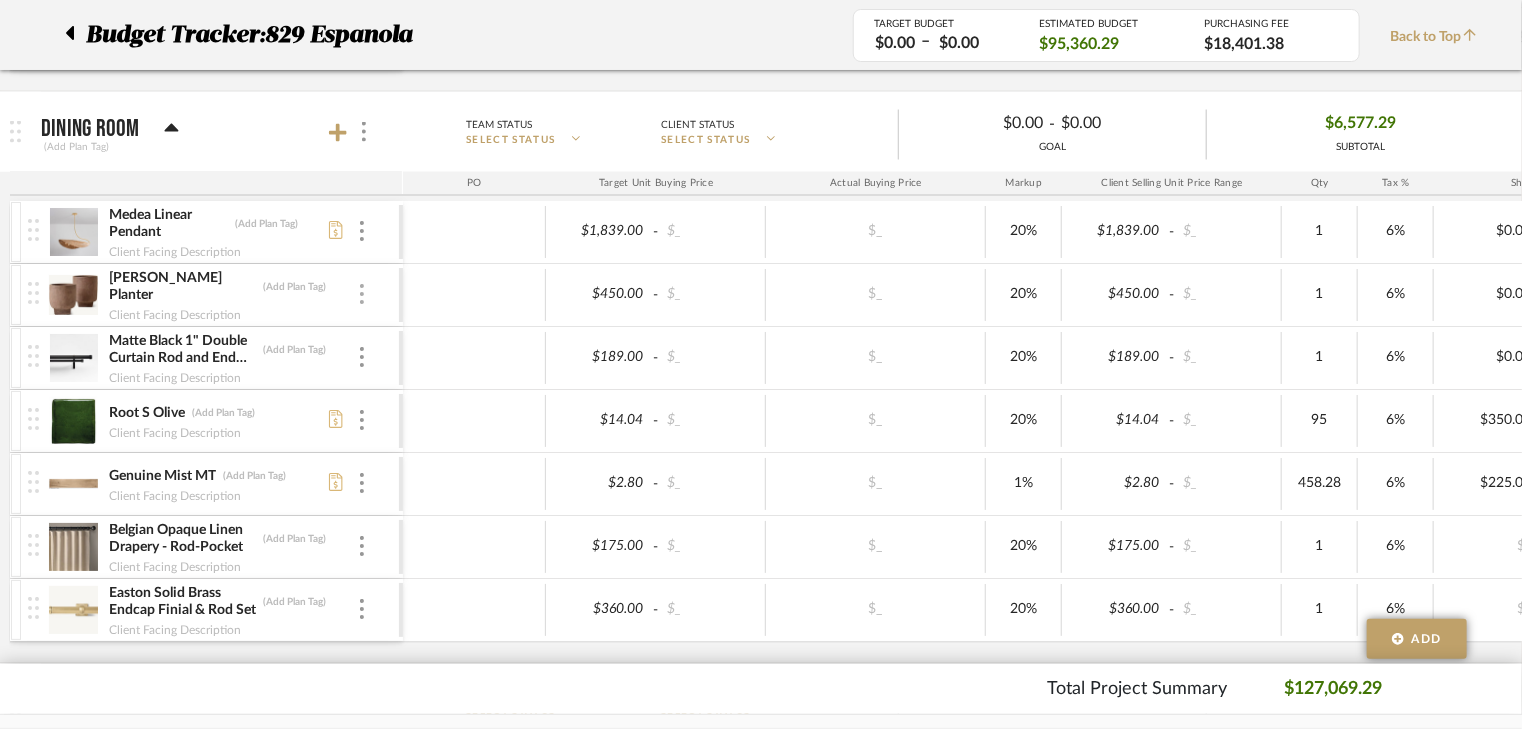click at bounding box center [362, 295] 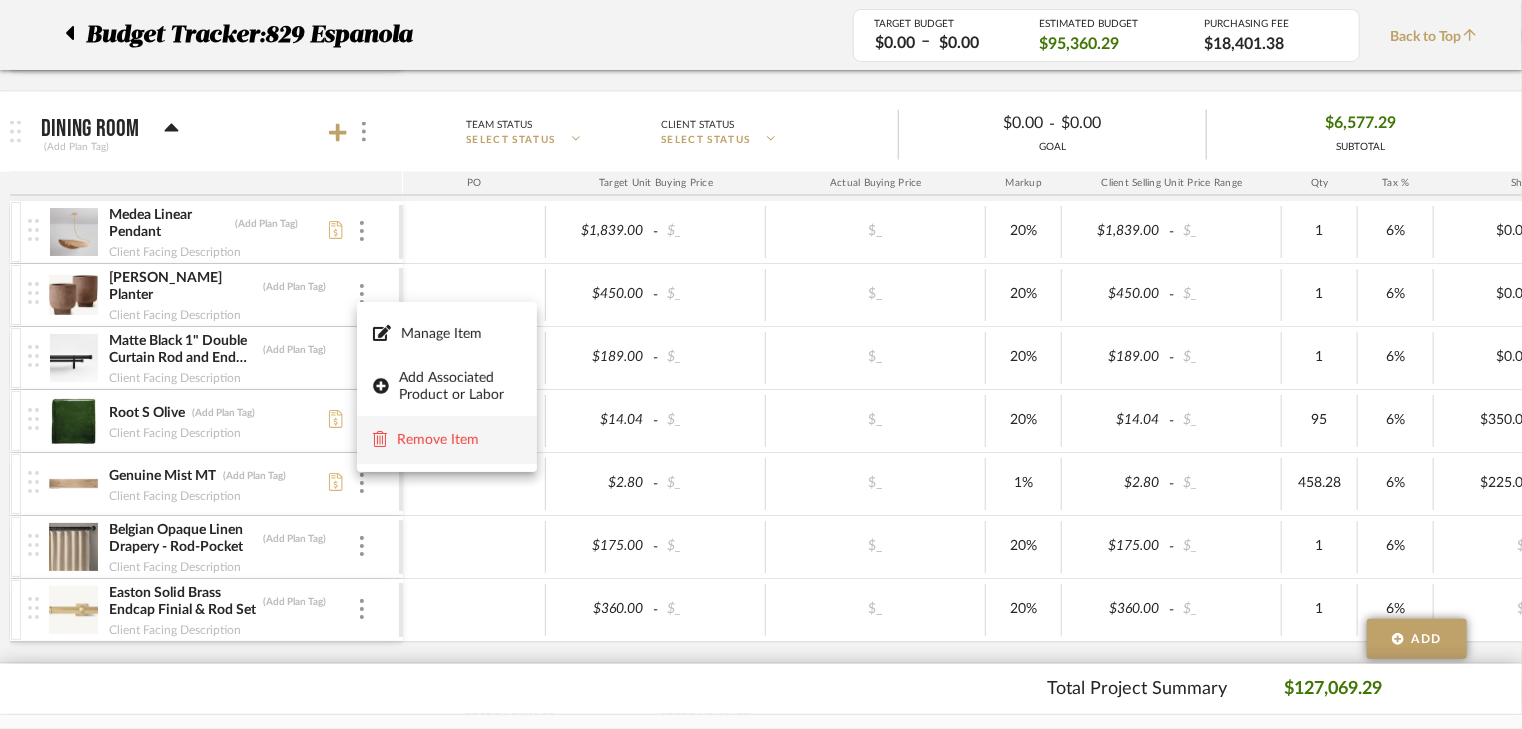 click on "Remove Item" at bounding box center [447, 440] 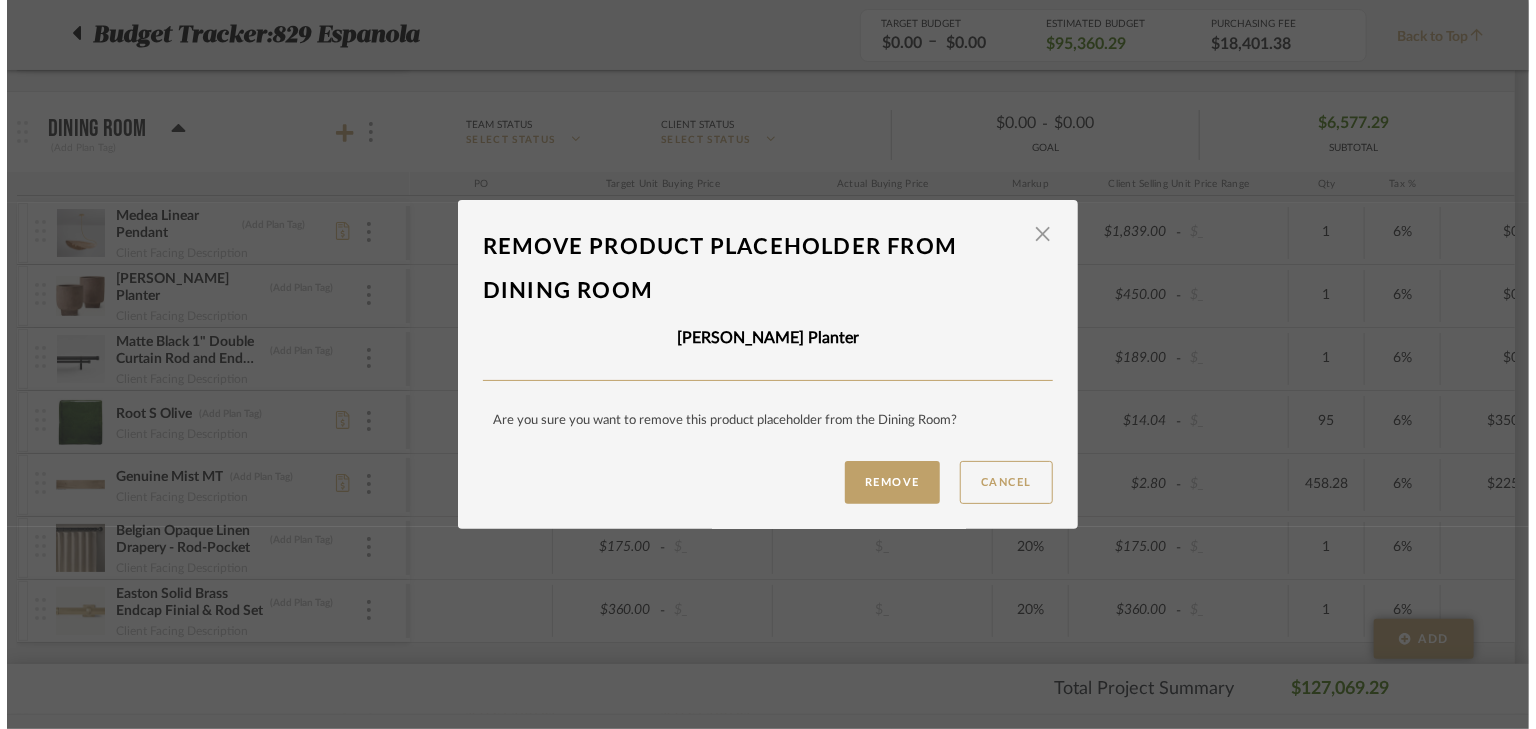 scroll, scrollTop: 0, scrollLeft: 0, axis: both 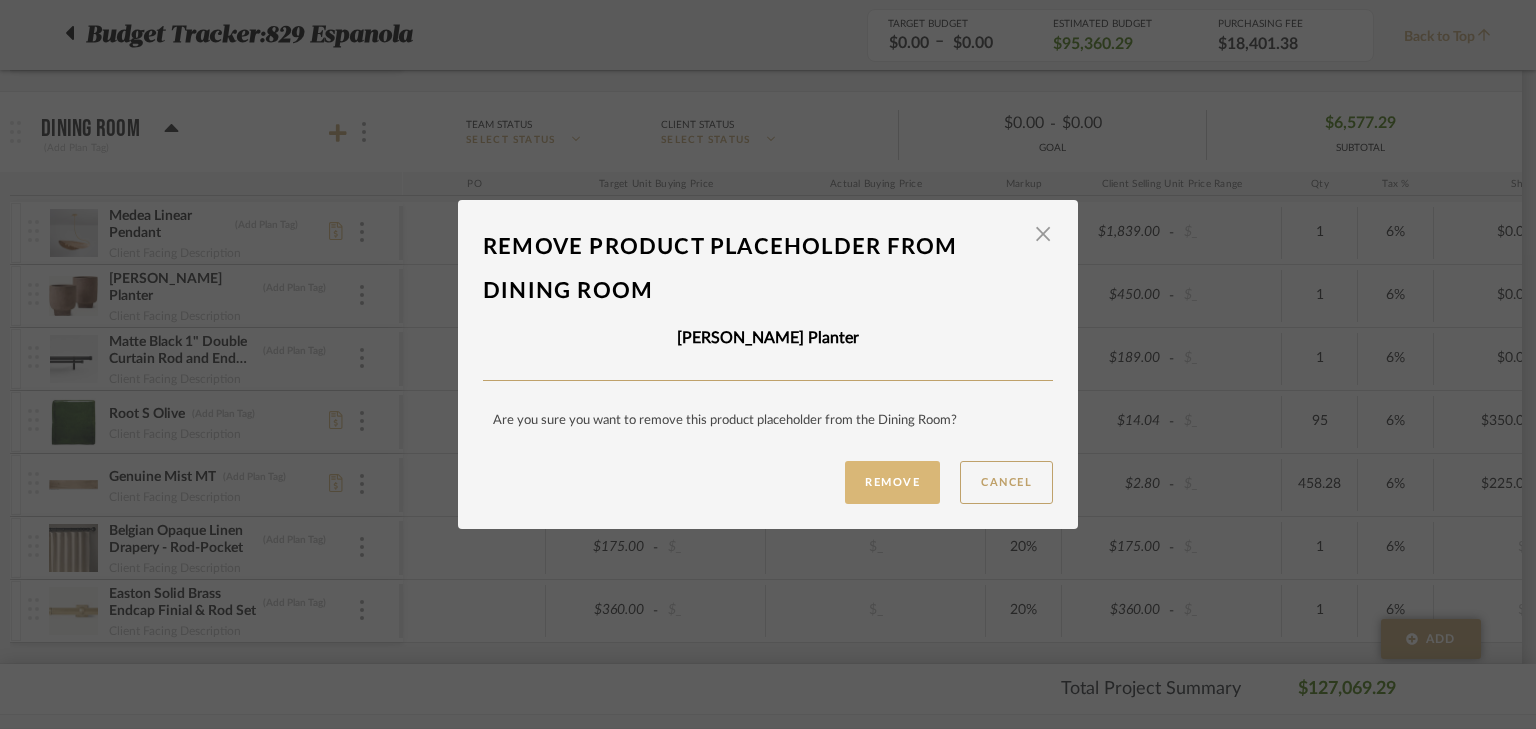 click on "Remove" at bounding box center (892, 482) 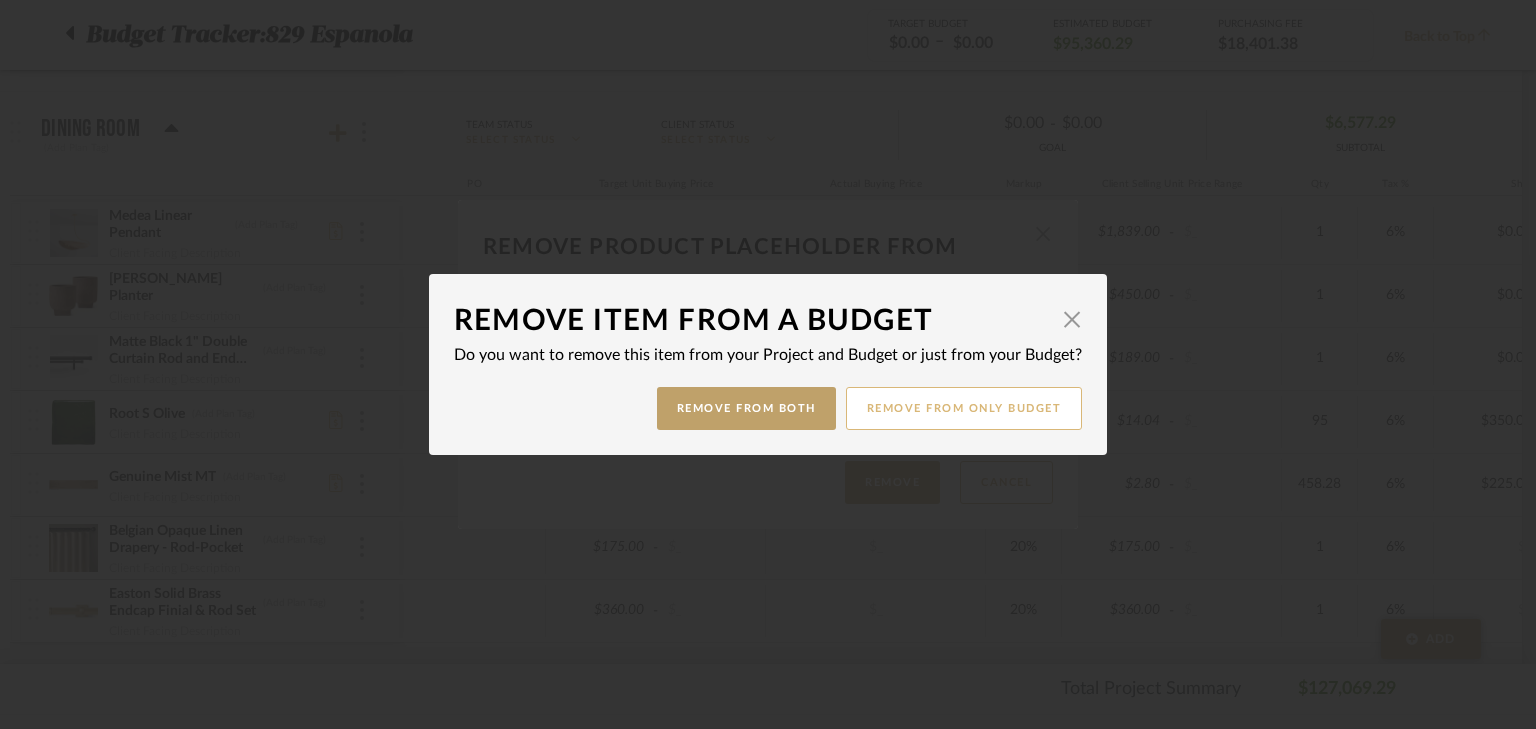 click on "Remove from only Budget" at bounding box center (964, 408) 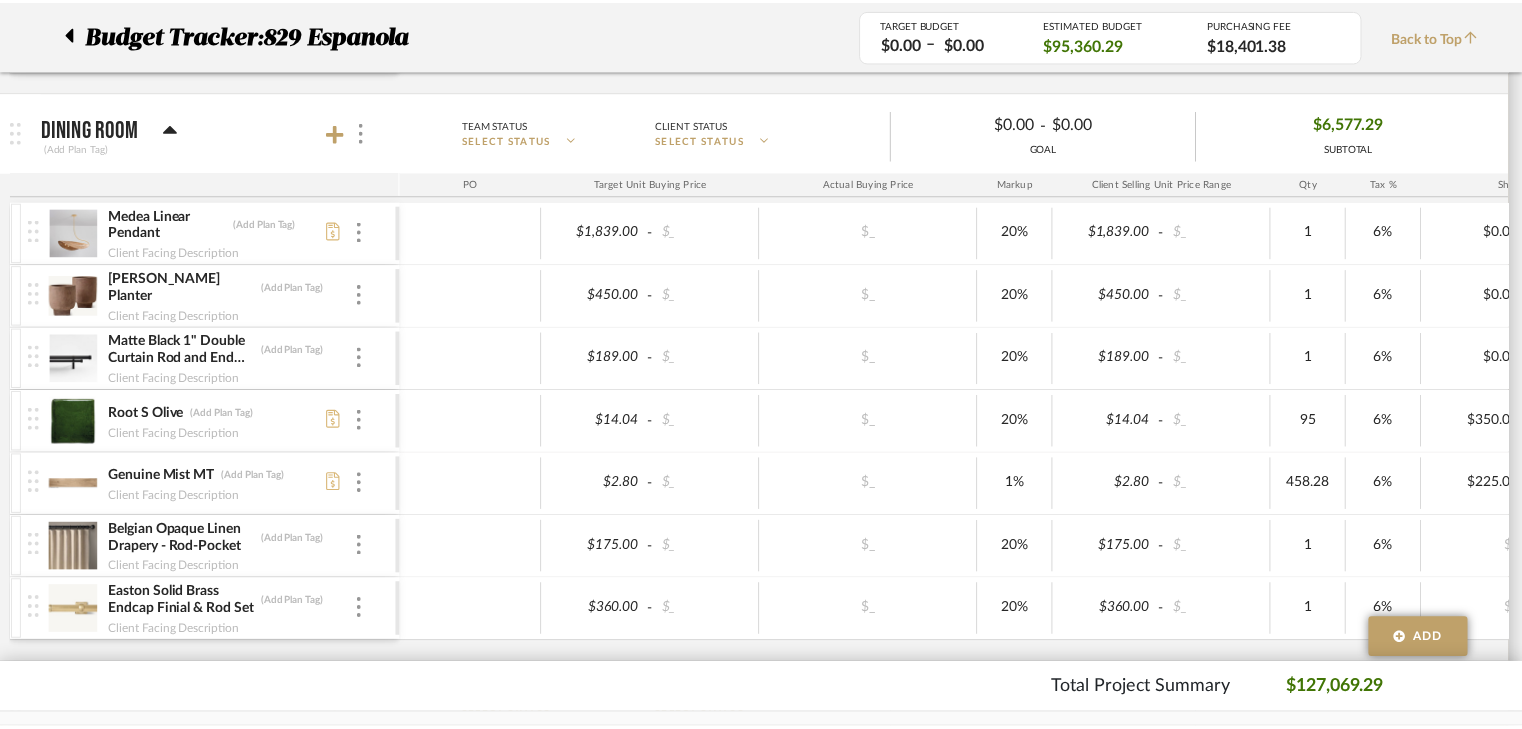 scroll, scrollTop: 1760, scrollLeft: 0, axis: vertical 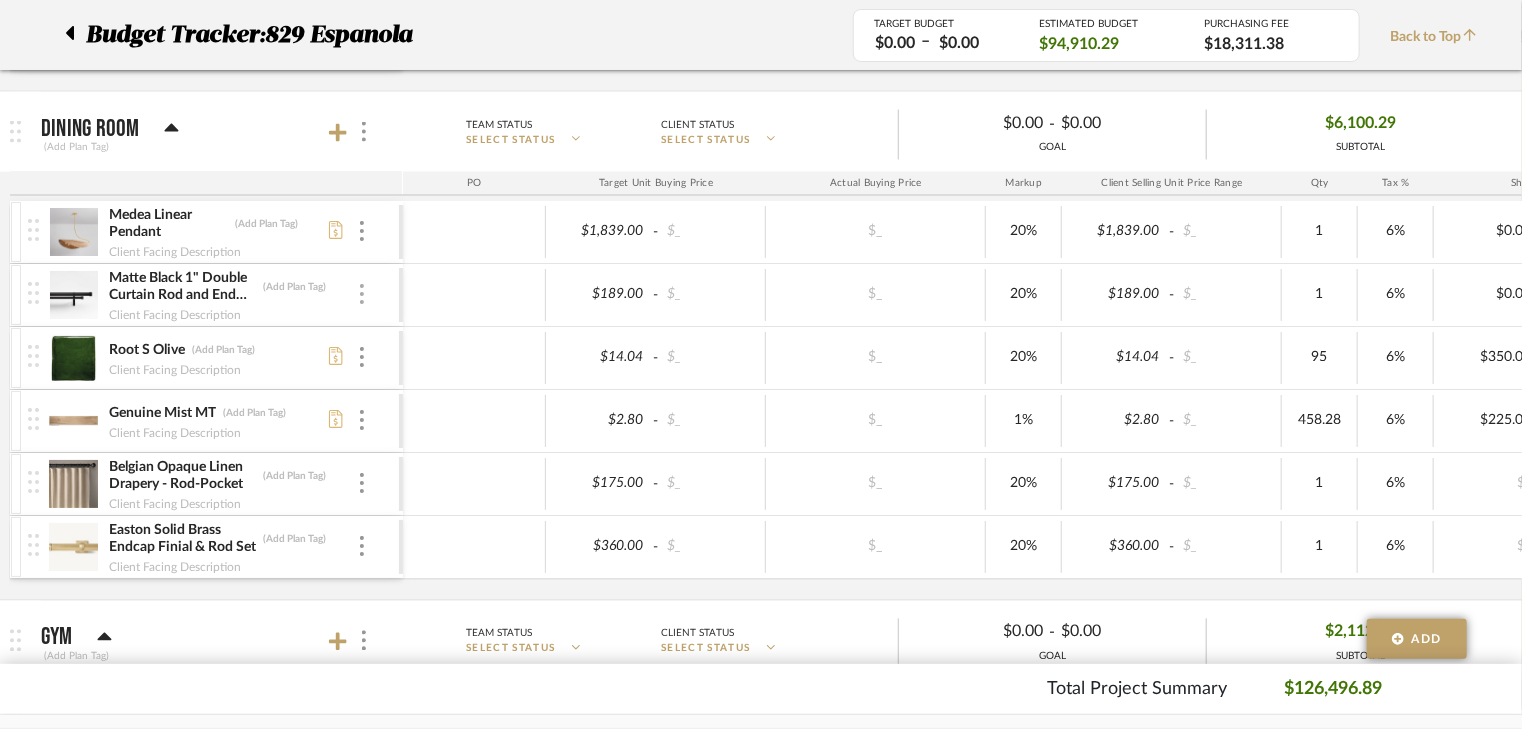 click at bounding box center (362, 296) 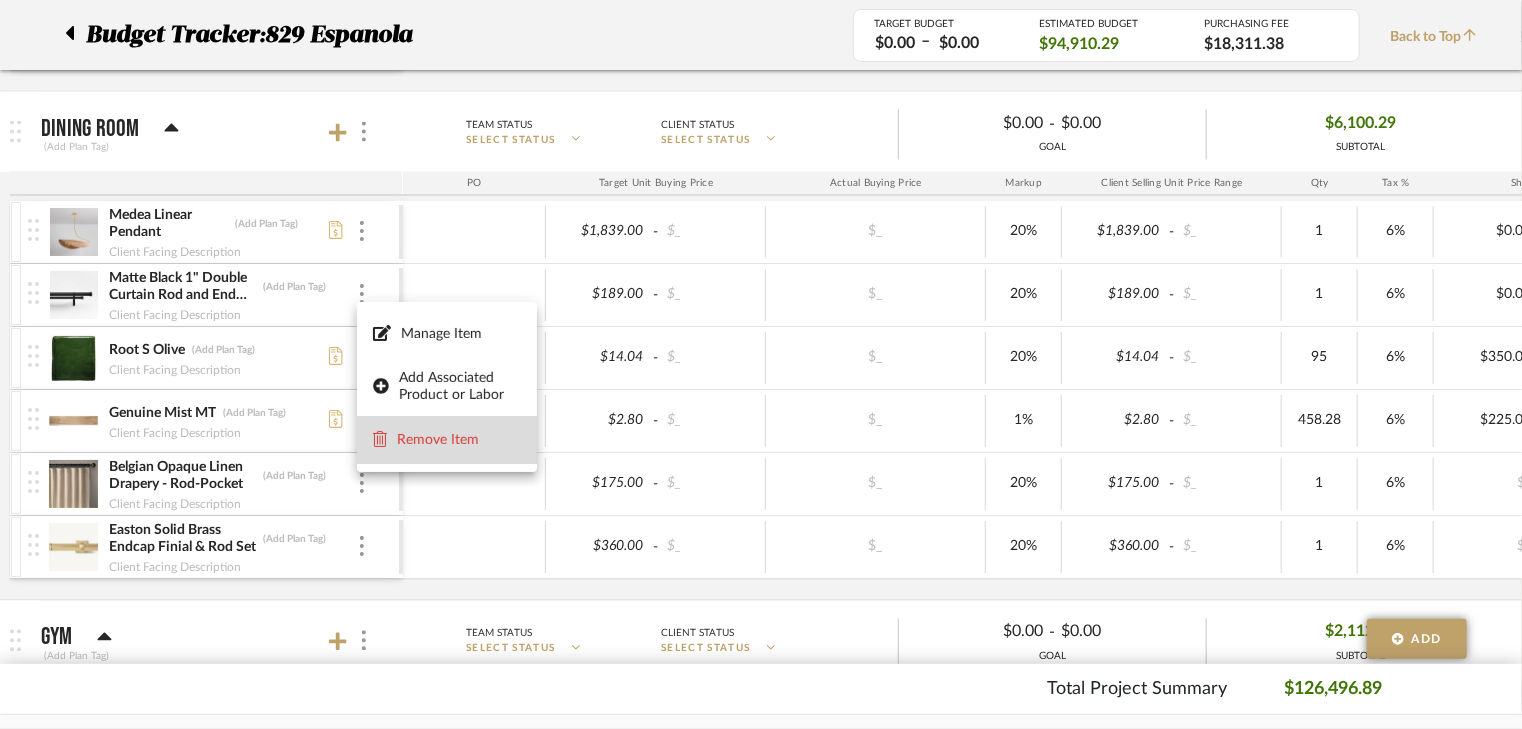 click on "Remove Item" at bounding box center (447, 440) 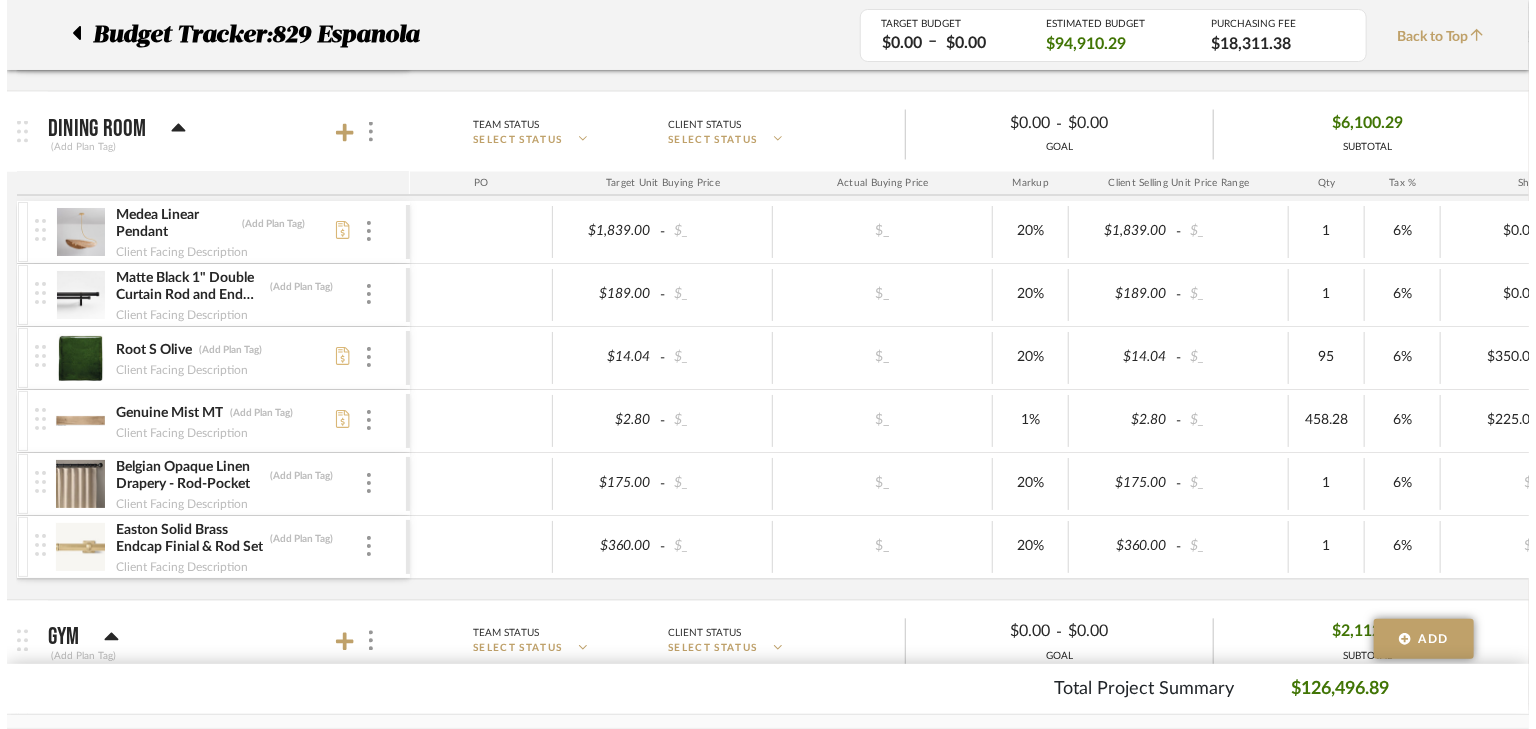 scroll, scrollTop: 0, scrollLeft: 0, axis: both 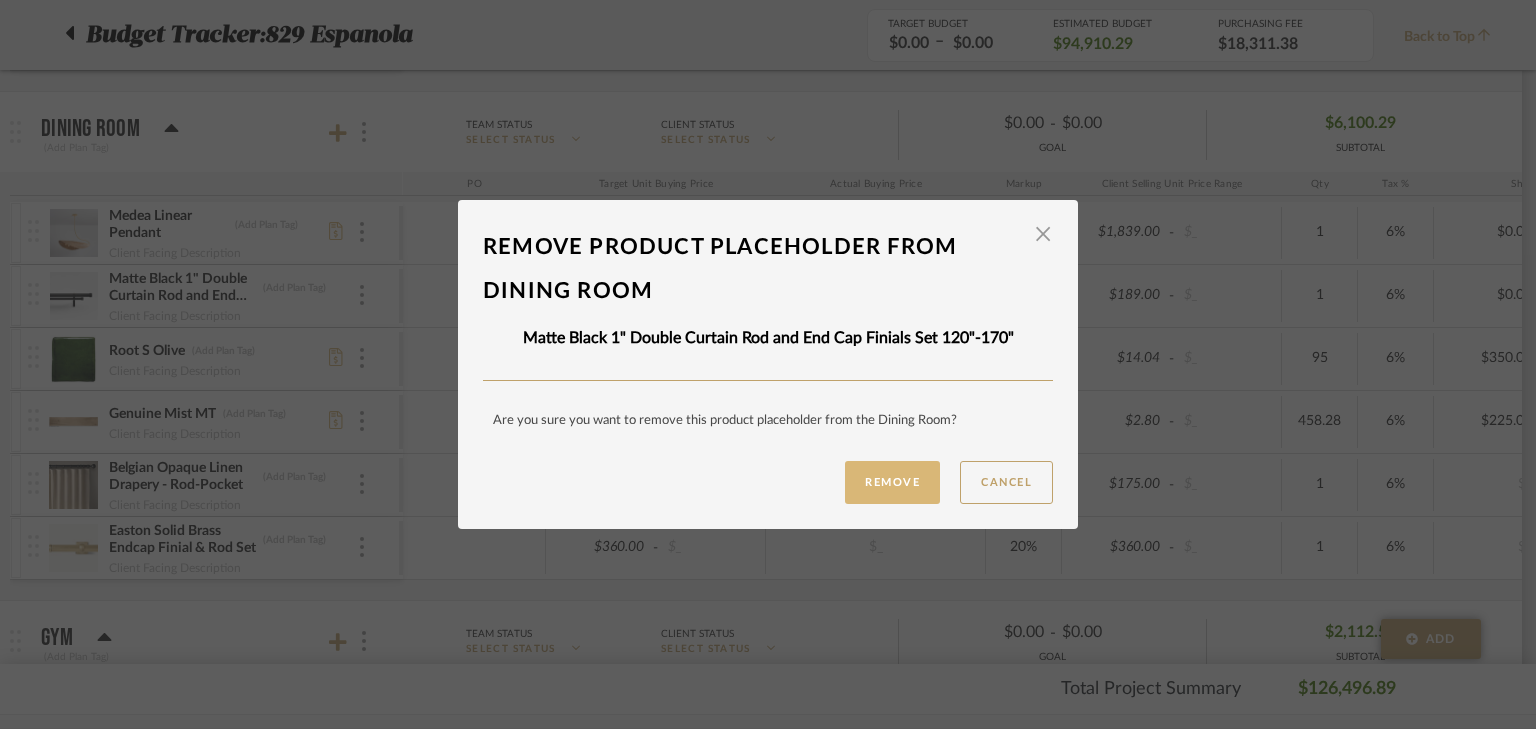 click on "Remove" at bounding box center (892, 482) 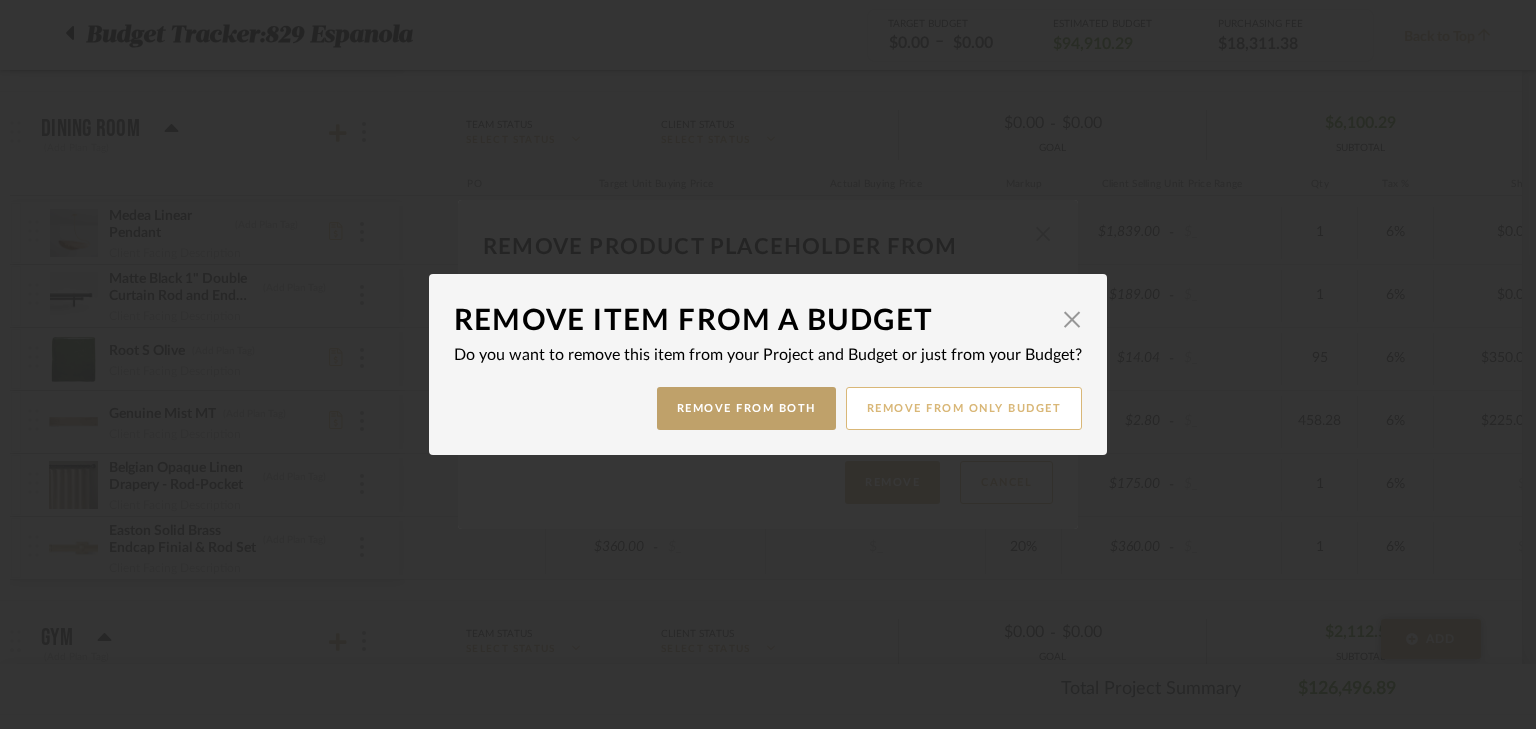click on "Remove from only Budget" at bounding box center [964, 408] 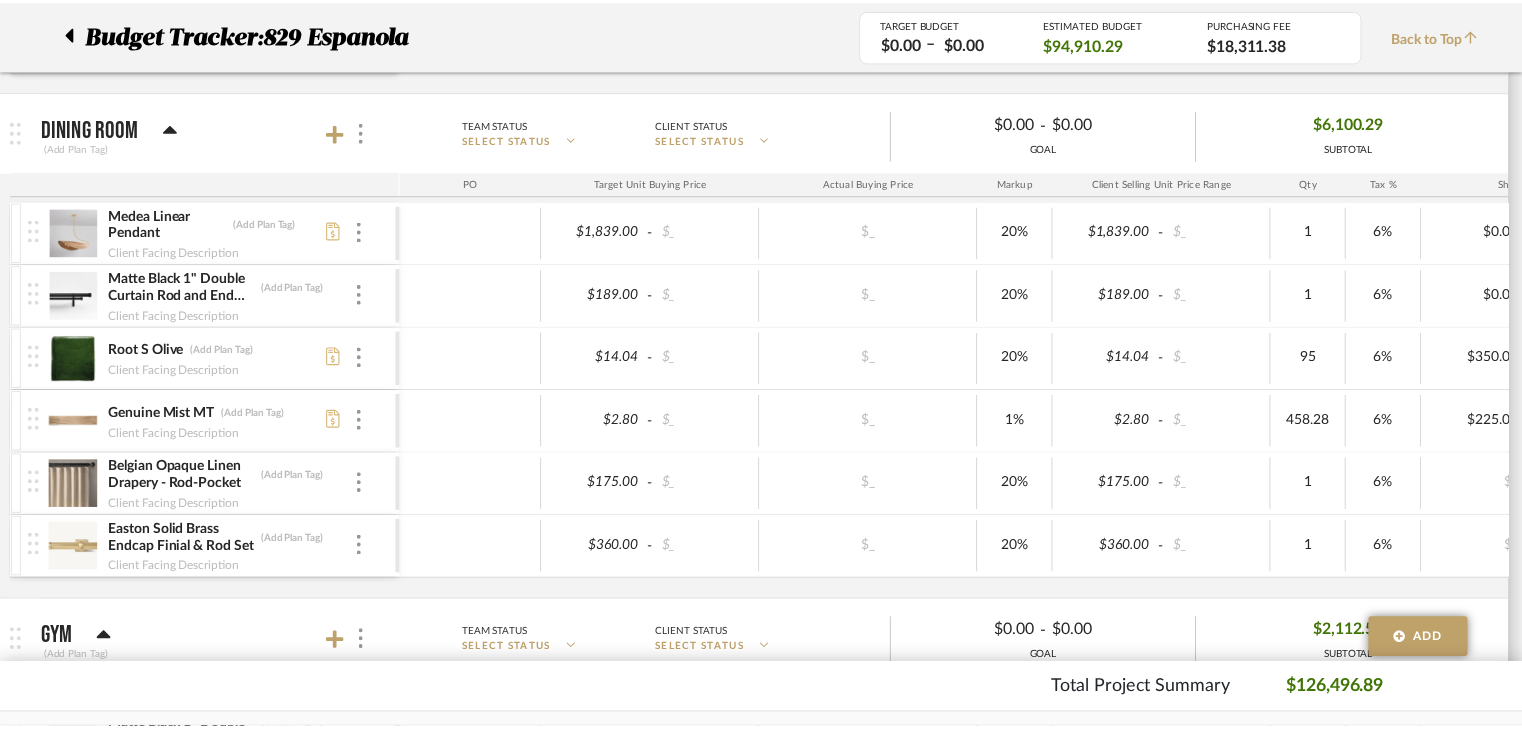 scroll, scrollTop: 1760, scrollLeft: 0, axis: vertical 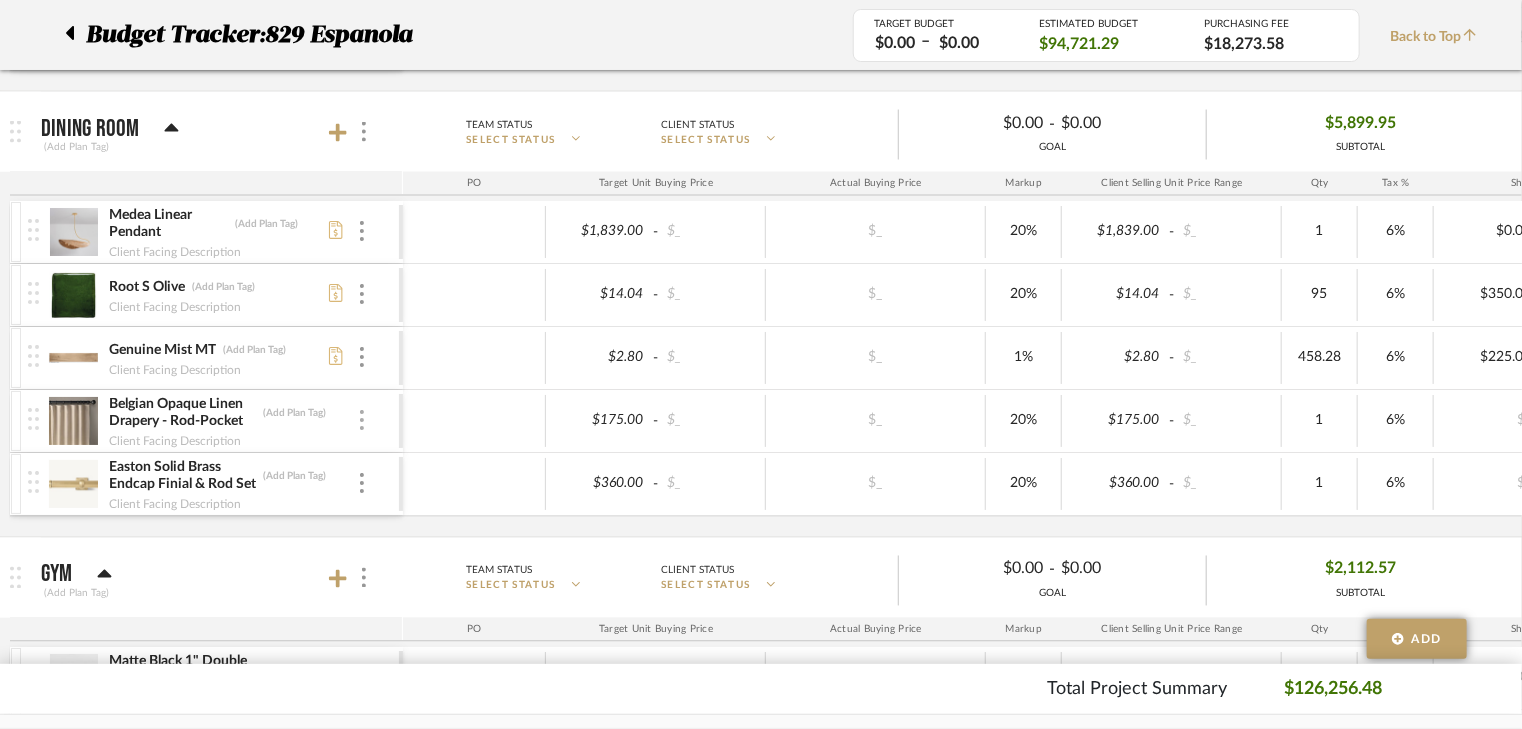click at bounding box center (362, 422) 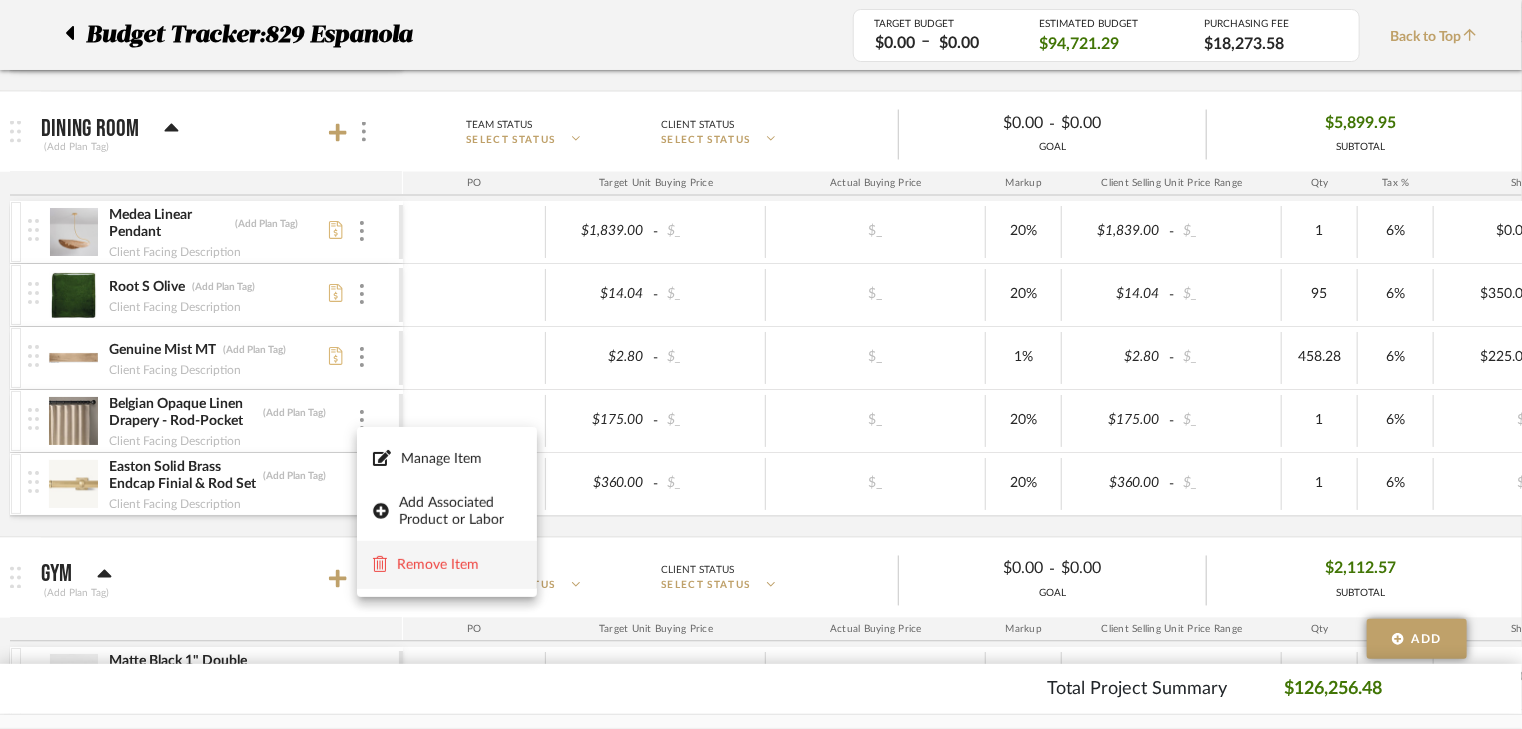 click on "Remove Item" at bounding box center (447, 565) 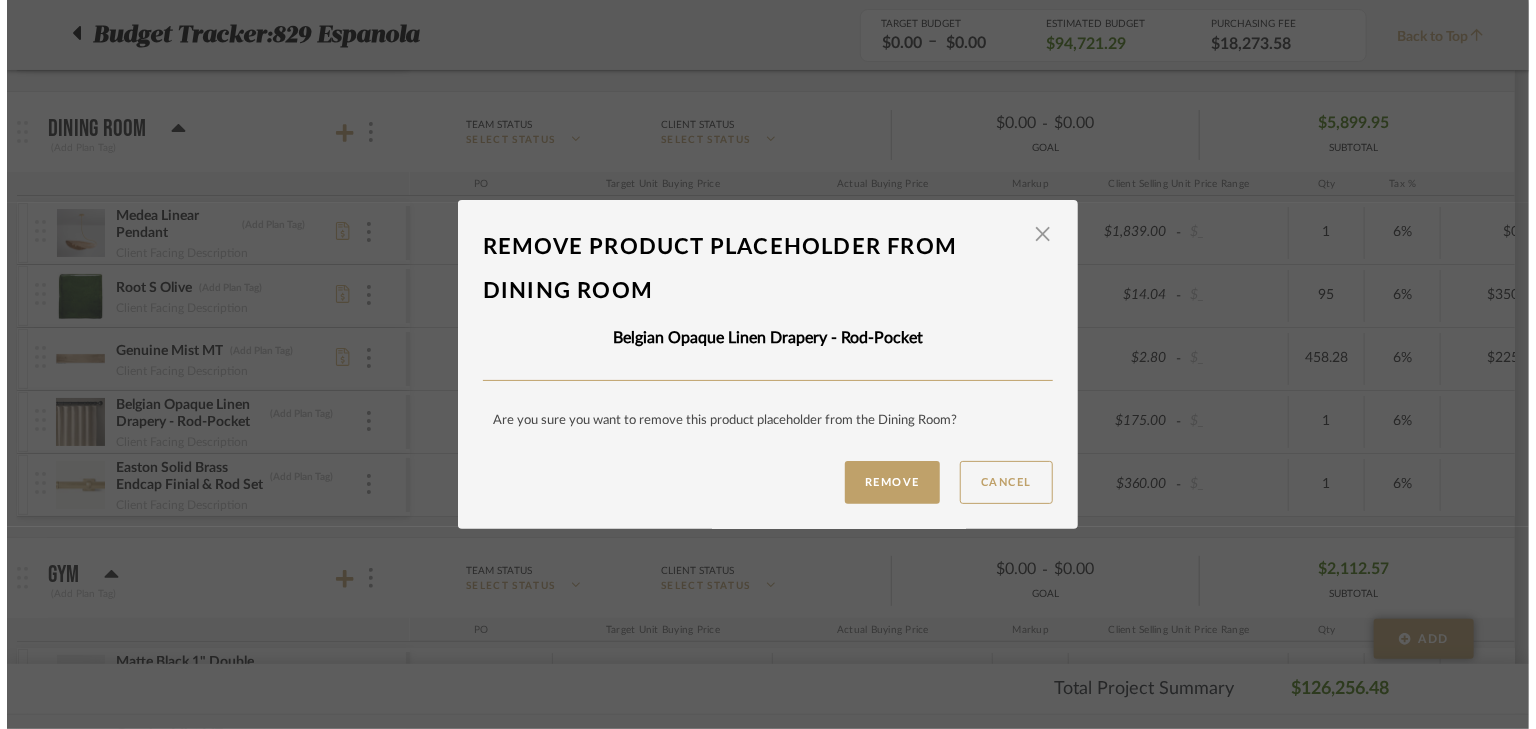 scroll, scrollTop: 0, scrollLeft: 0, axis: both 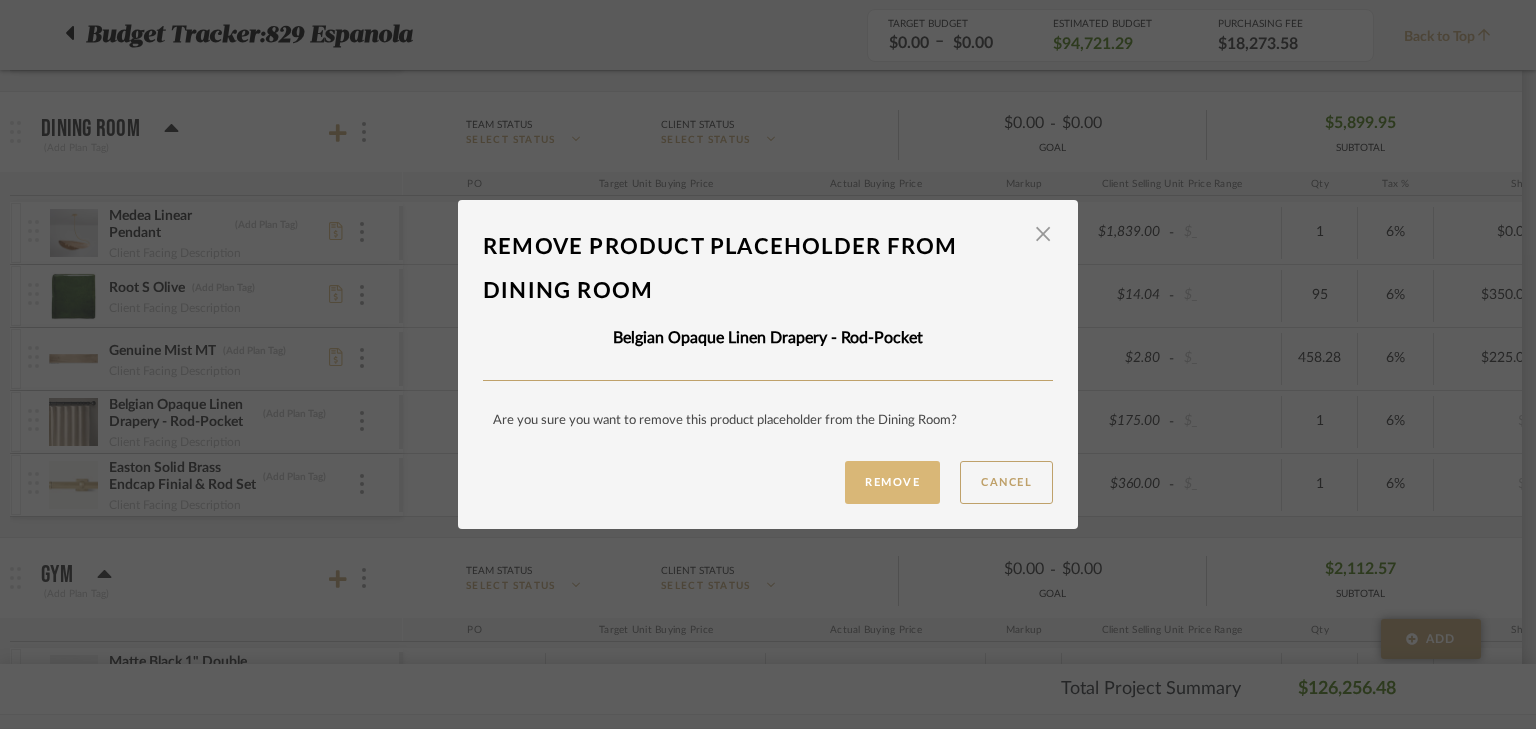 click on "Remove" at bounding box center (892, 482) 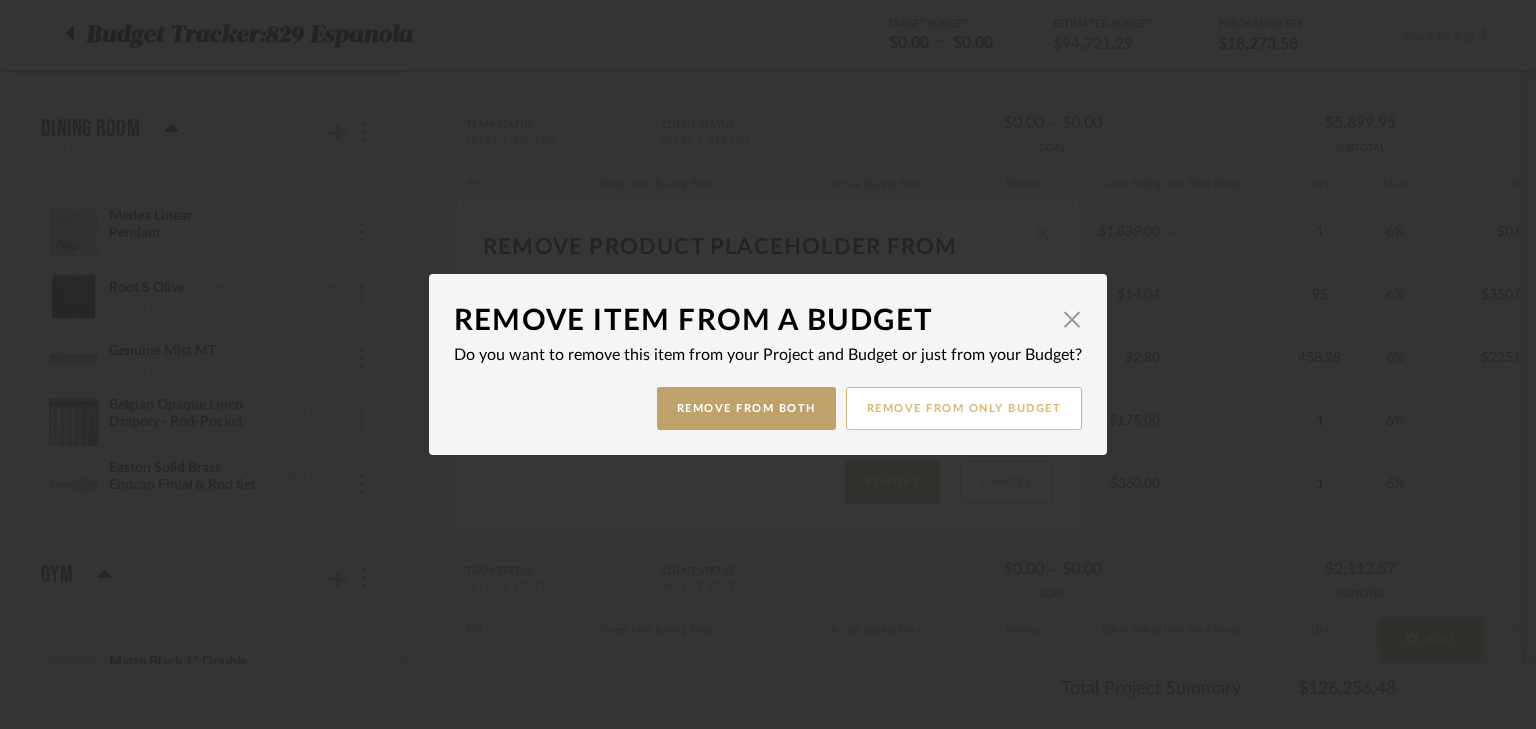 click on "Remove from only Budget" at bounding box center [964, 408] 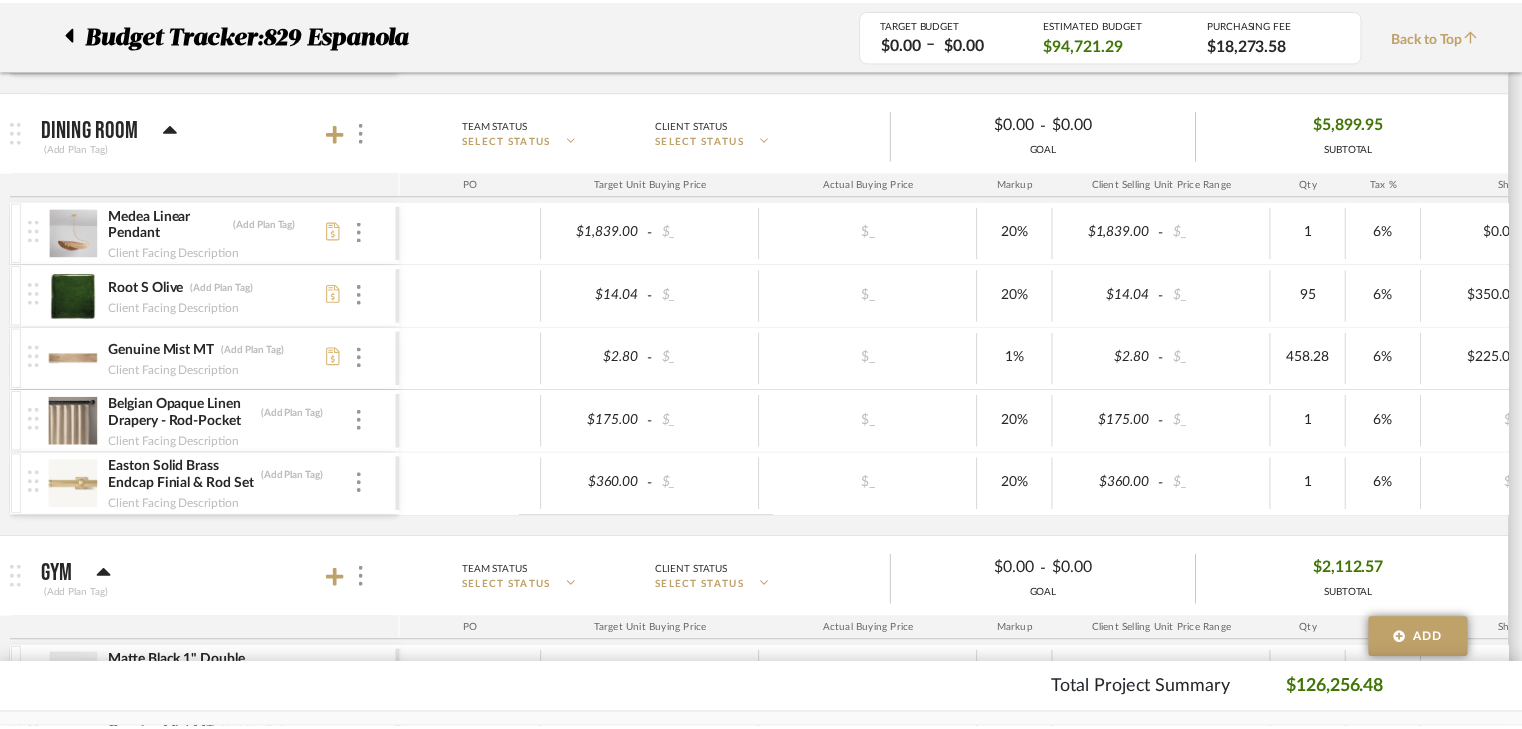 scroll, scrollTop: 1760, scrollLeft: 0, axis: vertical 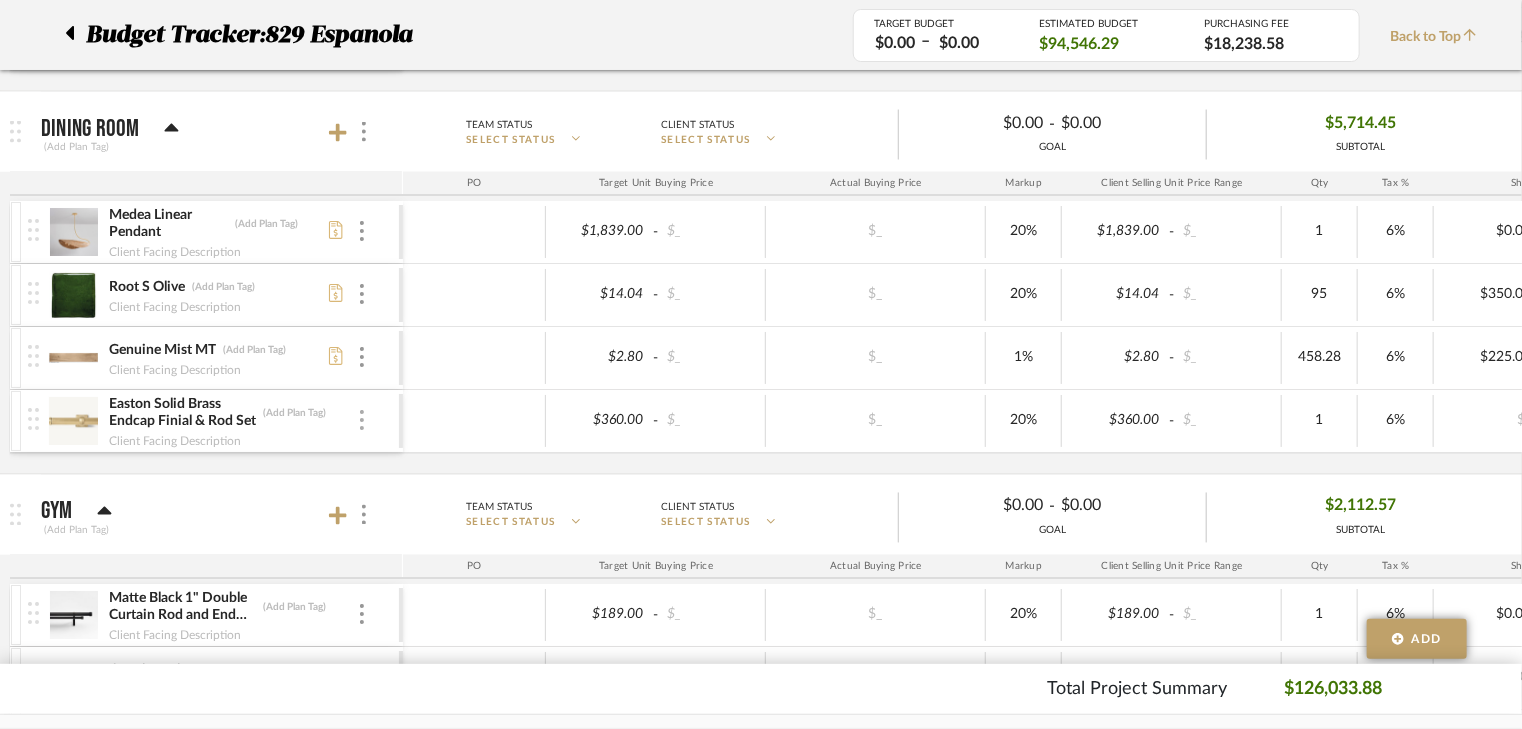 click at bounding box center [362, 421] 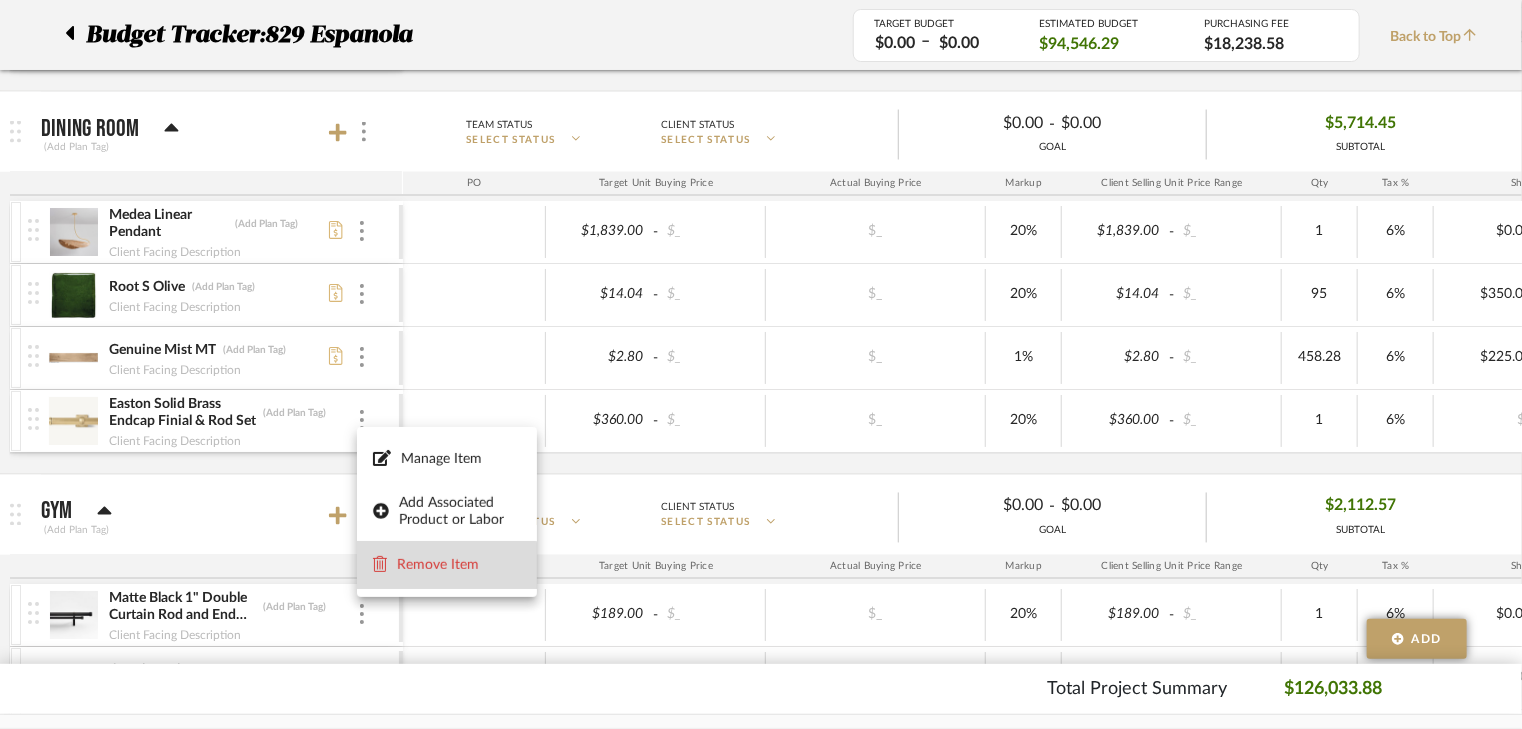 click on "Remove Item" at bounding box center [459, 565] 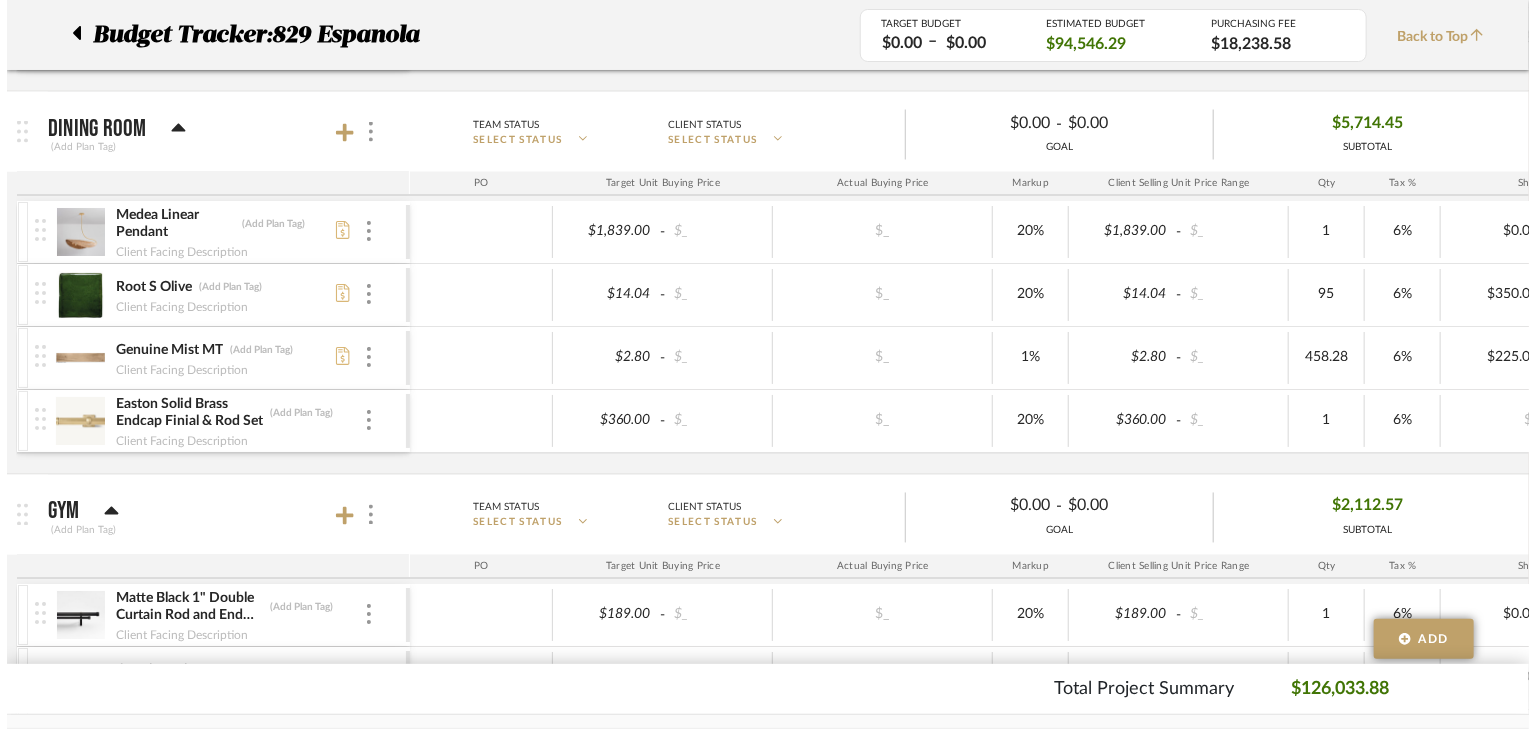 scroll, scrollTop: 0, scrollLeft: 0, axis: both 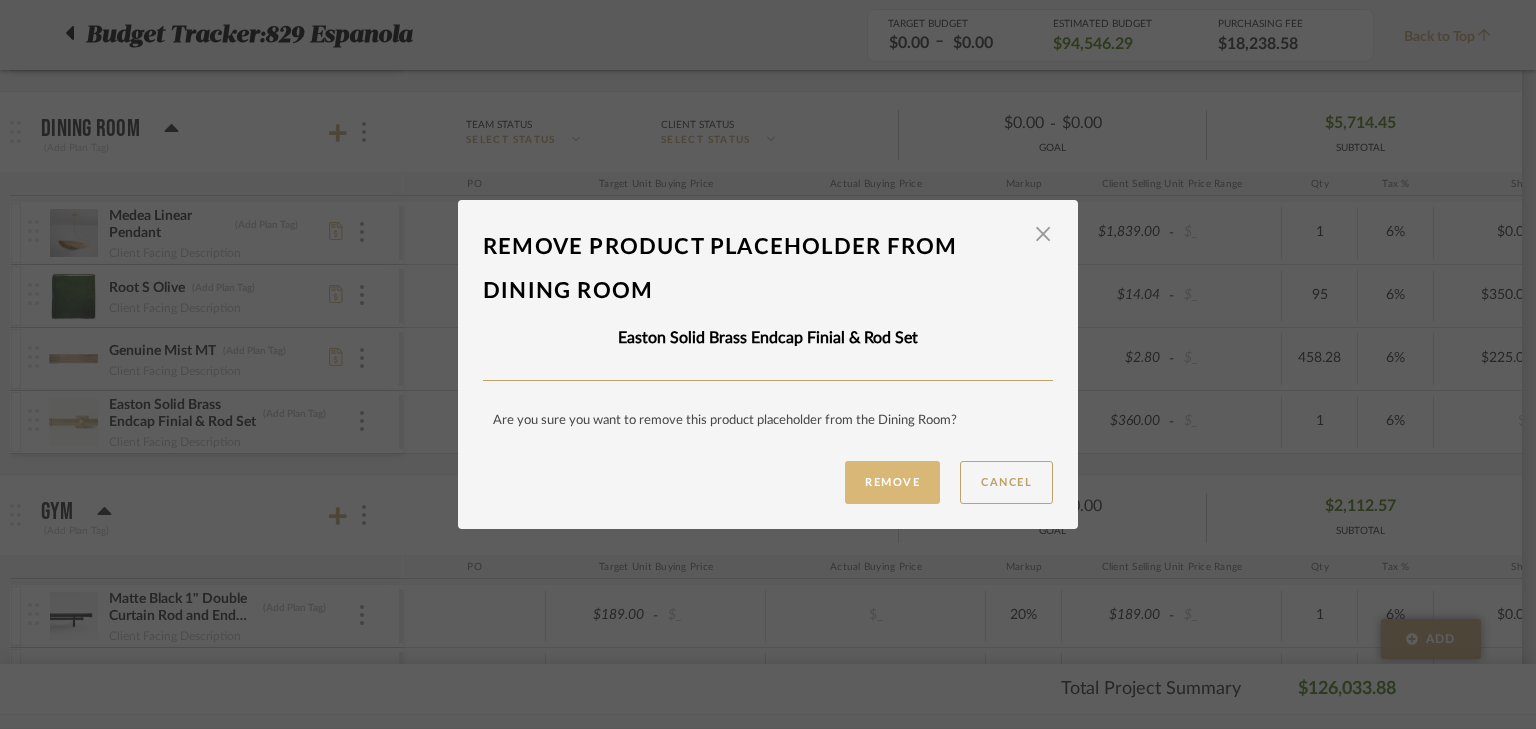 click on "Remove" at bounding box center (892, 482) 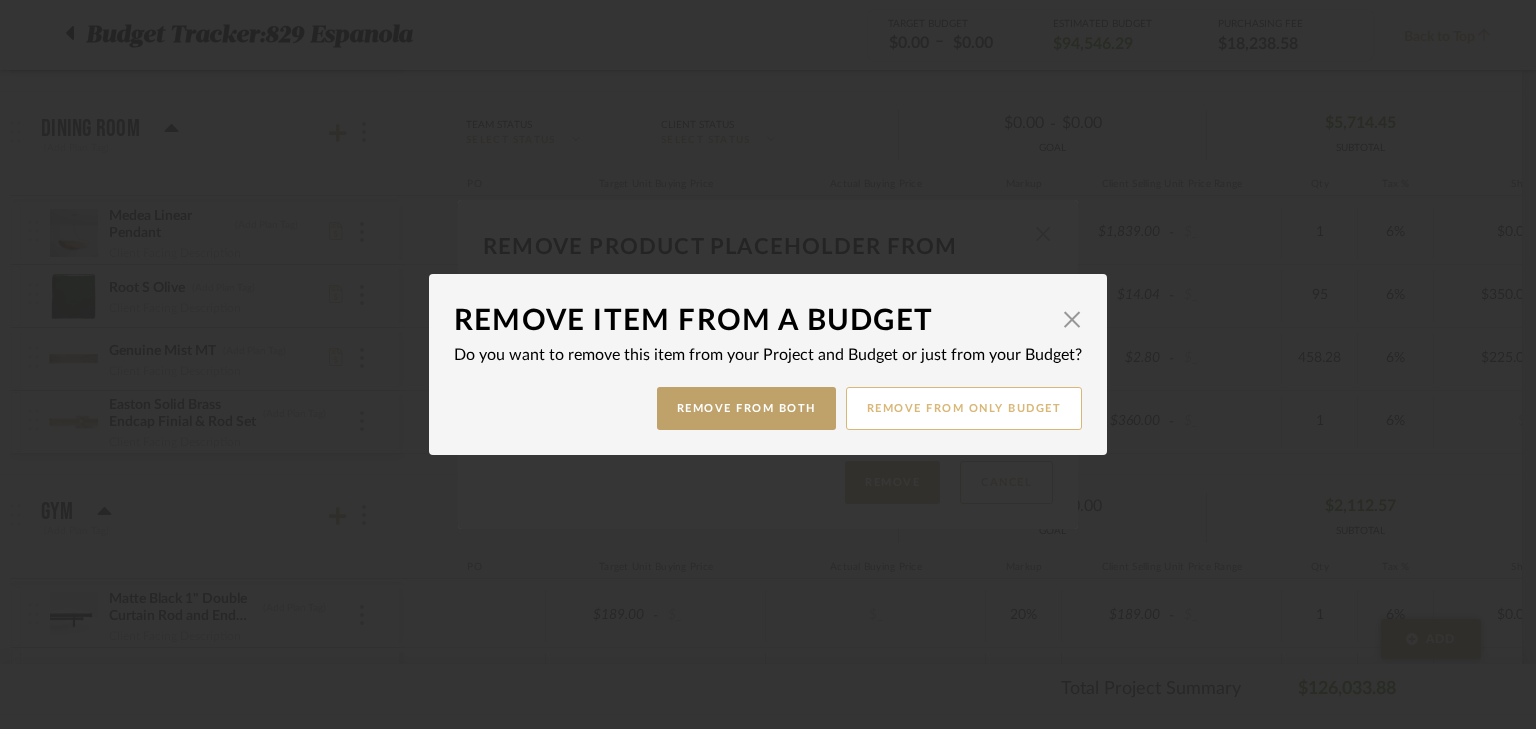 click on "Remove from only Budget" at bounding box center [964, 408] 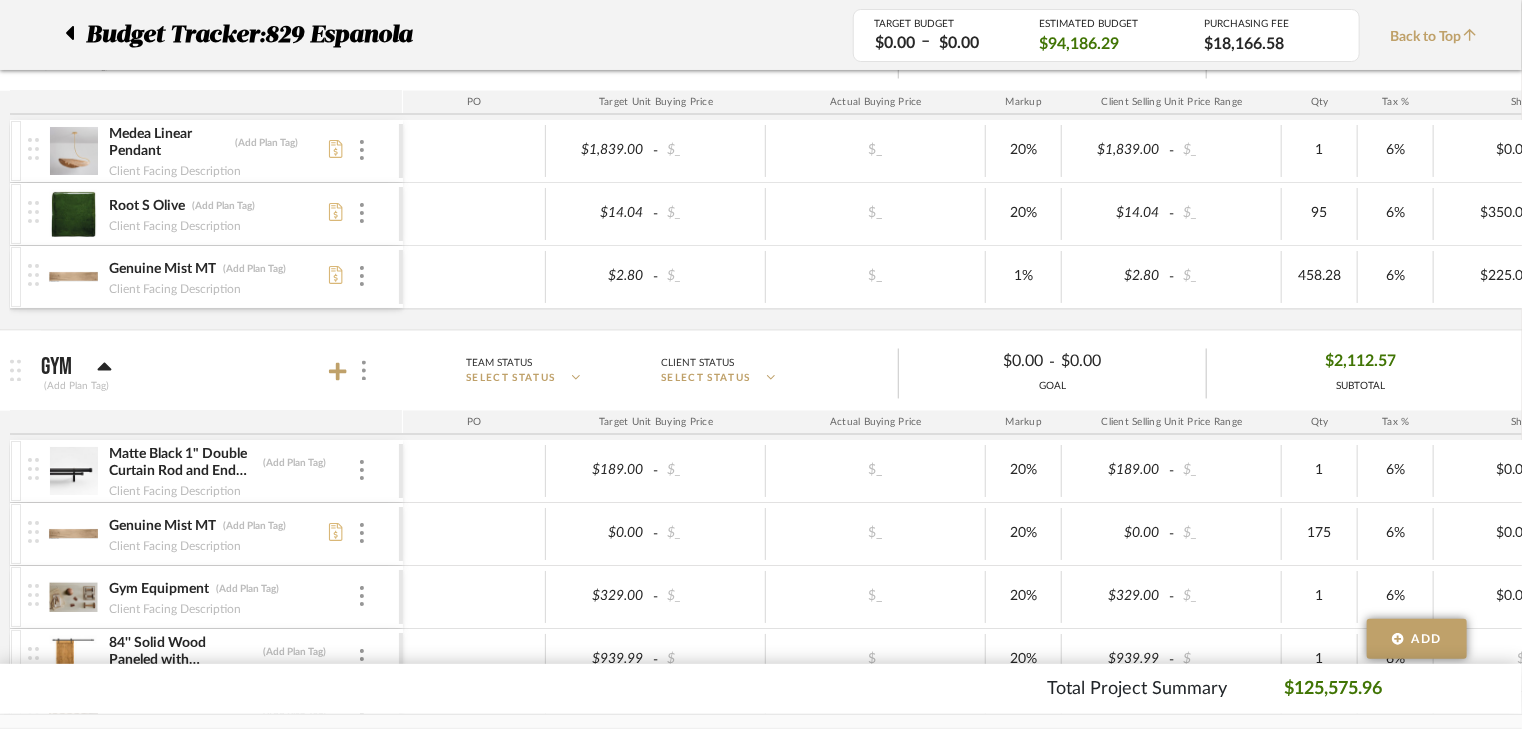 scroll, scrollTop: 1920, scrollLeft: 0, axis: vertical 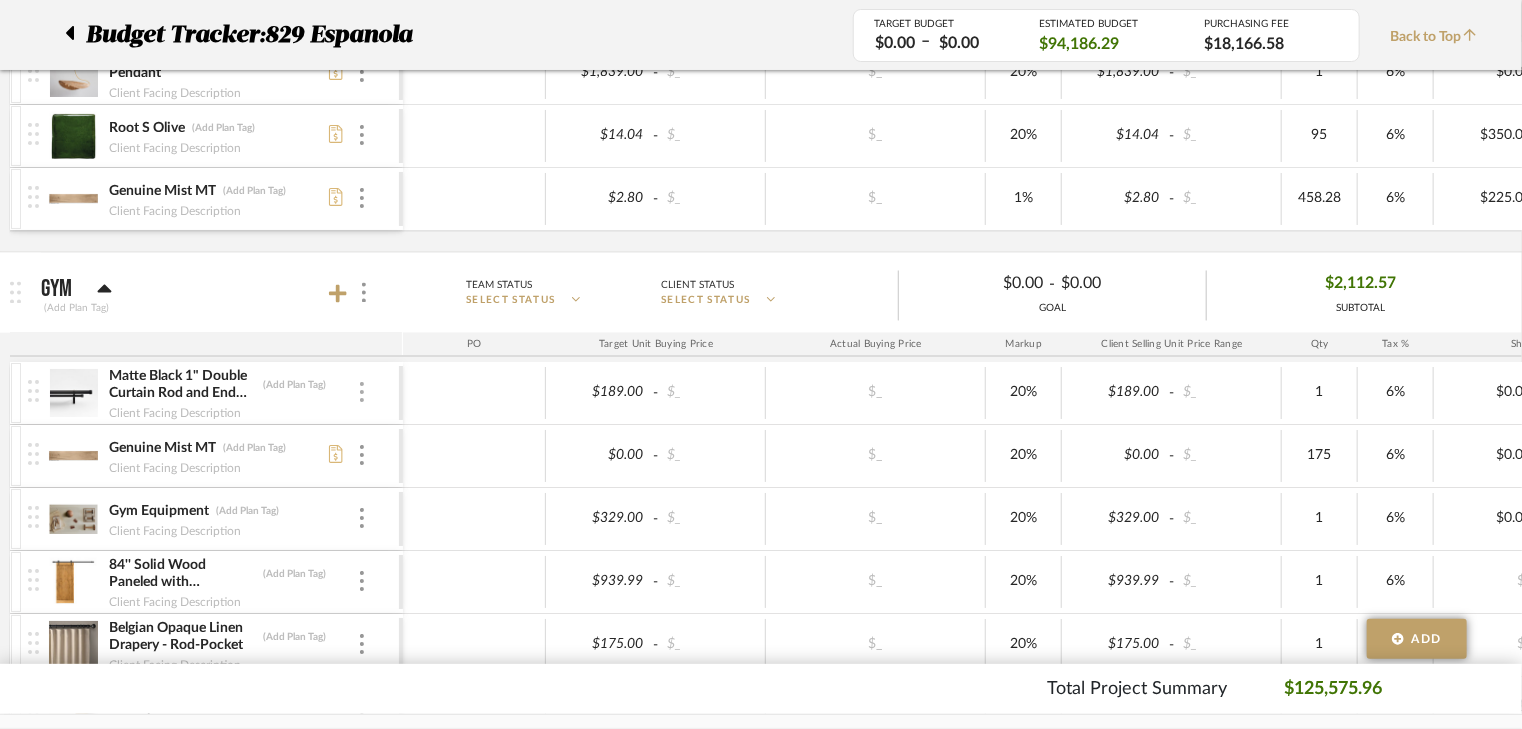 click at bounding box center (362, 393) 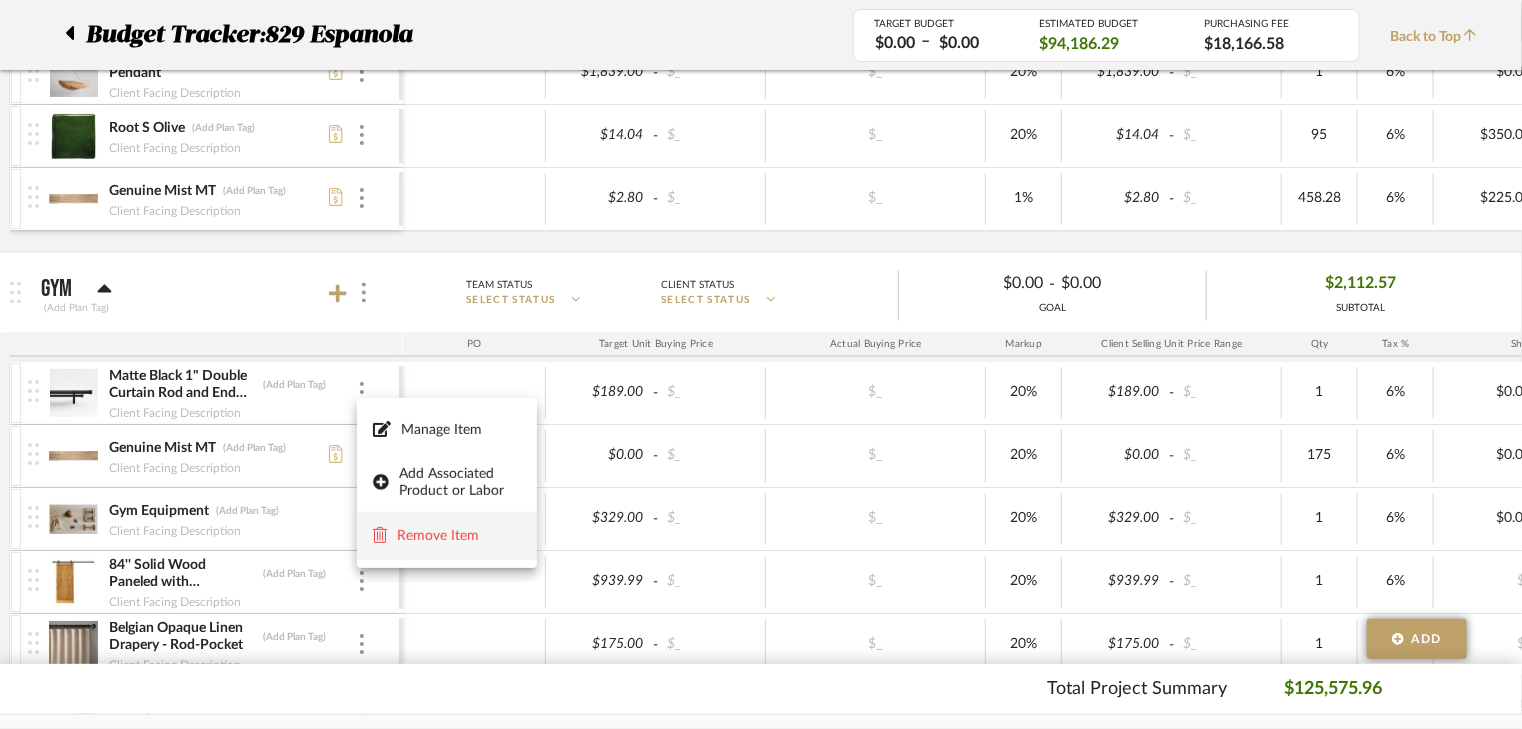 click on "Remove Item" at bounding box center [447, 536] 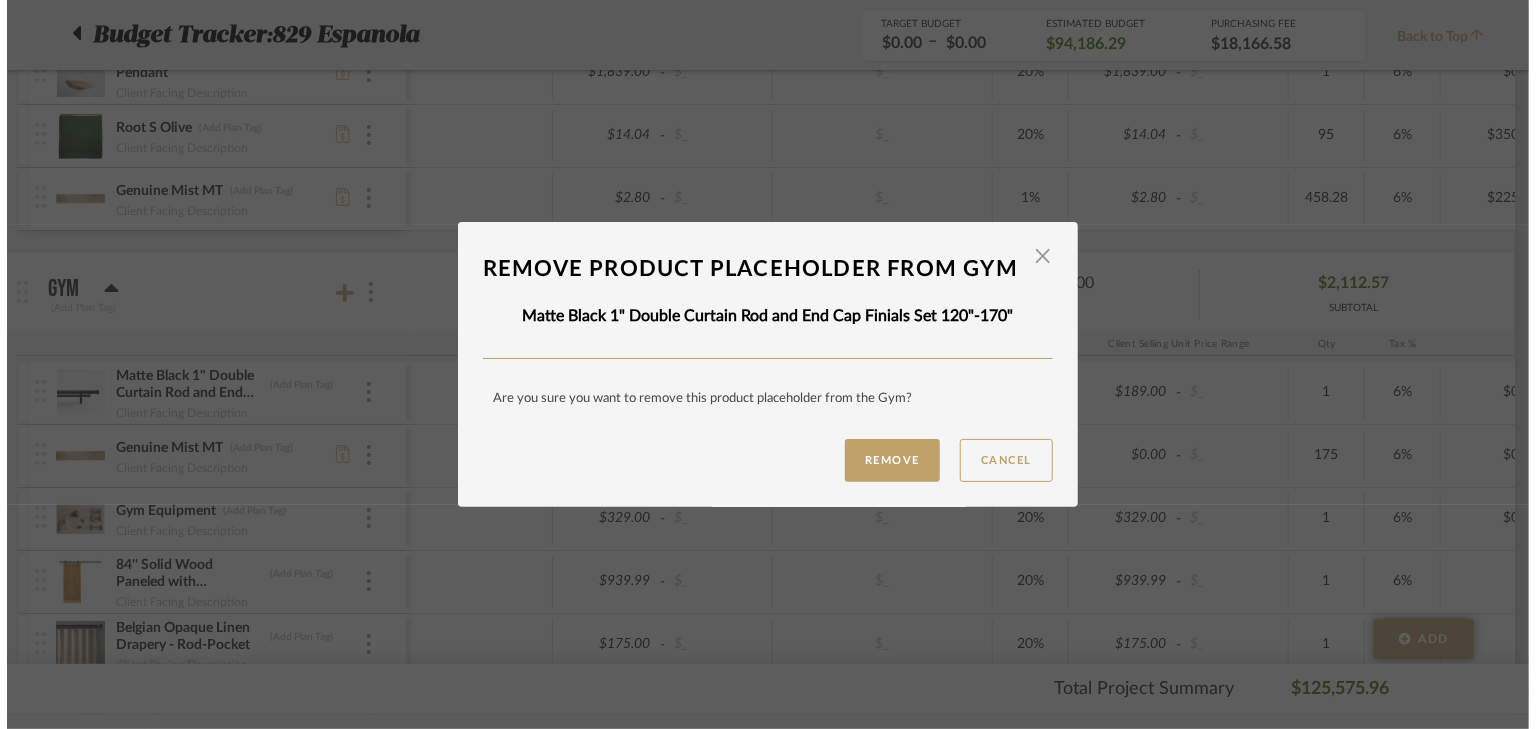 scroll, scrollTop: 0, scrollLeft: 0, axis: both 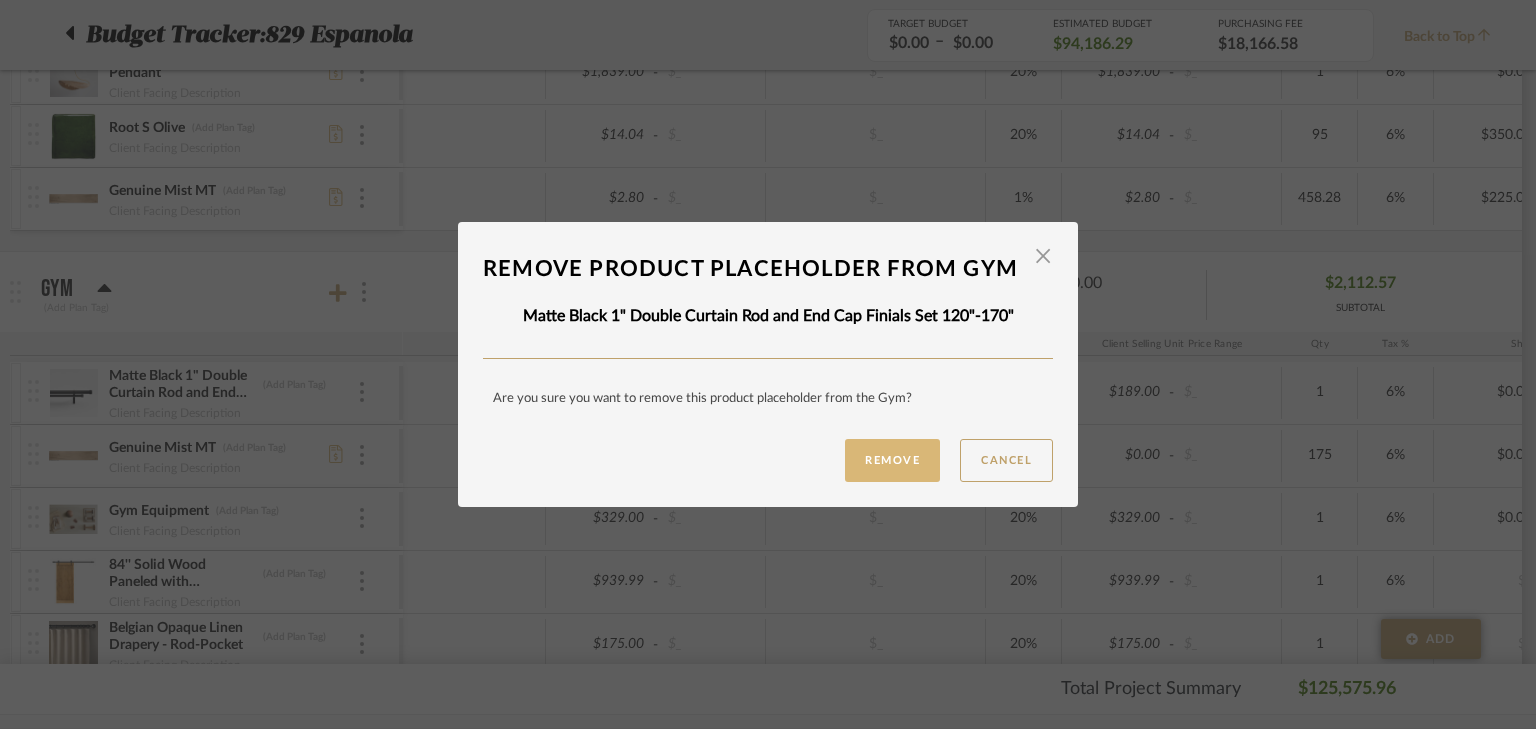 click on "Remove" at bounding box center (892, 460) 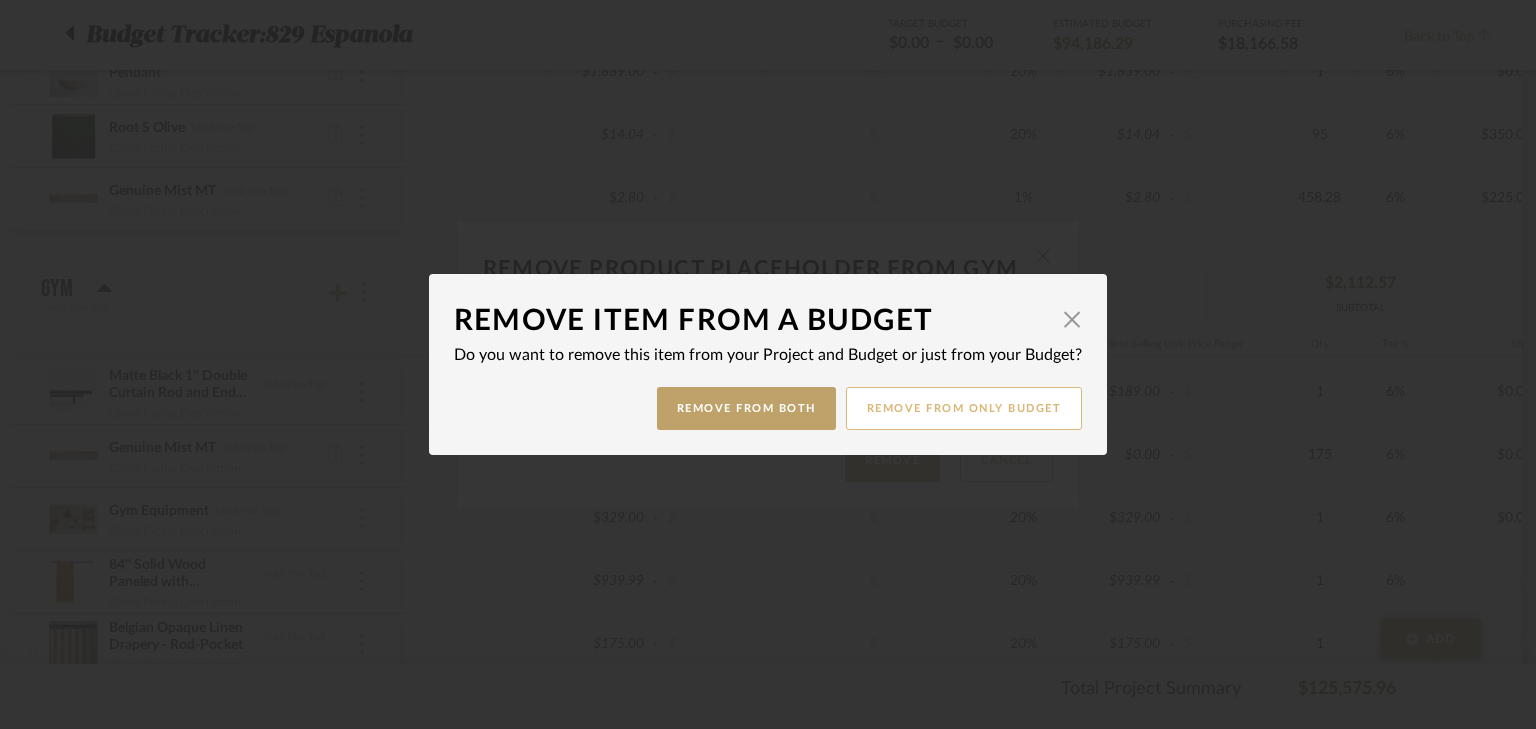 click on "Remove from only Budget" at bounding box center [964, 408] 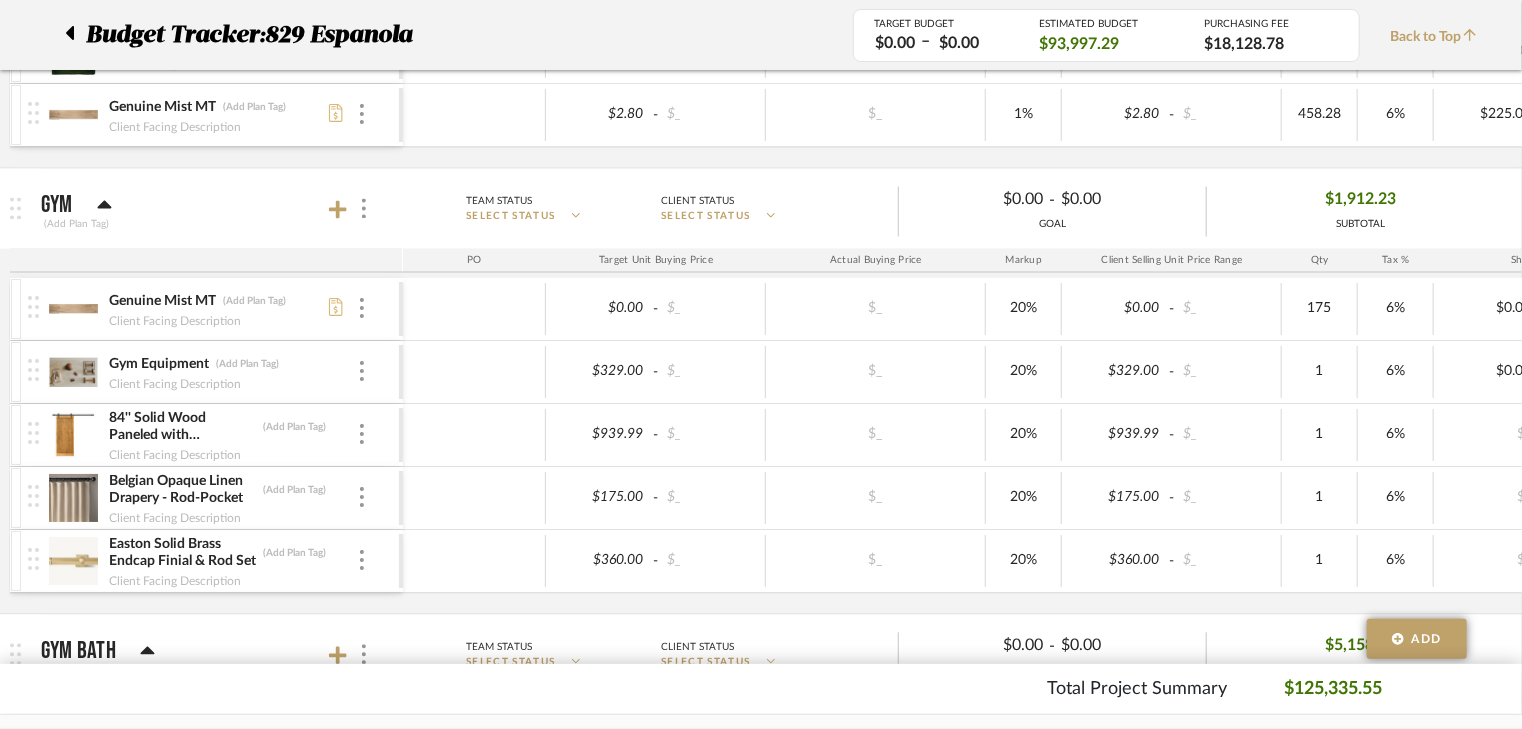 scroll, scrollTop: 2080, scrollLeft: 0, axis: vertical 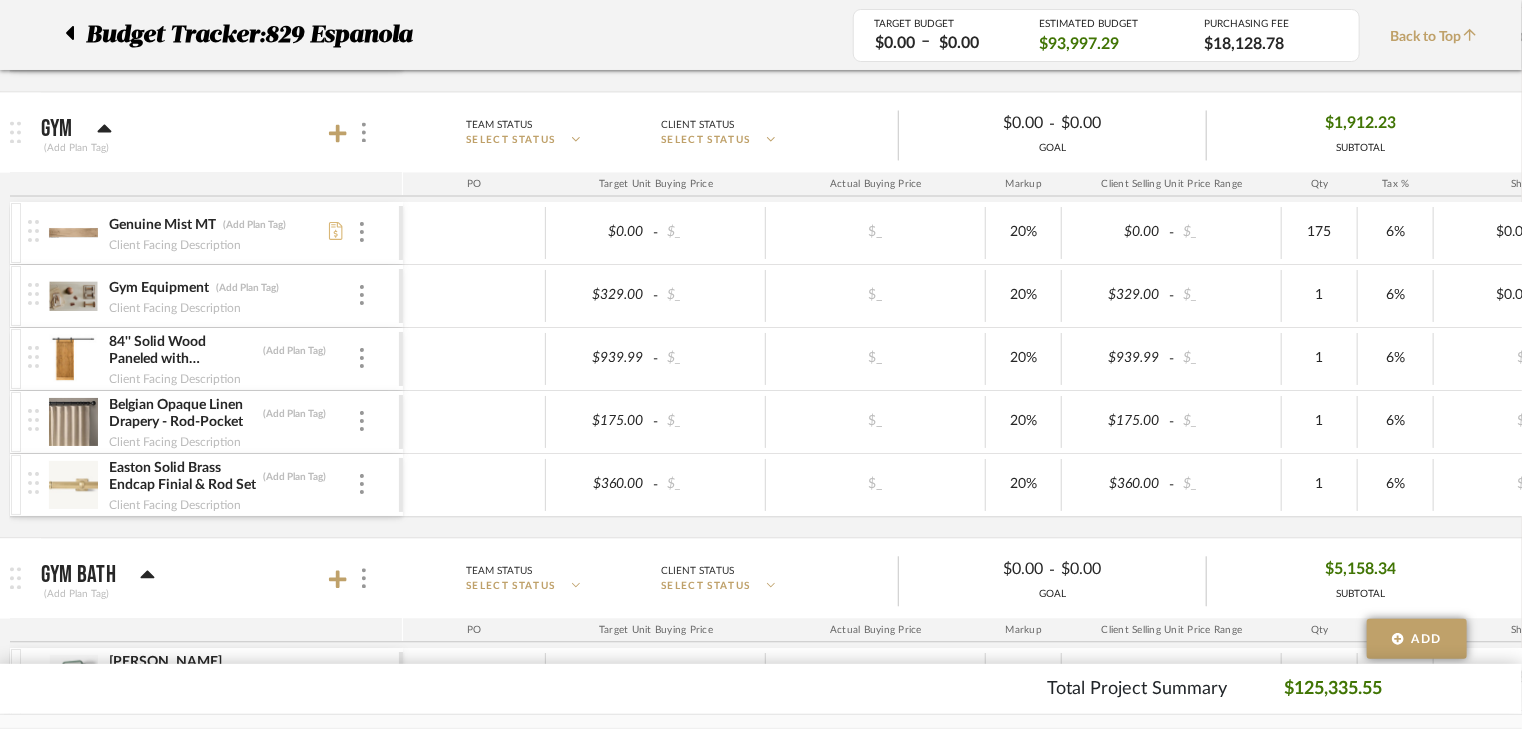 click on "Gym Equipment   (Add Plan Tag)   Client Facing Description" at bounding box center [213, 296] 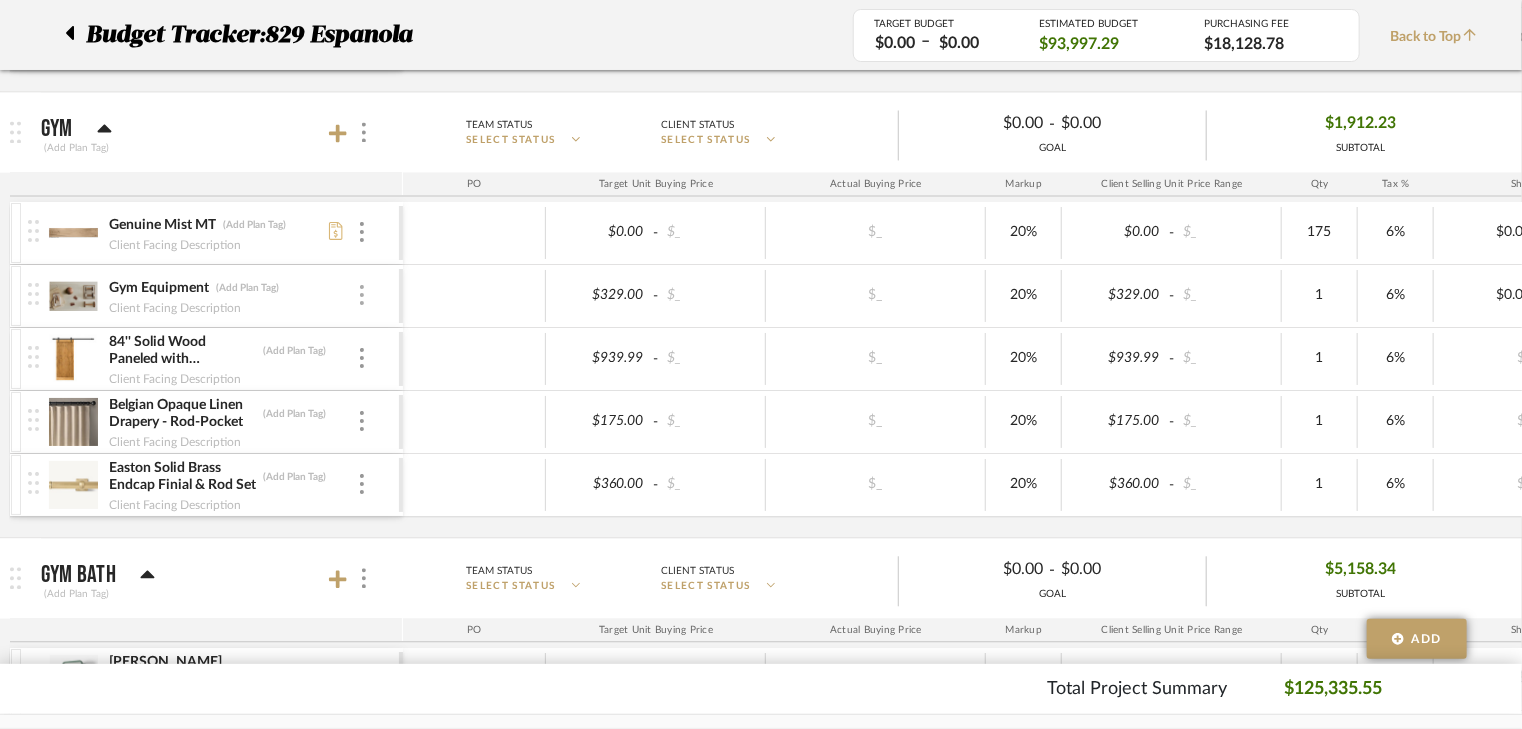click at bounding box center [362, 296] 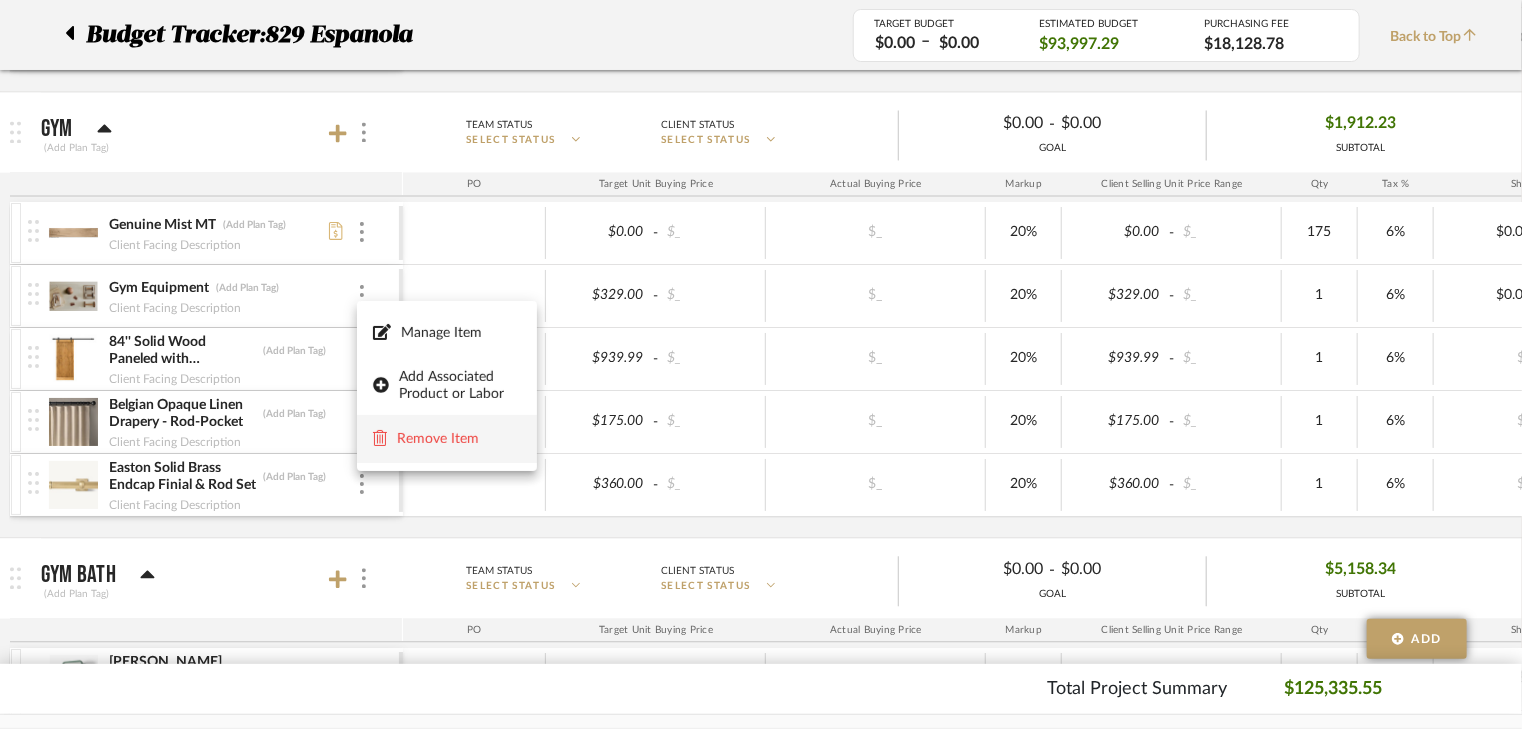 click on "Remove Item" at bounding box center (459, 438) 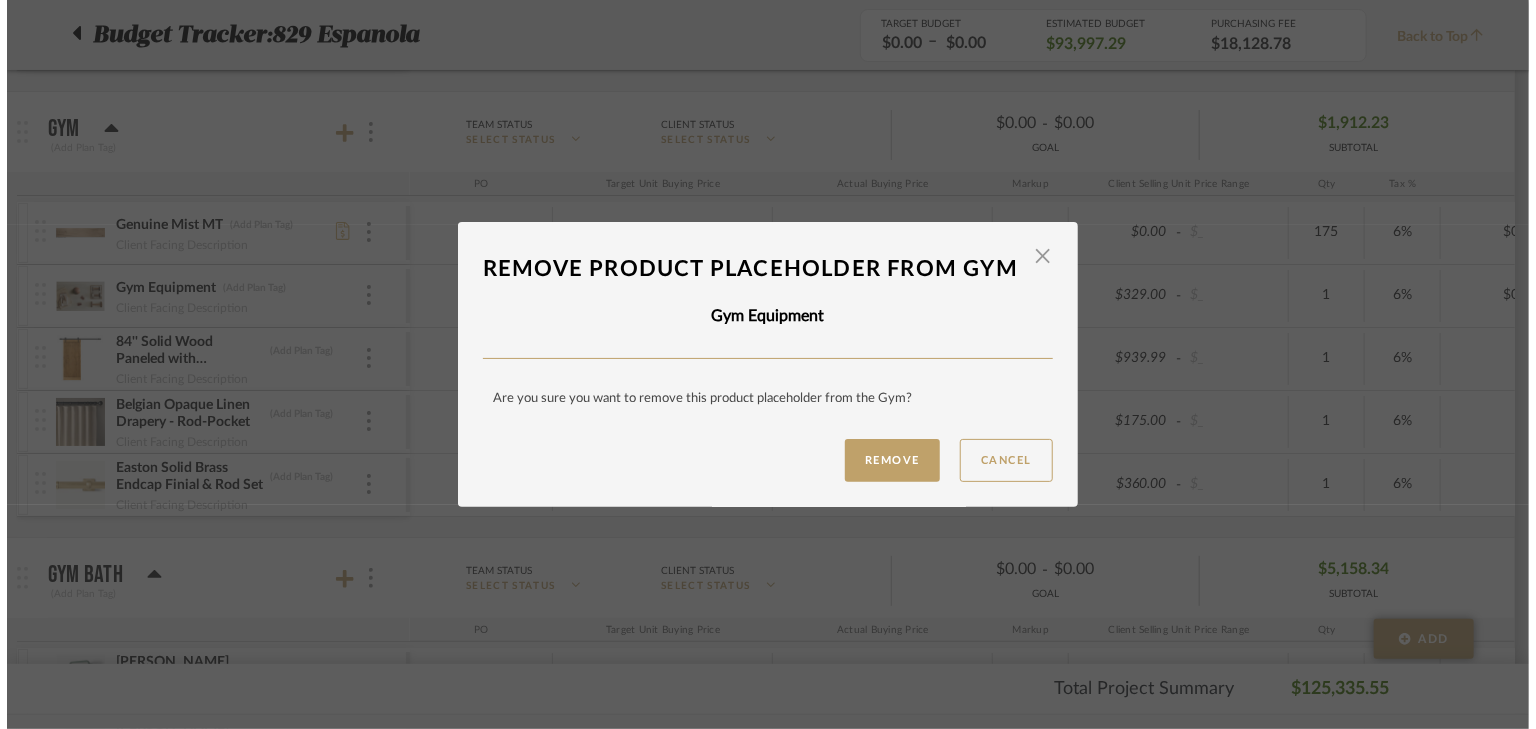scroll, scrollTop: 0, scrollLeft: 0, axis: both 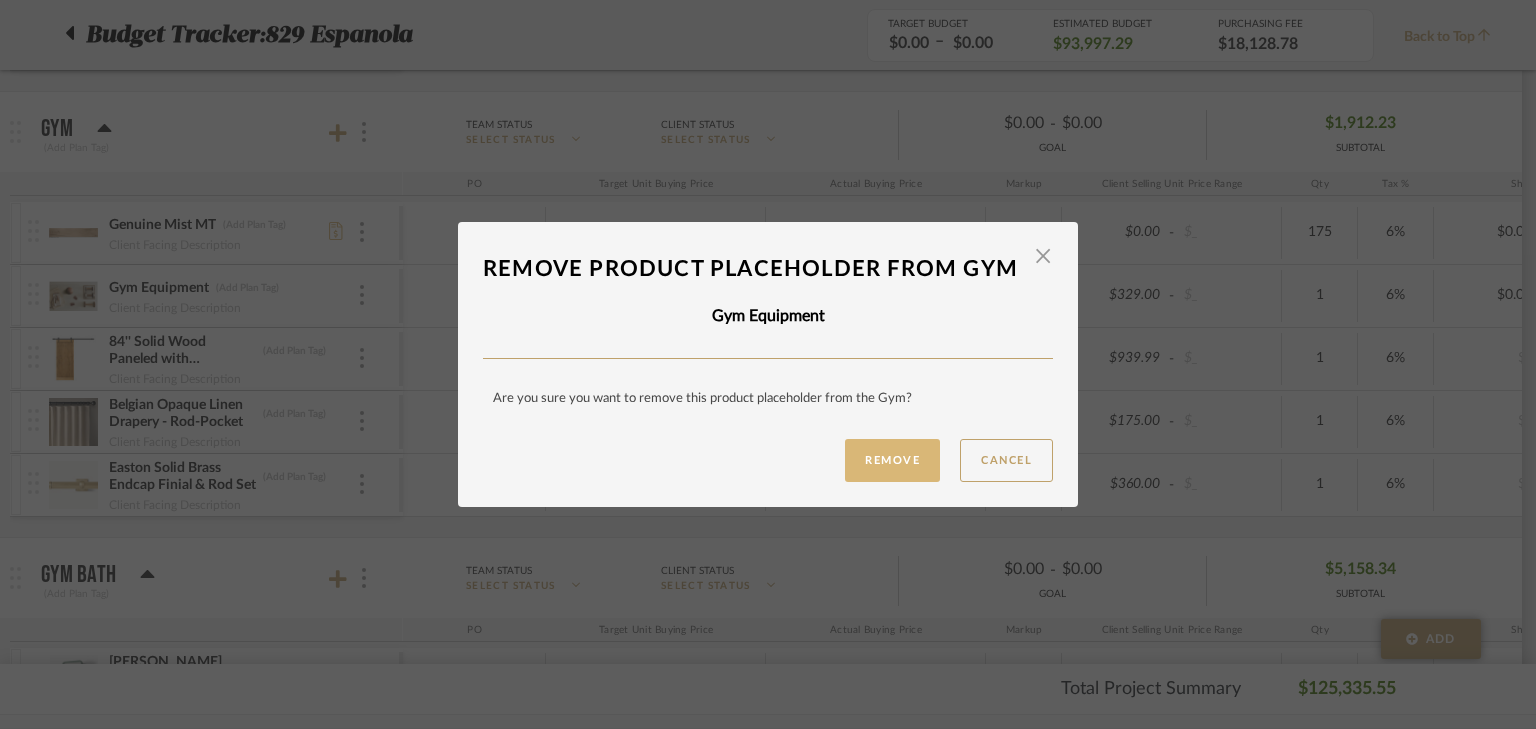 click on "Remove" at bounding box center [892, 460] 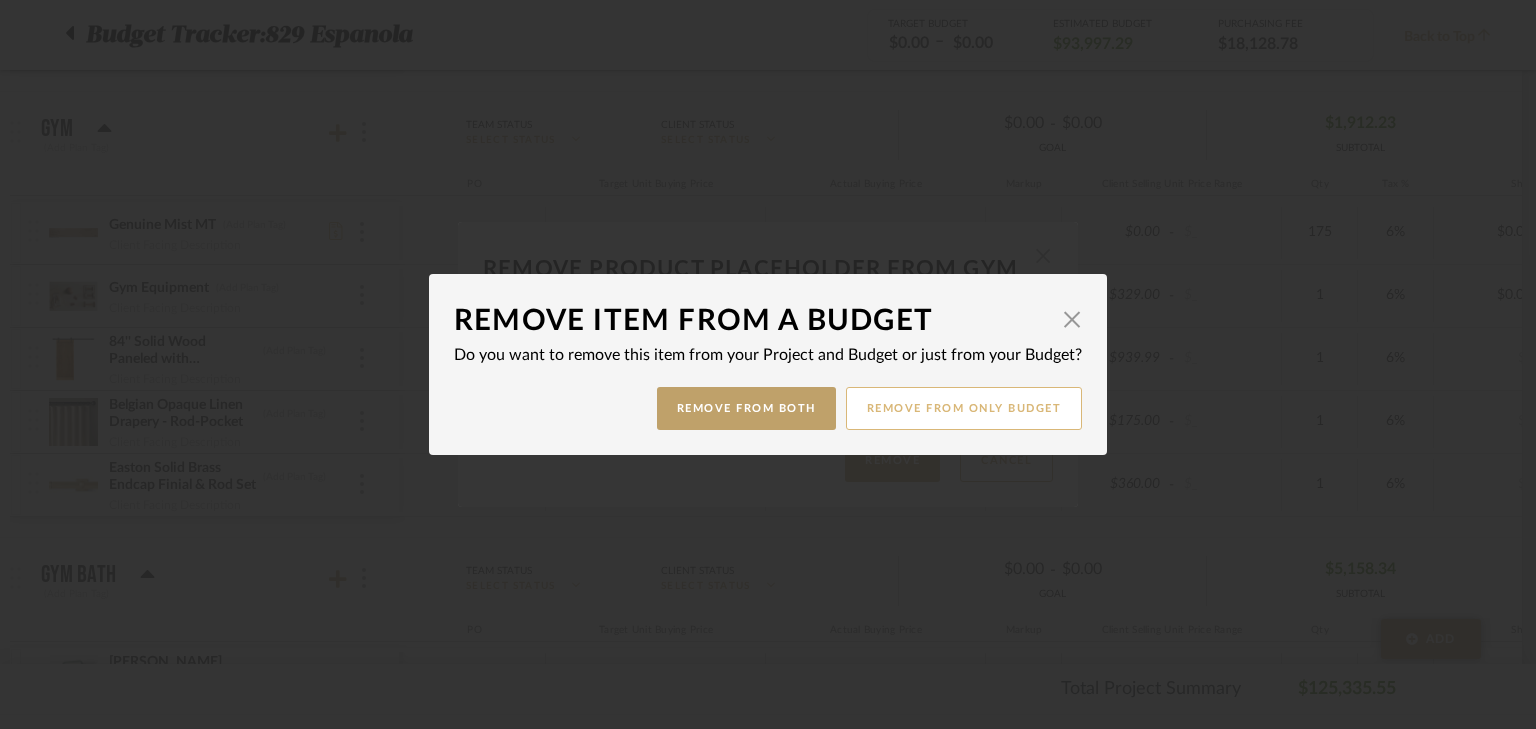 click on "Remove from only Budget" at bounding box center [964, 408] 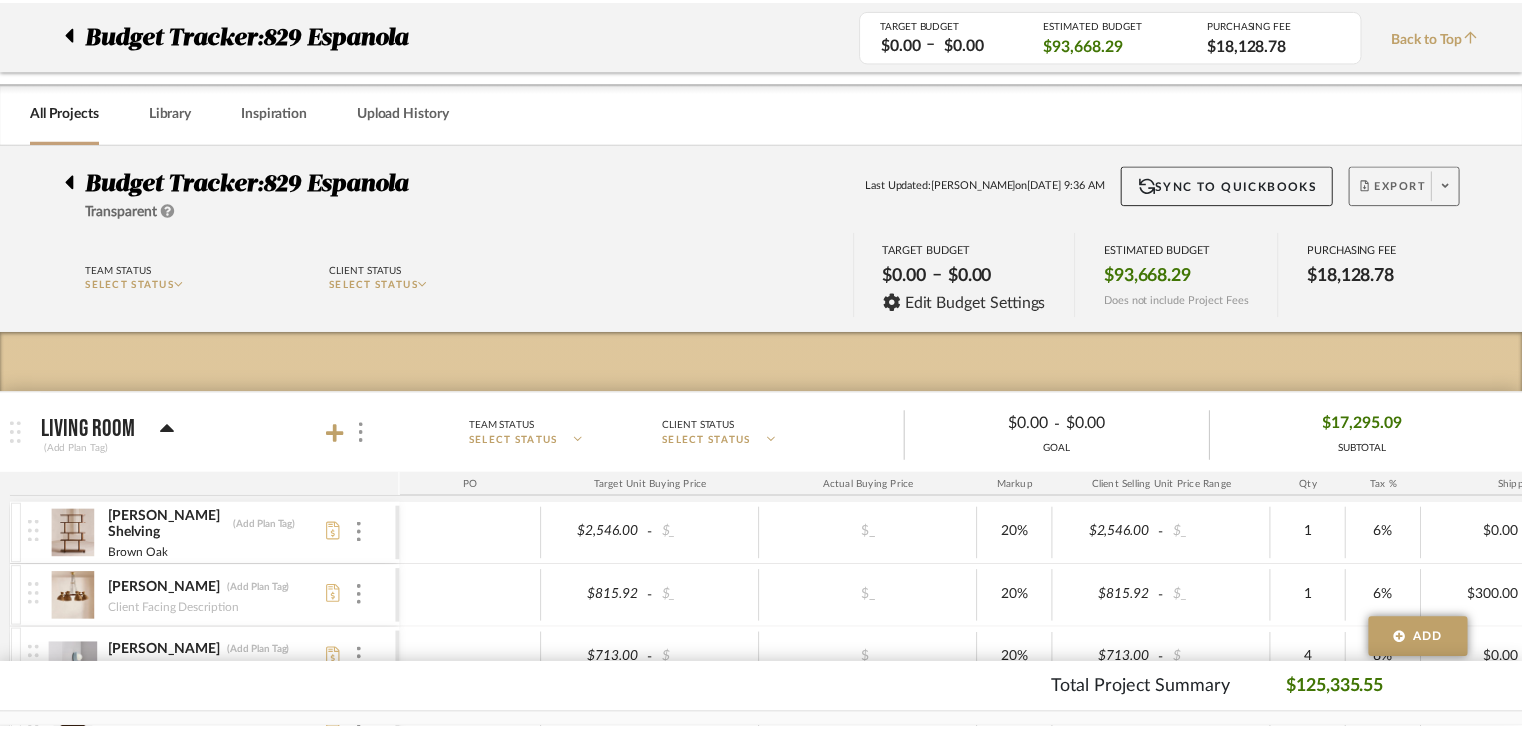 scroll, scrollTop: 2080, scrollLeft: 0, axis: vertical 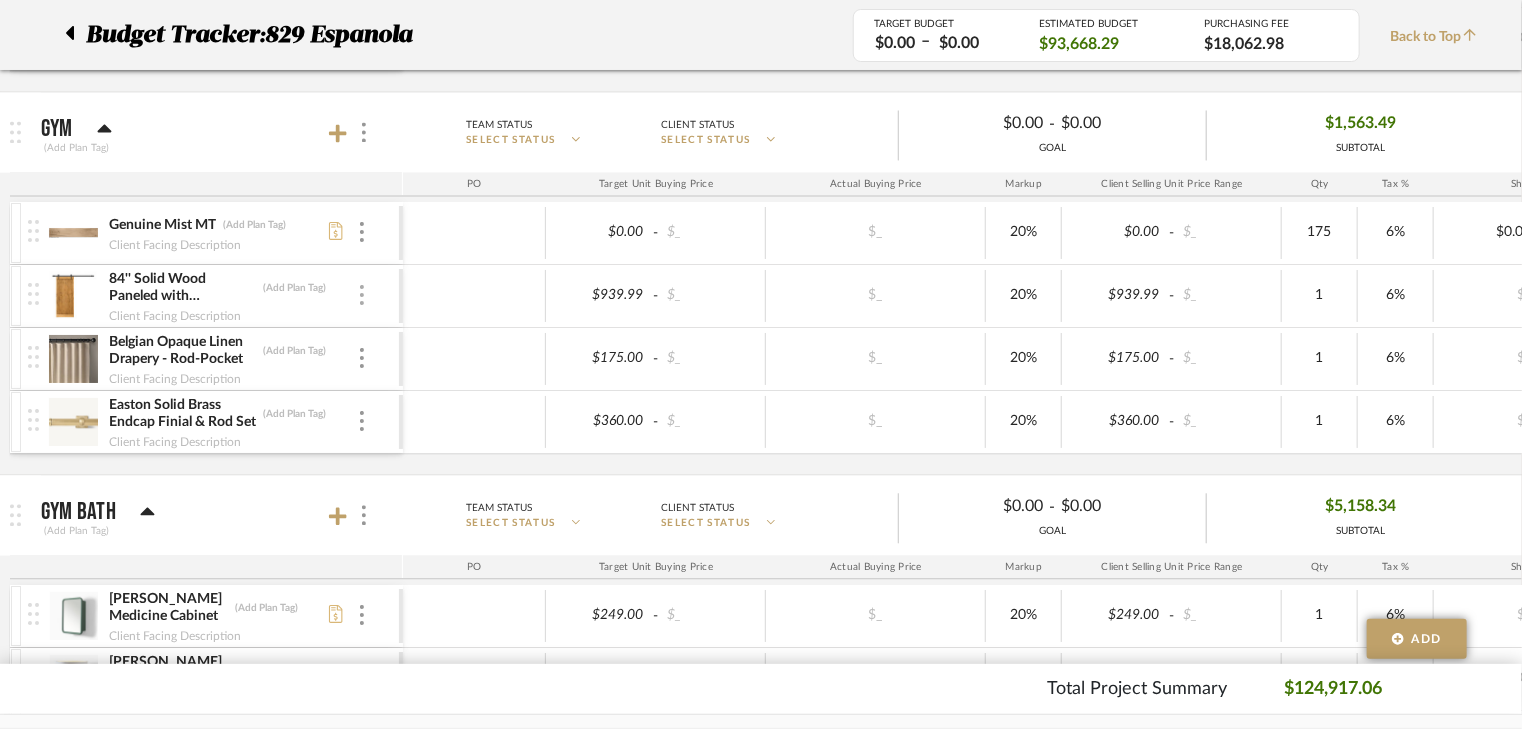 click at bounding box center [362, 295] 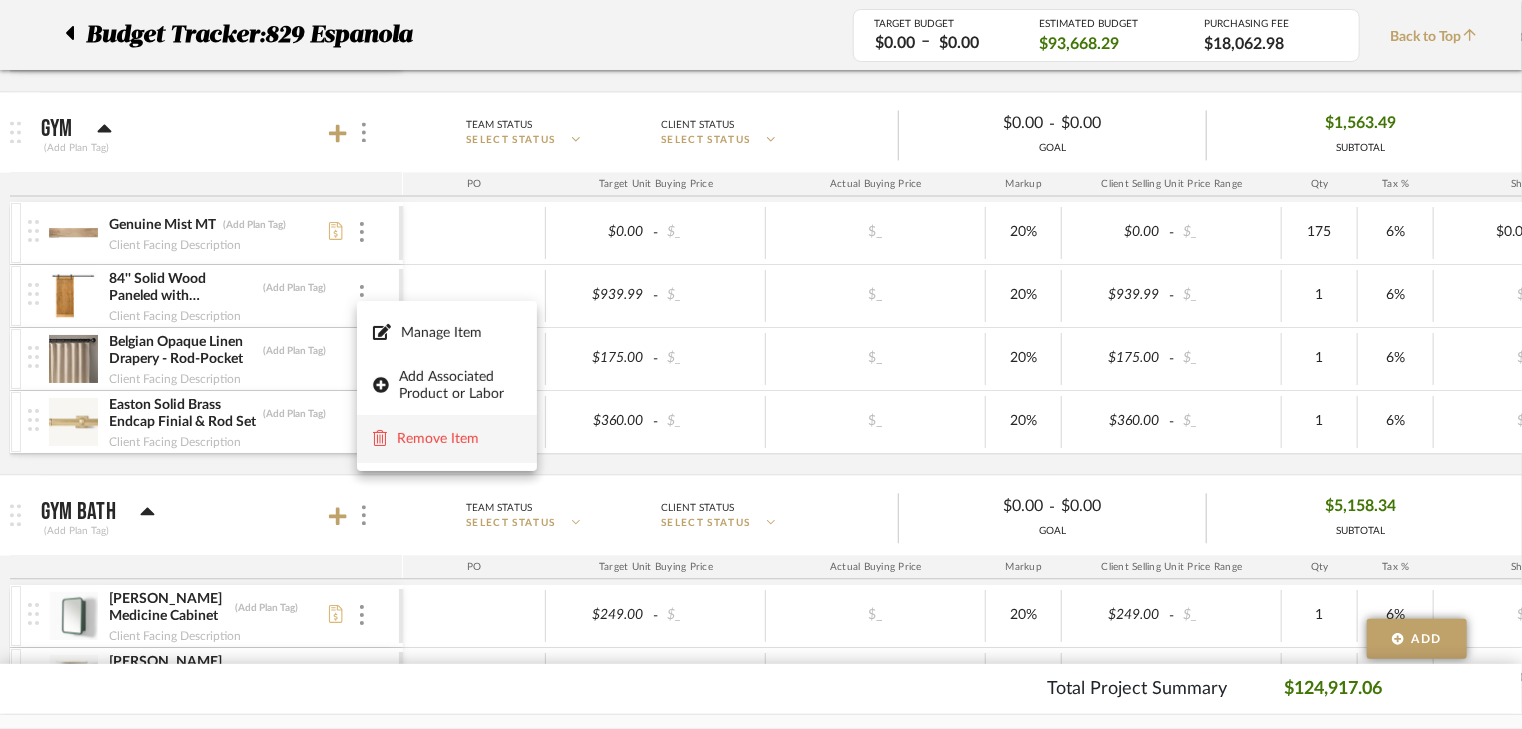 click on "Remove Item" at bounding box center (459, 438) 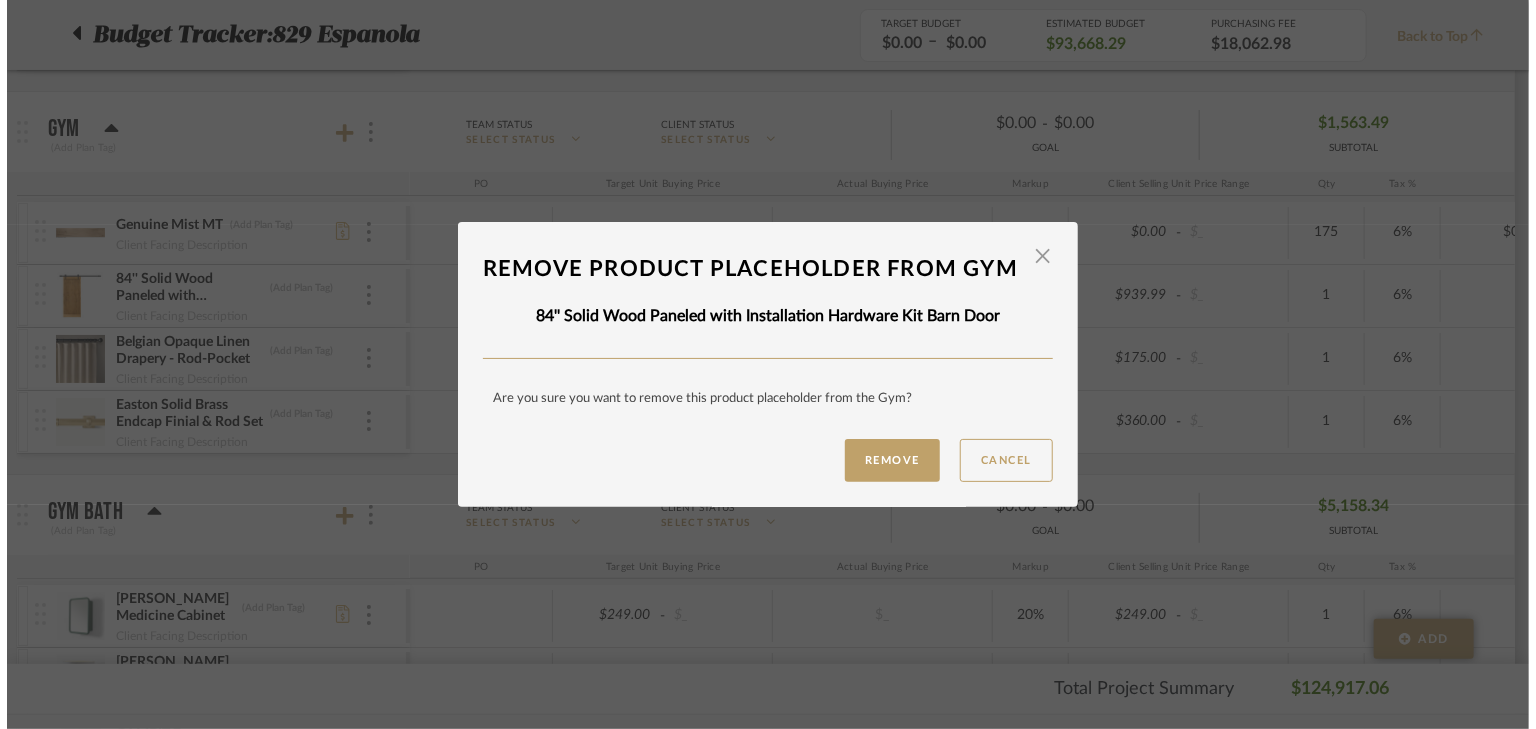 scroll, scrollTop: 0, scrollLeft: 0, axis: both 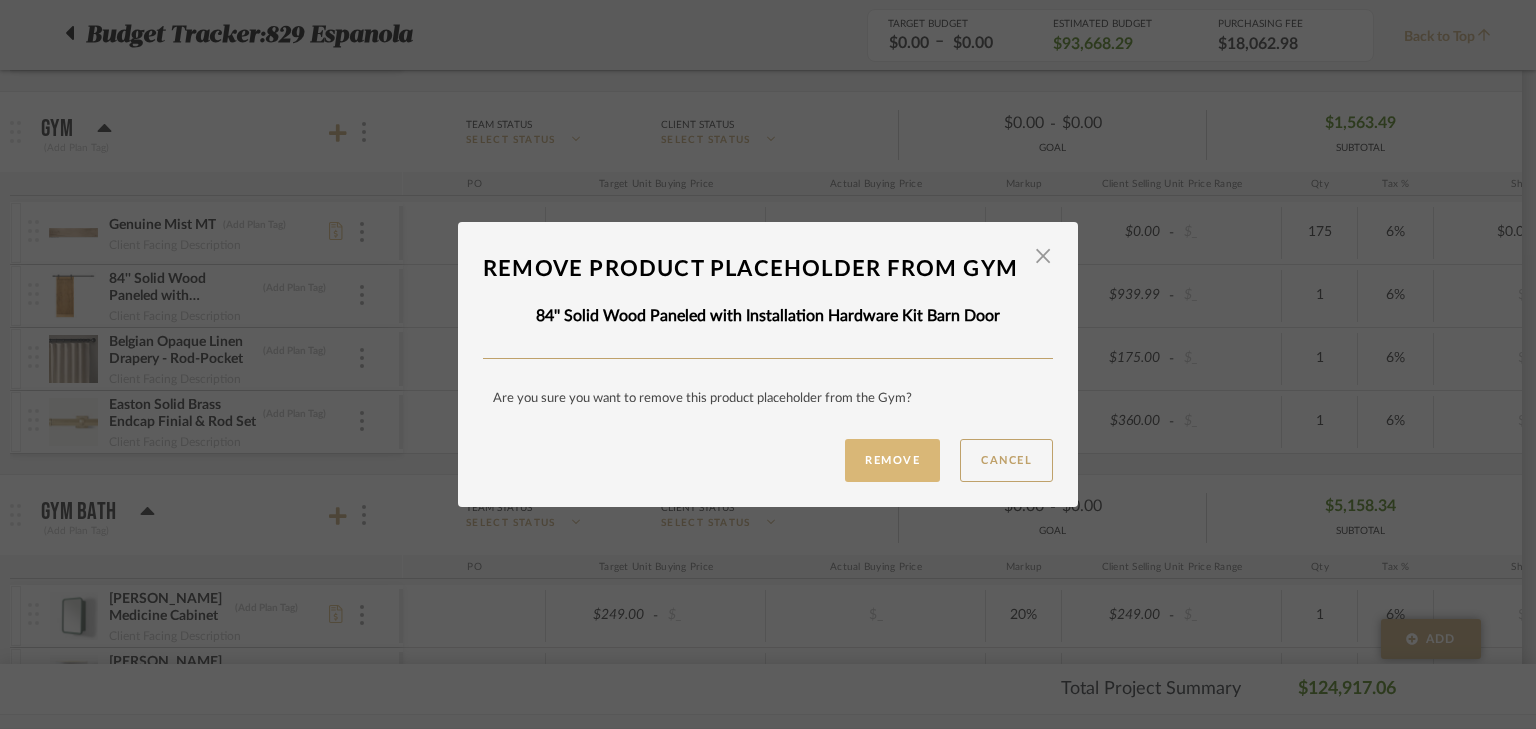 click on "Remove" at bounding box center (892, 460) 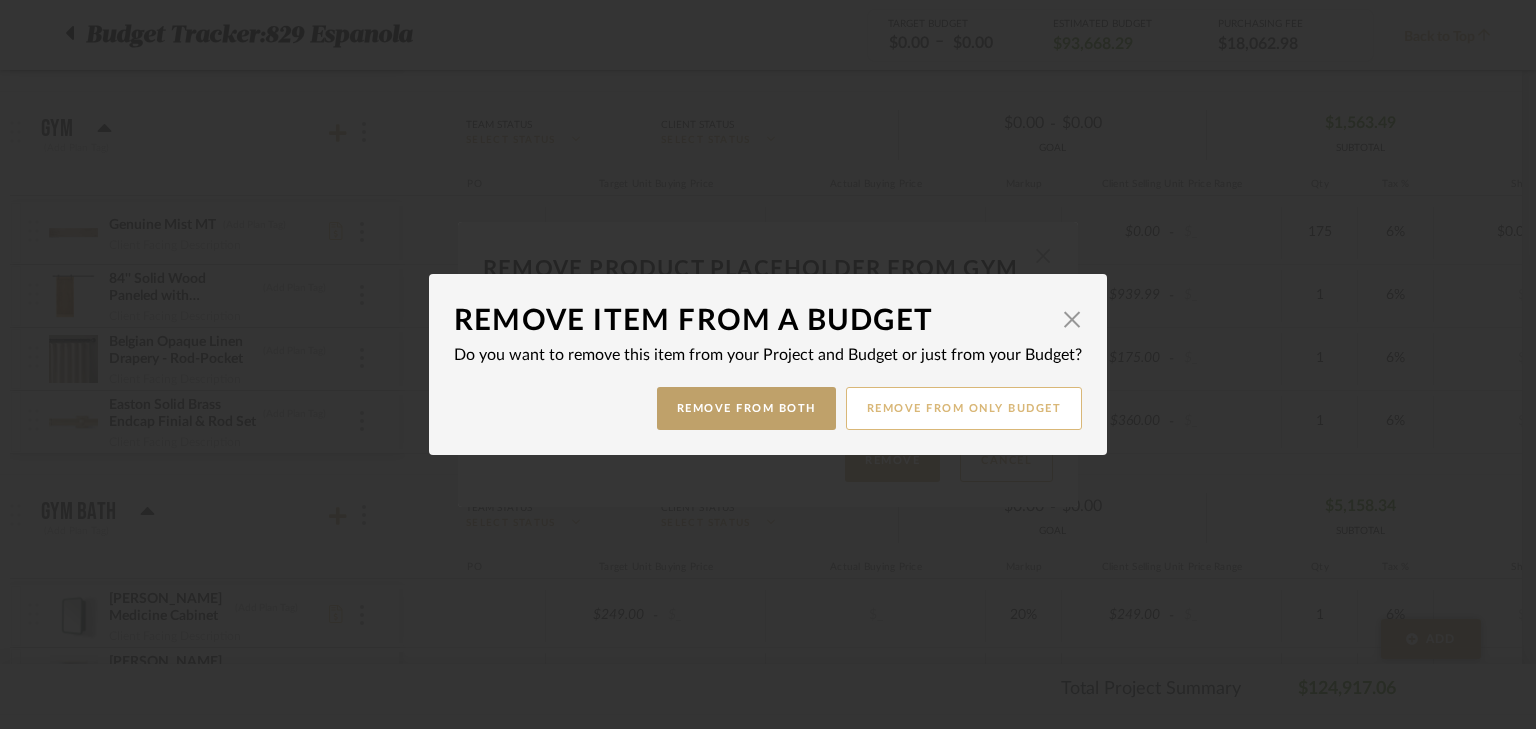 click on "Remove from only Budget" at bounding box center (964, 408) 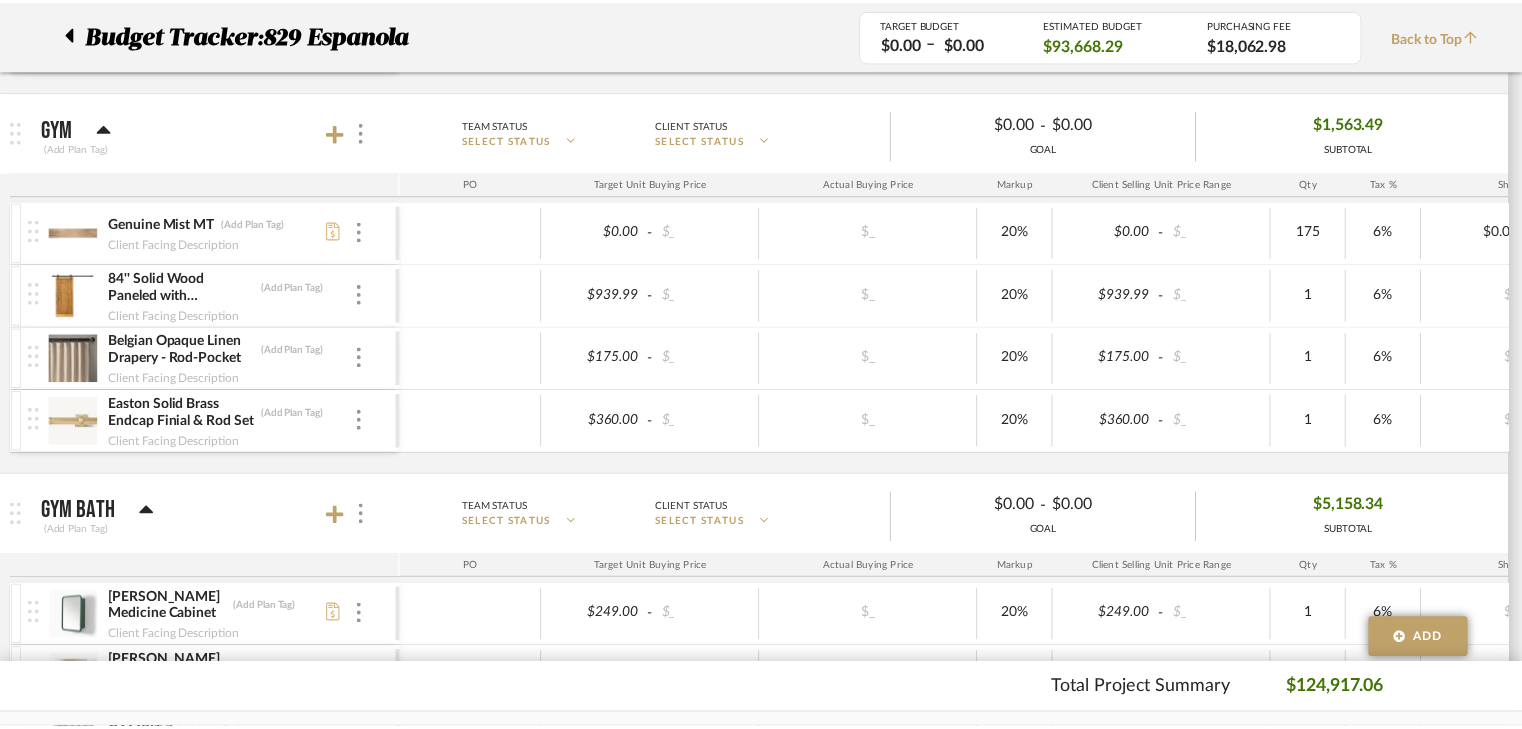 scroll, scrollTop: 2080, scrollLeft: 0, axis: vertical 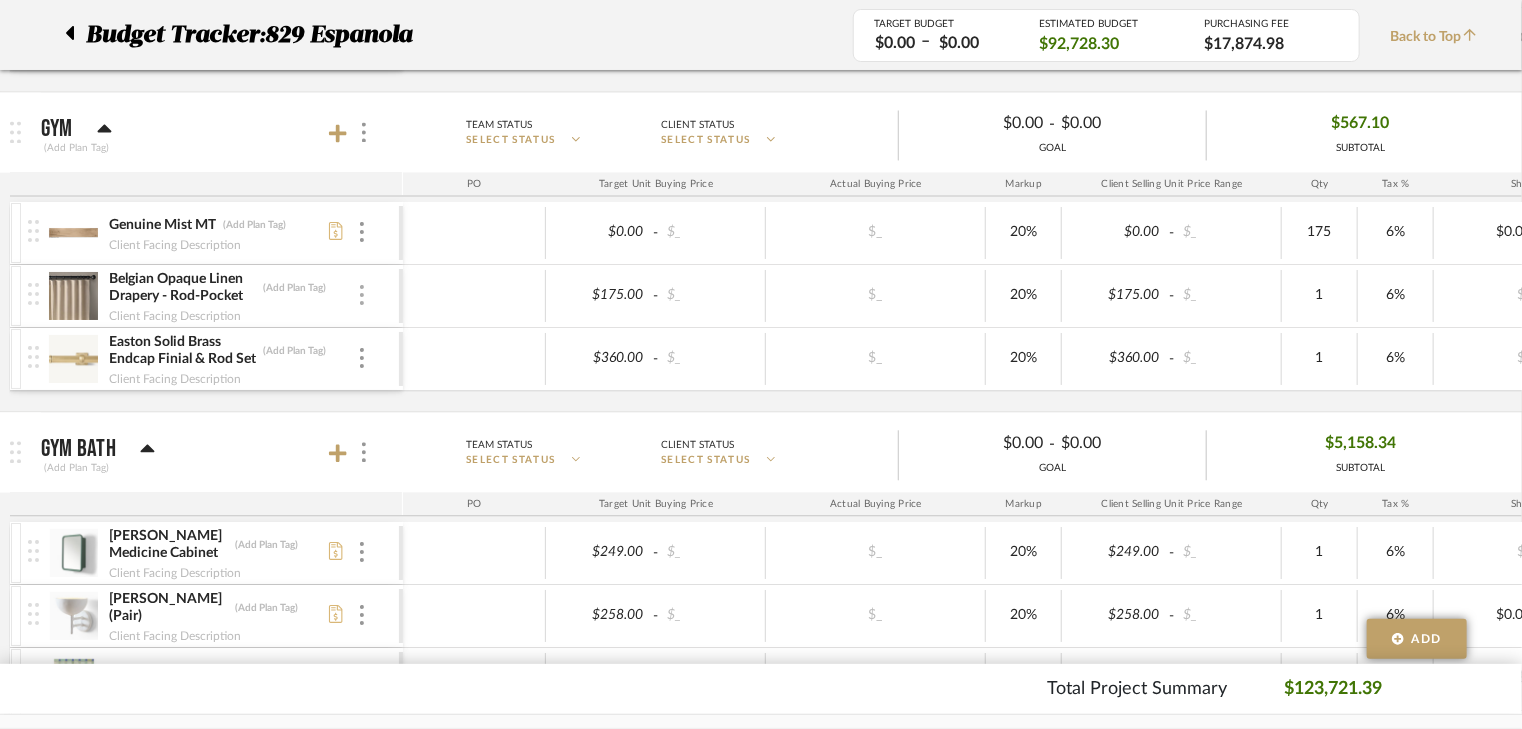 click at bounding box center [362, 296] 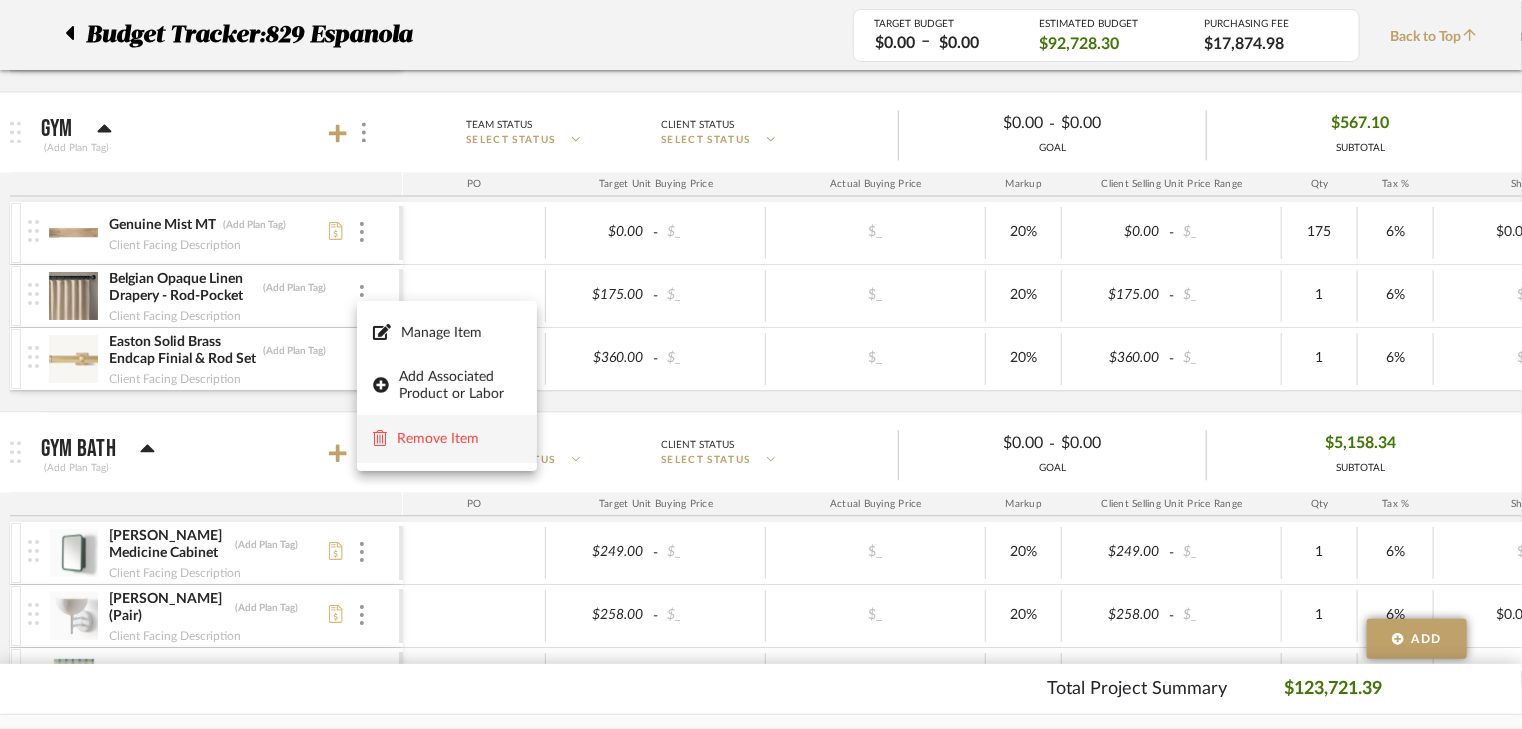 click on "Remove Item" at bounding box center [447, 439] 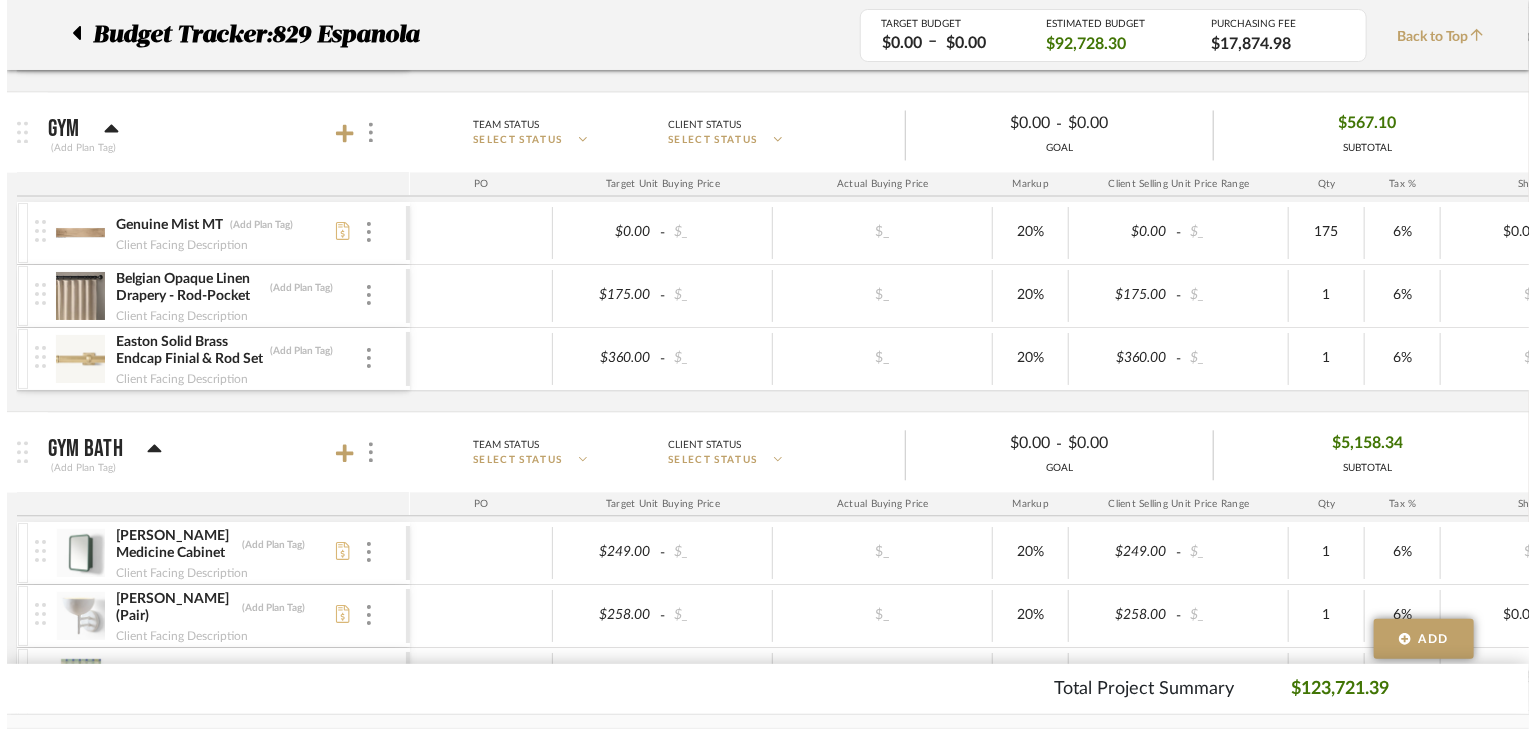 scroll, scrollTop: 0, scrollLeft: 0, axis: both 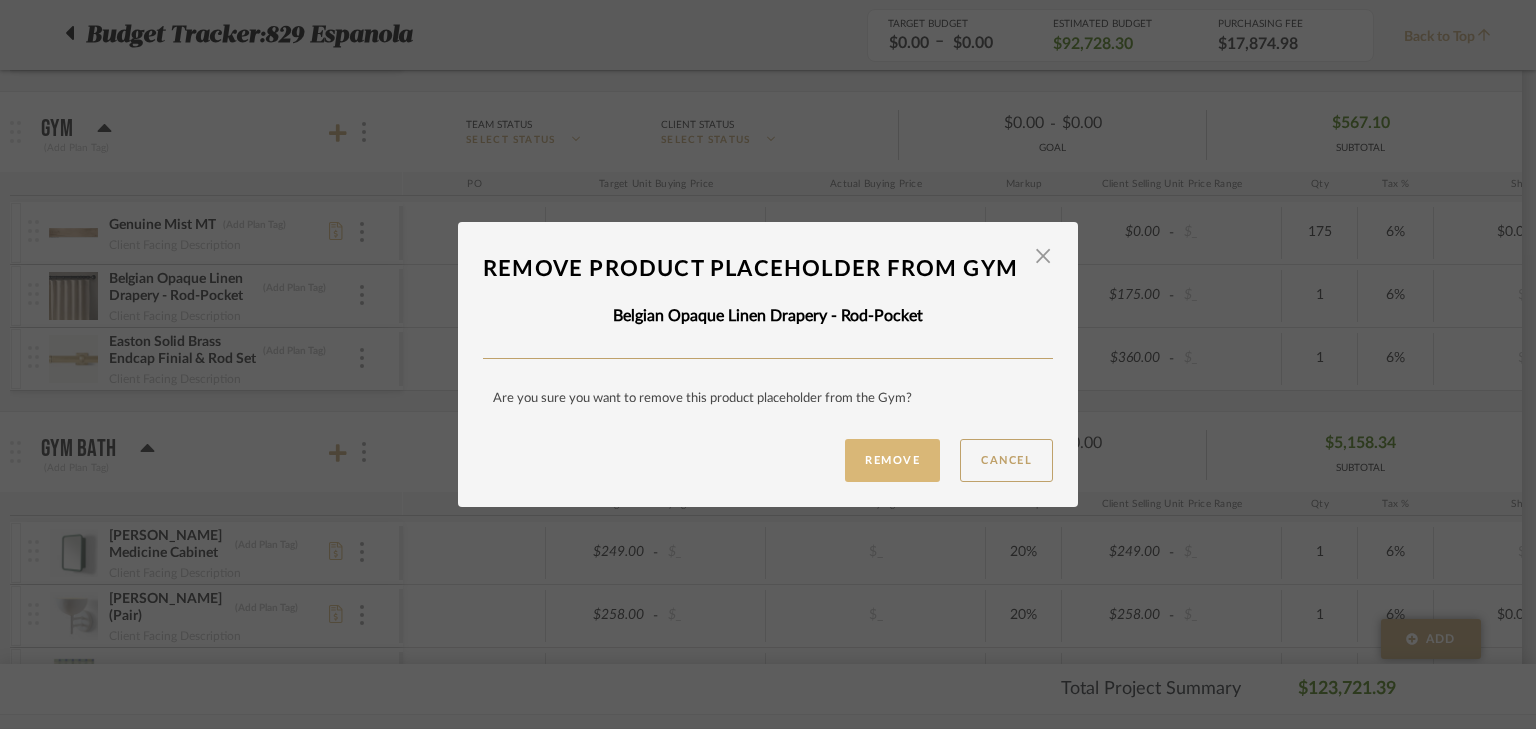 click on "Remove" at bounding box center [892, 460] 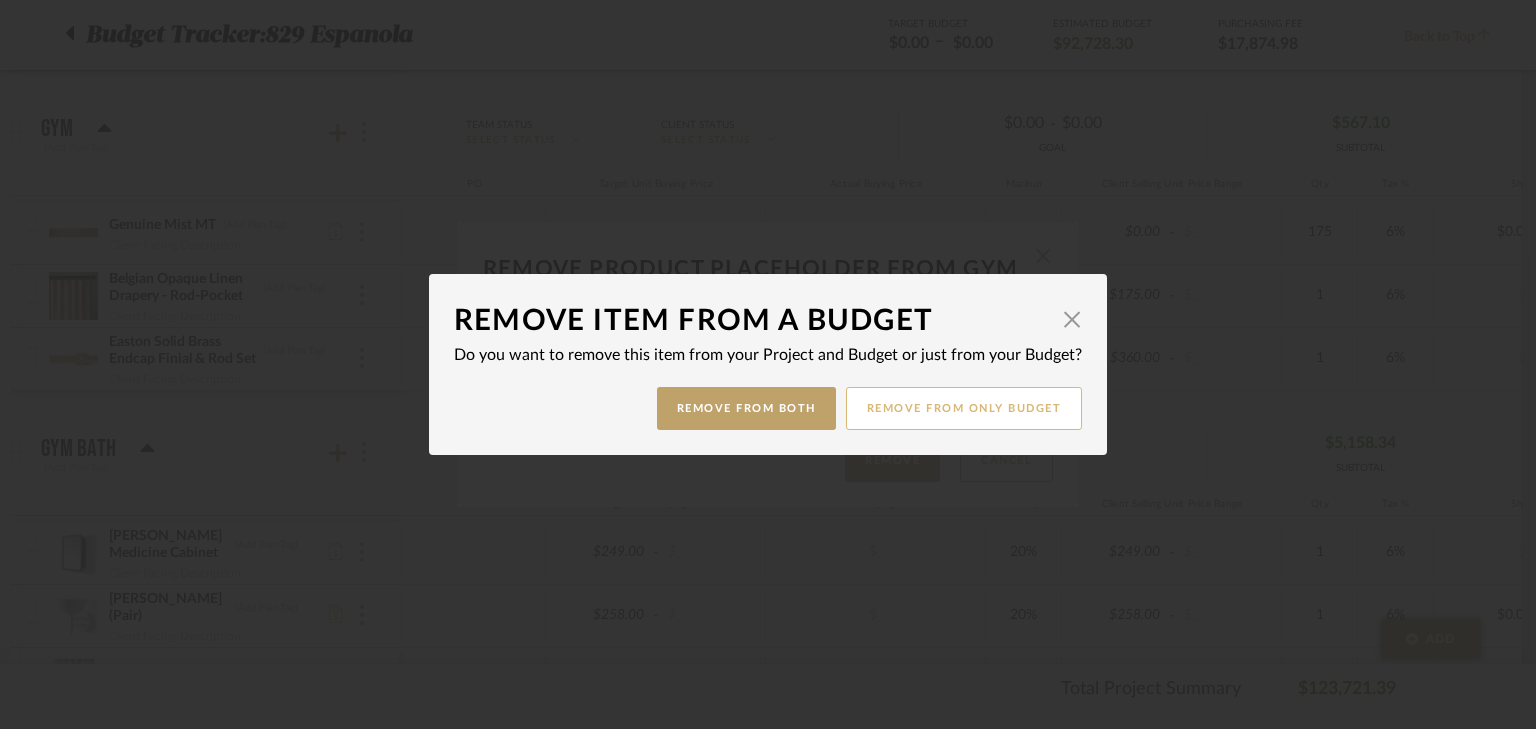click on "Remove from only Budget" at bounding box center (964, 408) 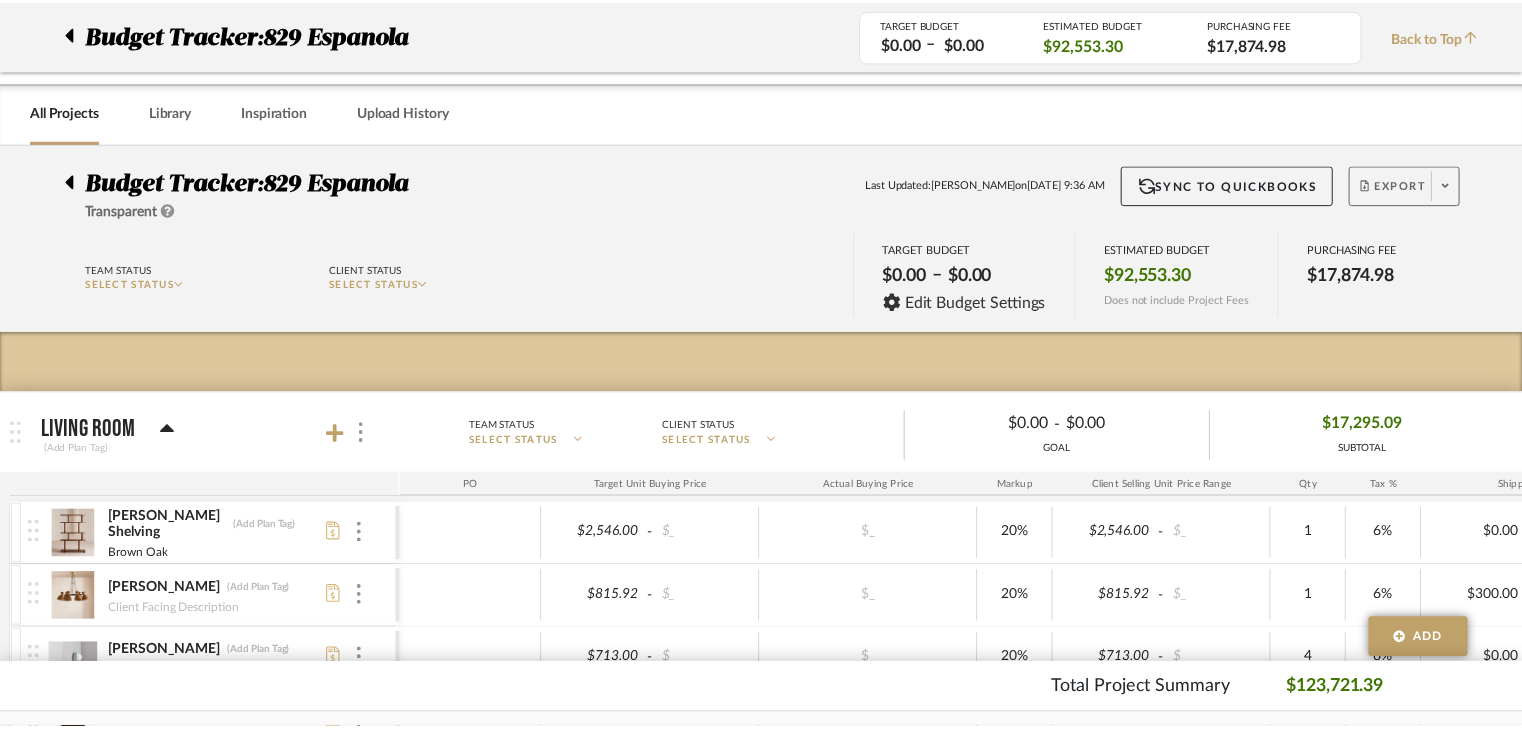 scroll, scrollTop: 2080, scrollLeft: 0, axis: vertical 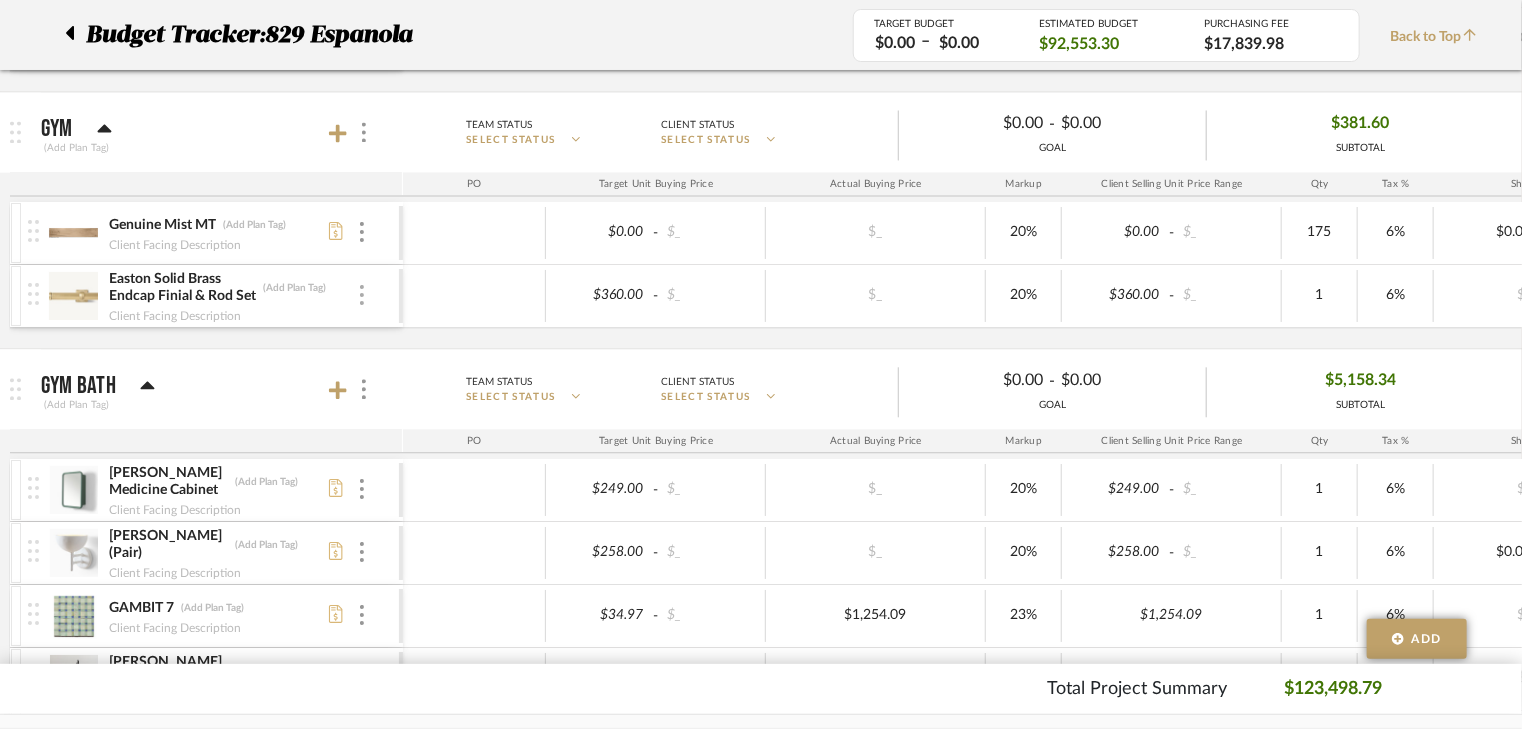 click at bounding box center [362, 295] 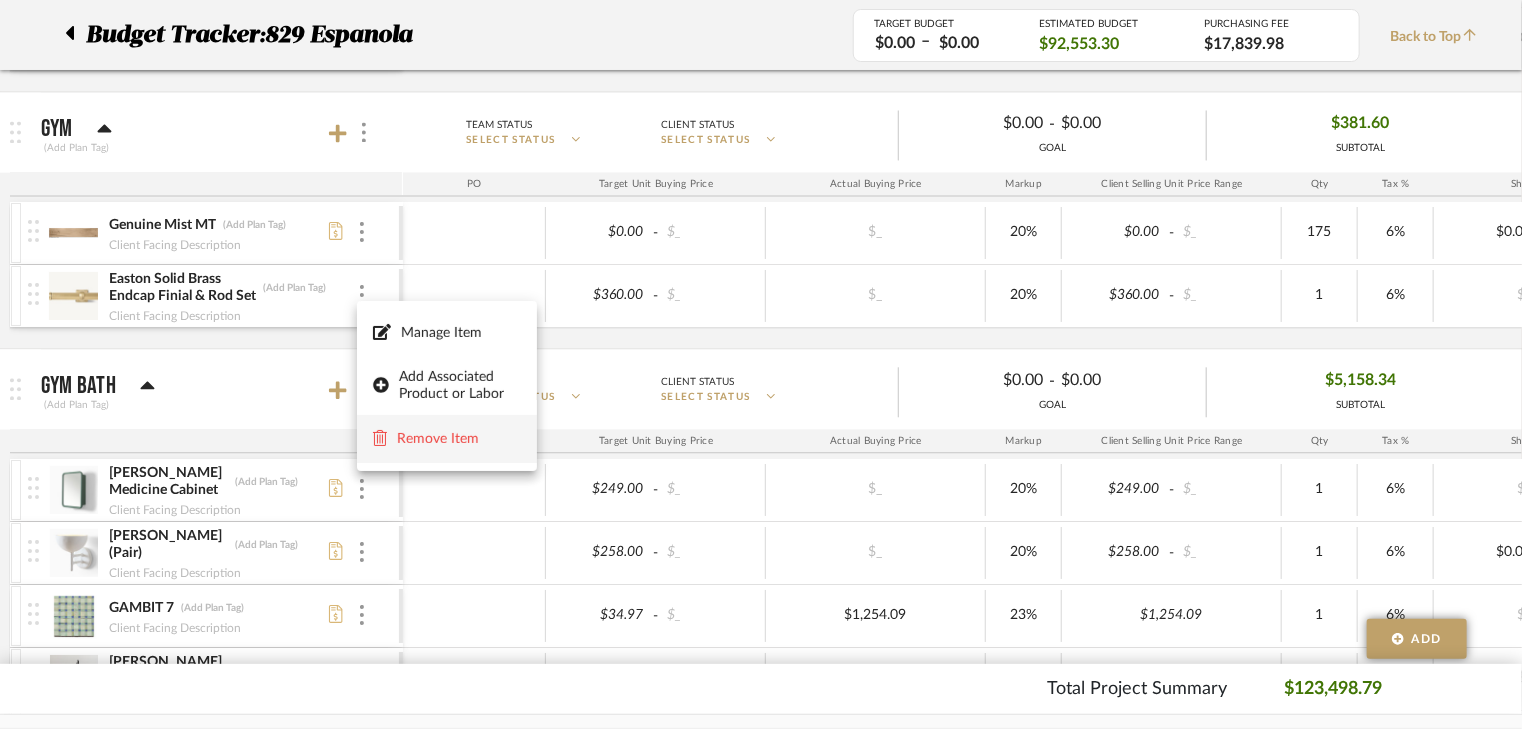 click on "Remove Item" at bounding box center (447, 439) 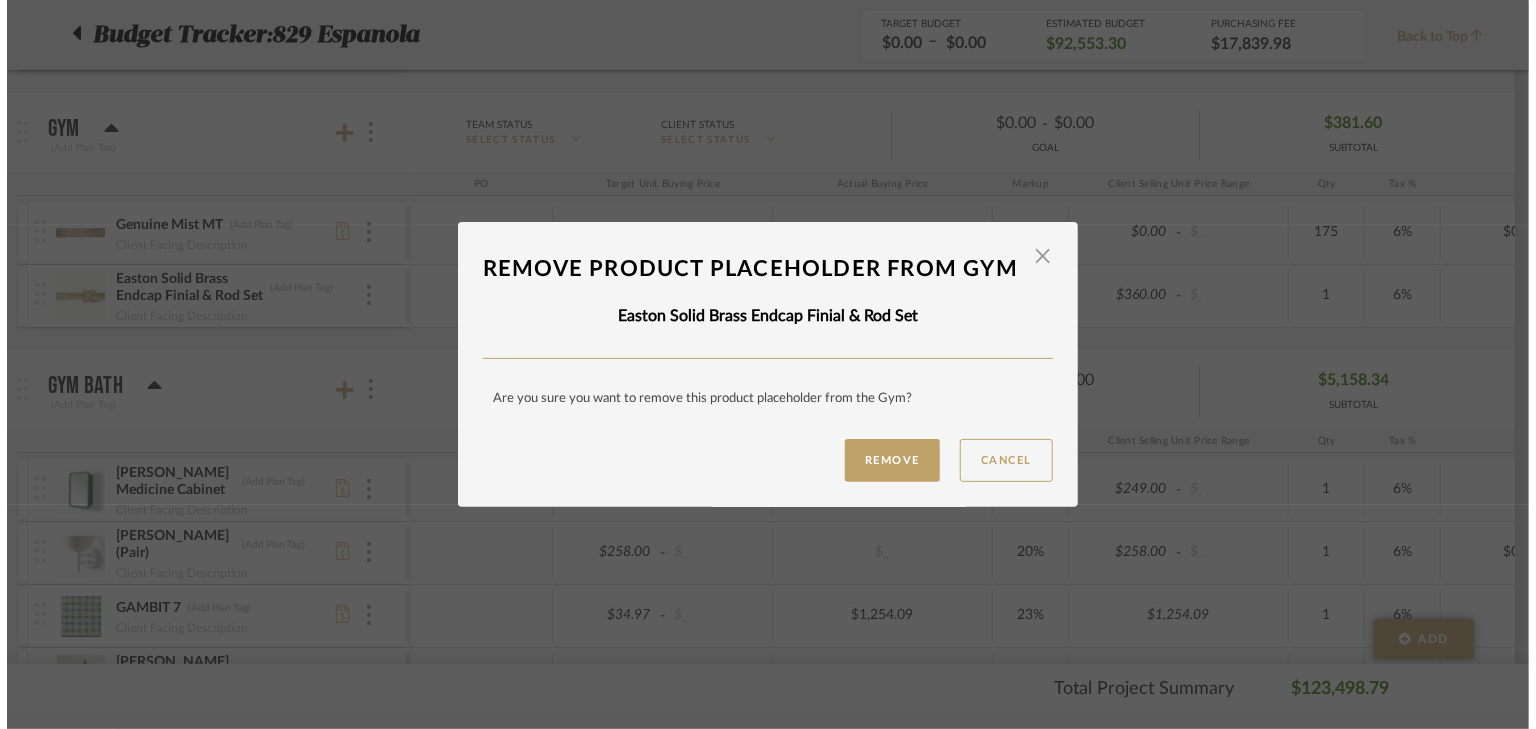 scroll, scrollTop: 0, scrollLeft: 0, axis: both 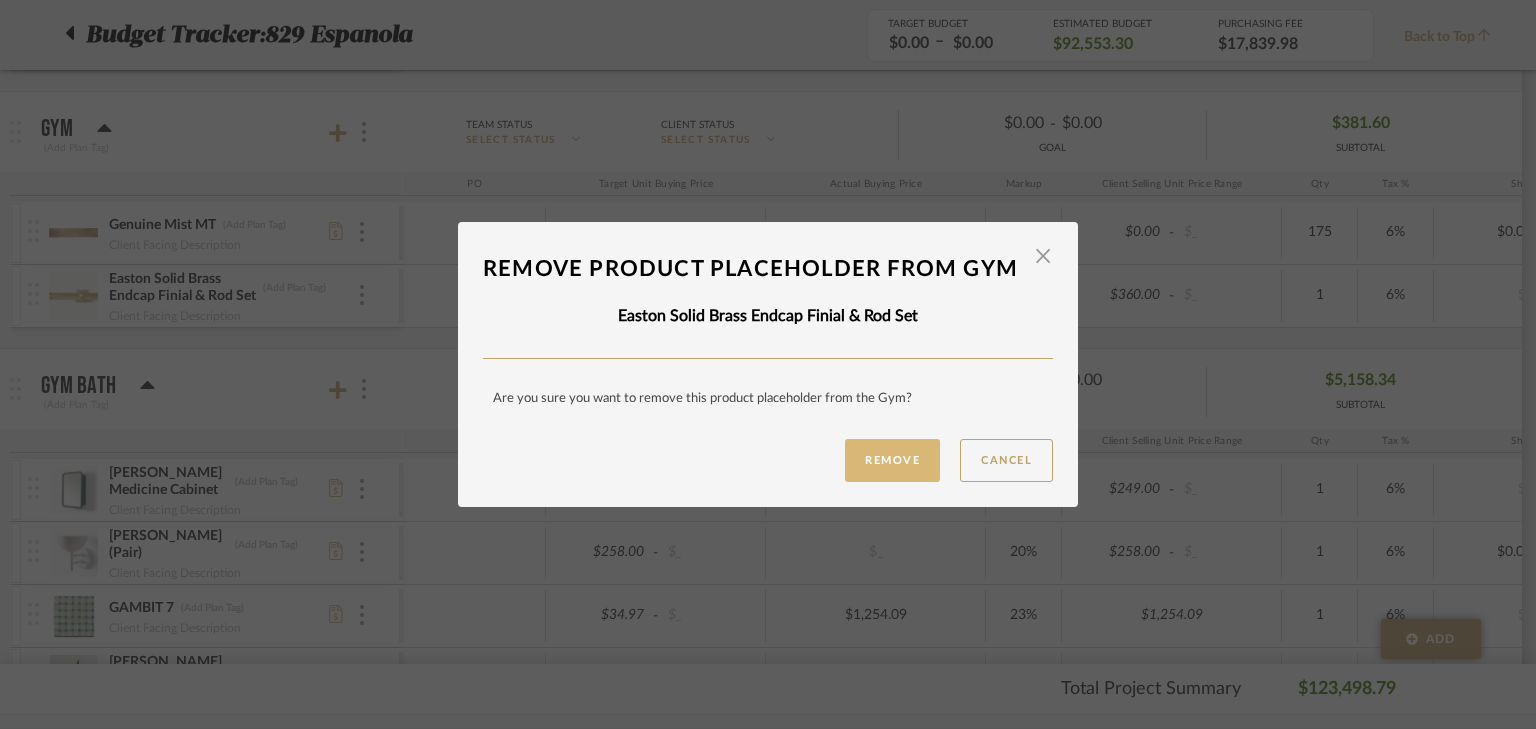 click on "Remove" at bounding box center (892, 460) 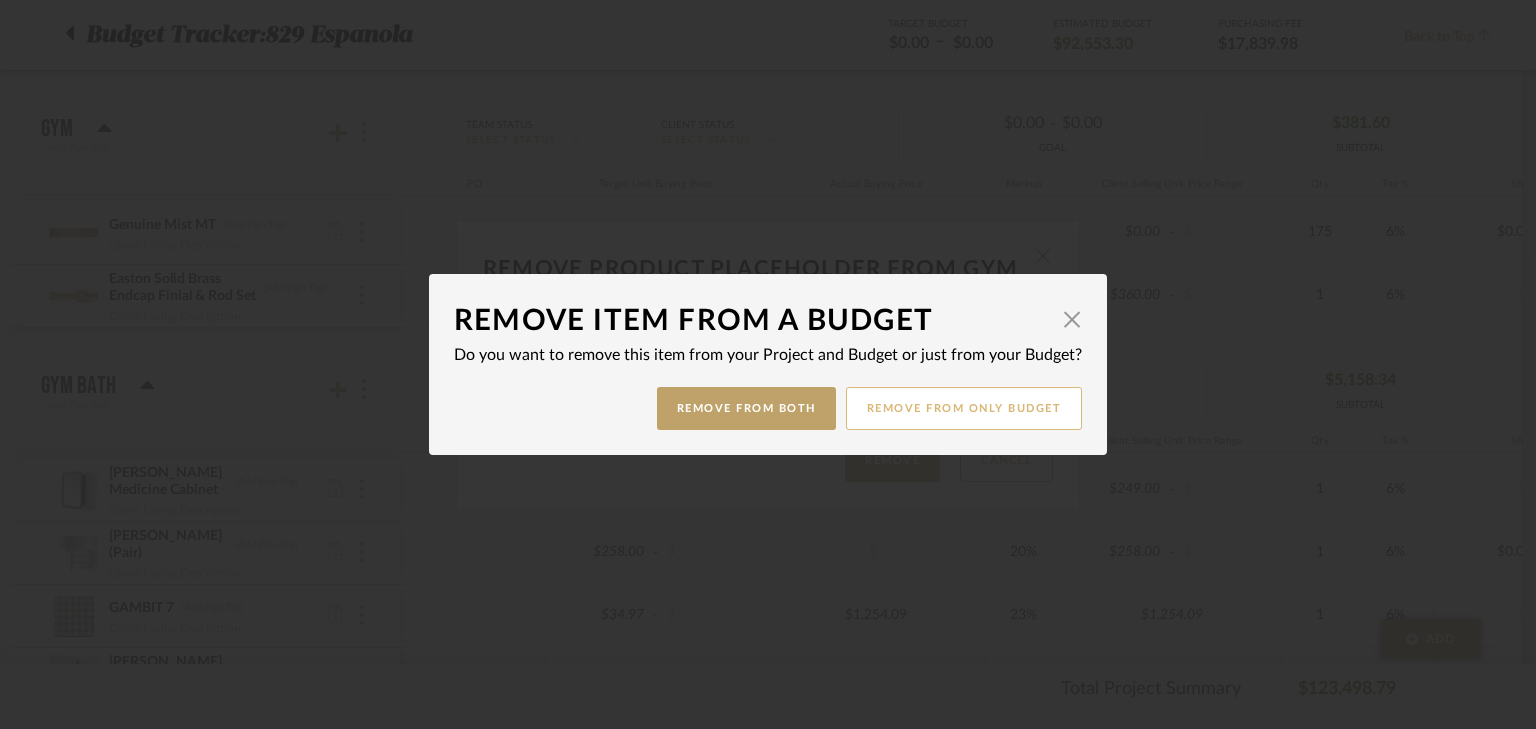 click on "Remove from only Budget" at bounding box center [964, 408] 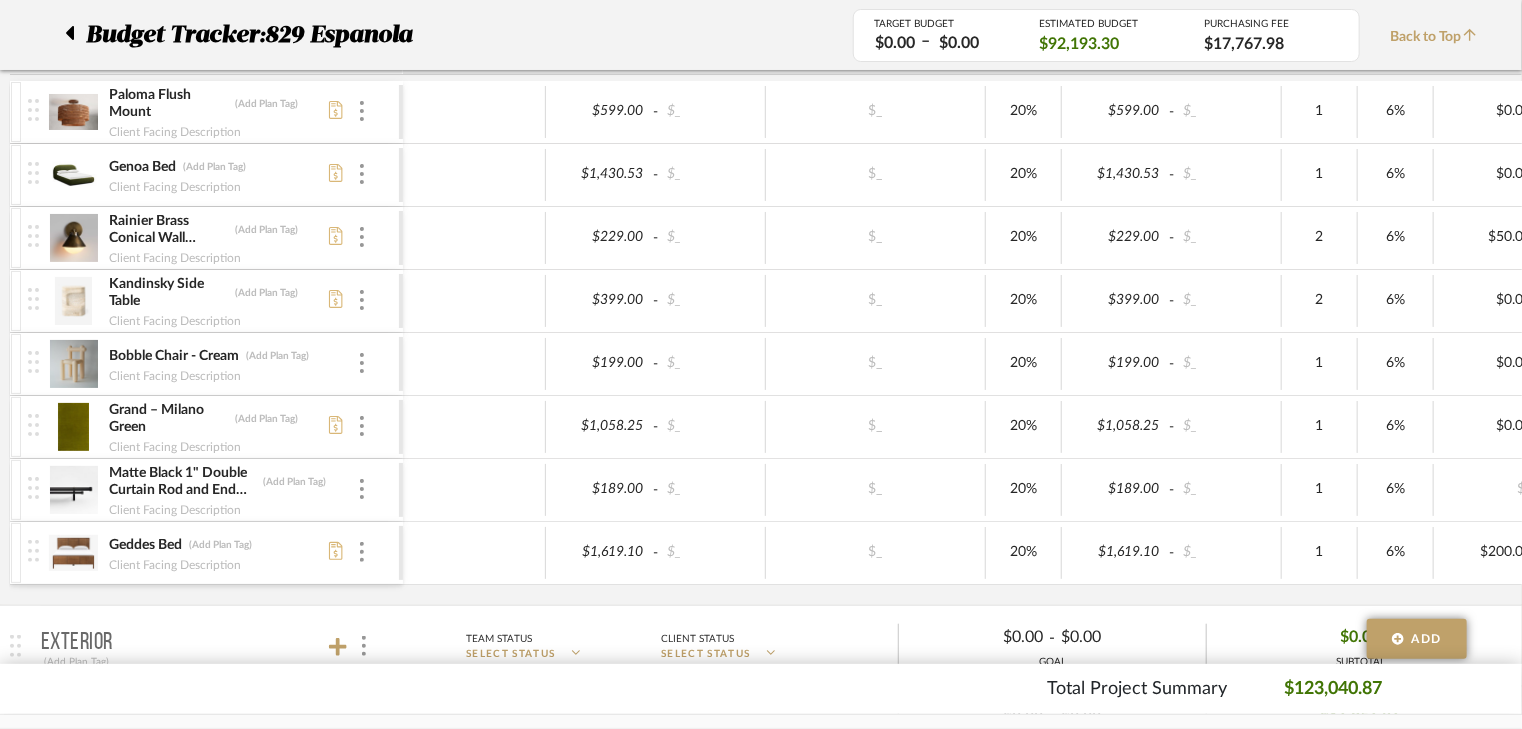 scroll, scrollTop: 4640, scrollLeft: 0, axis: vertical 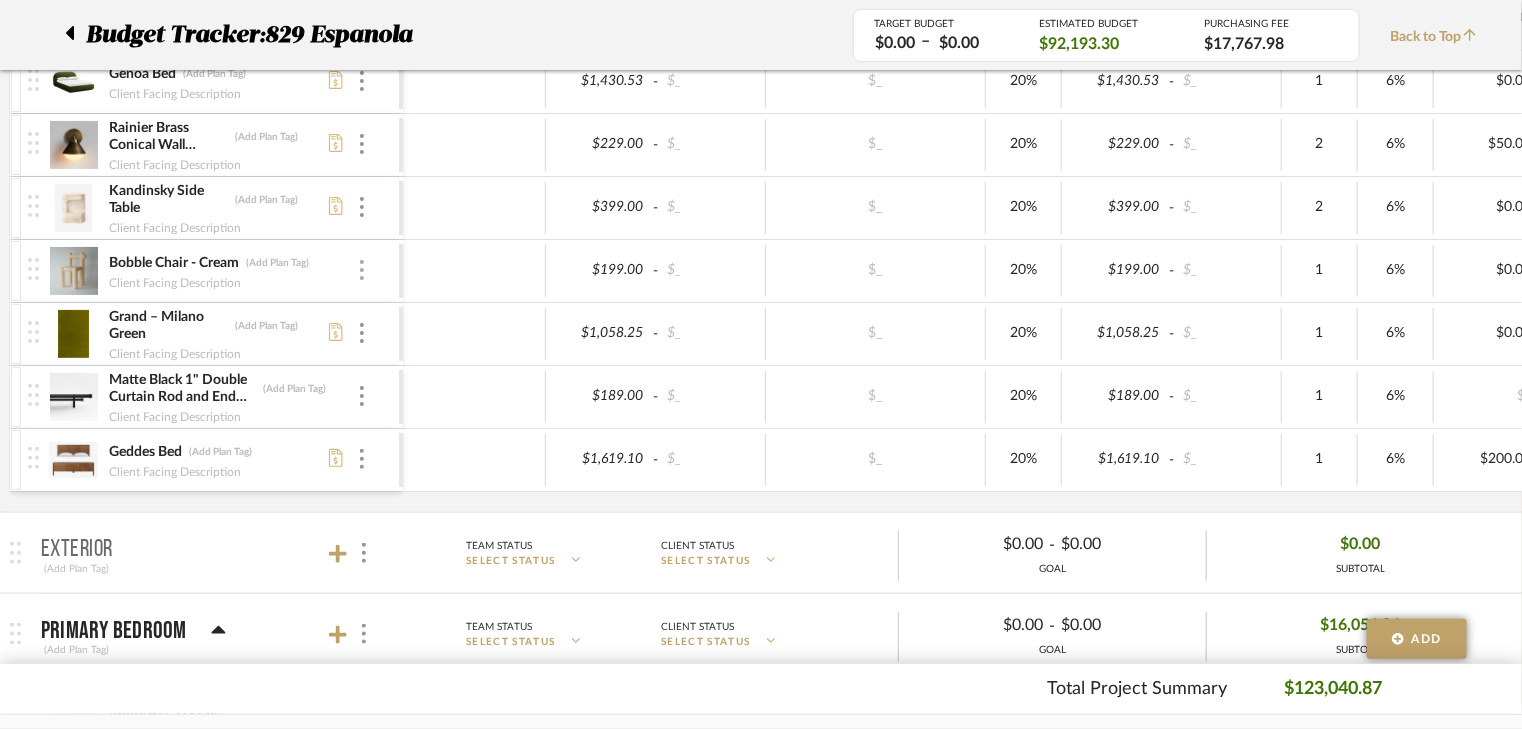 click at bounding box center (362, 271) 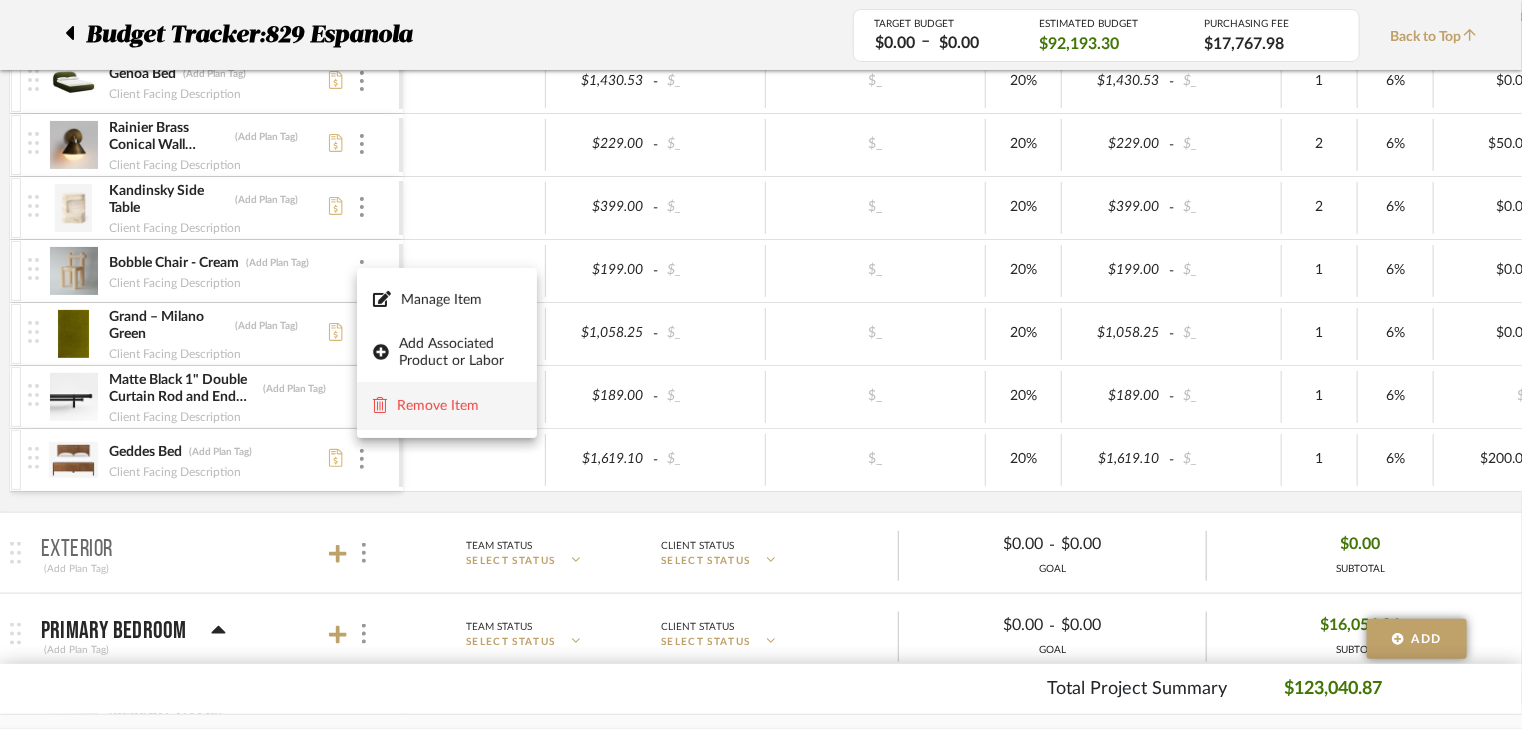 click on "Remove Item" at bounding box center [447, 406] 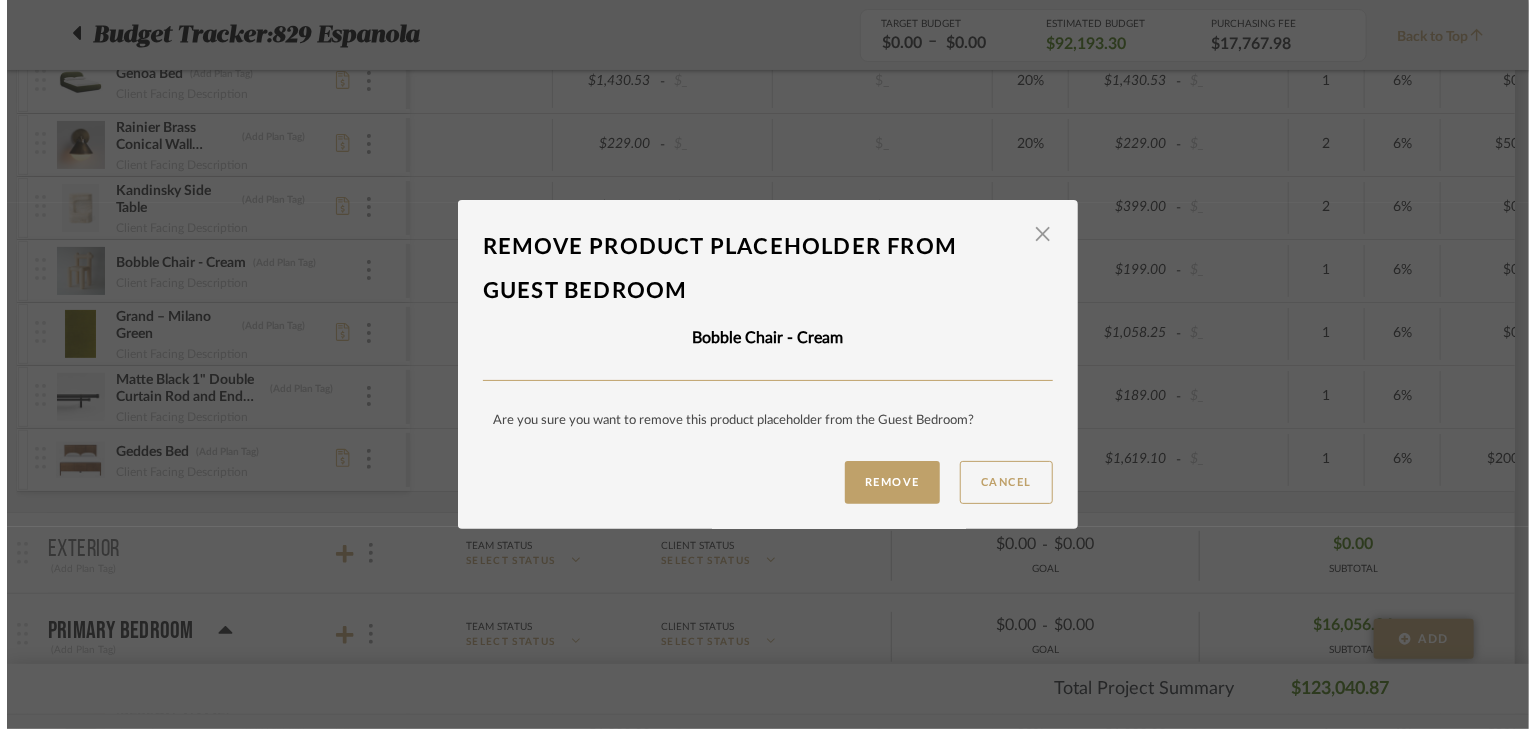 scroll, scrollTop: 0, scrollLeft: 0, axis: both 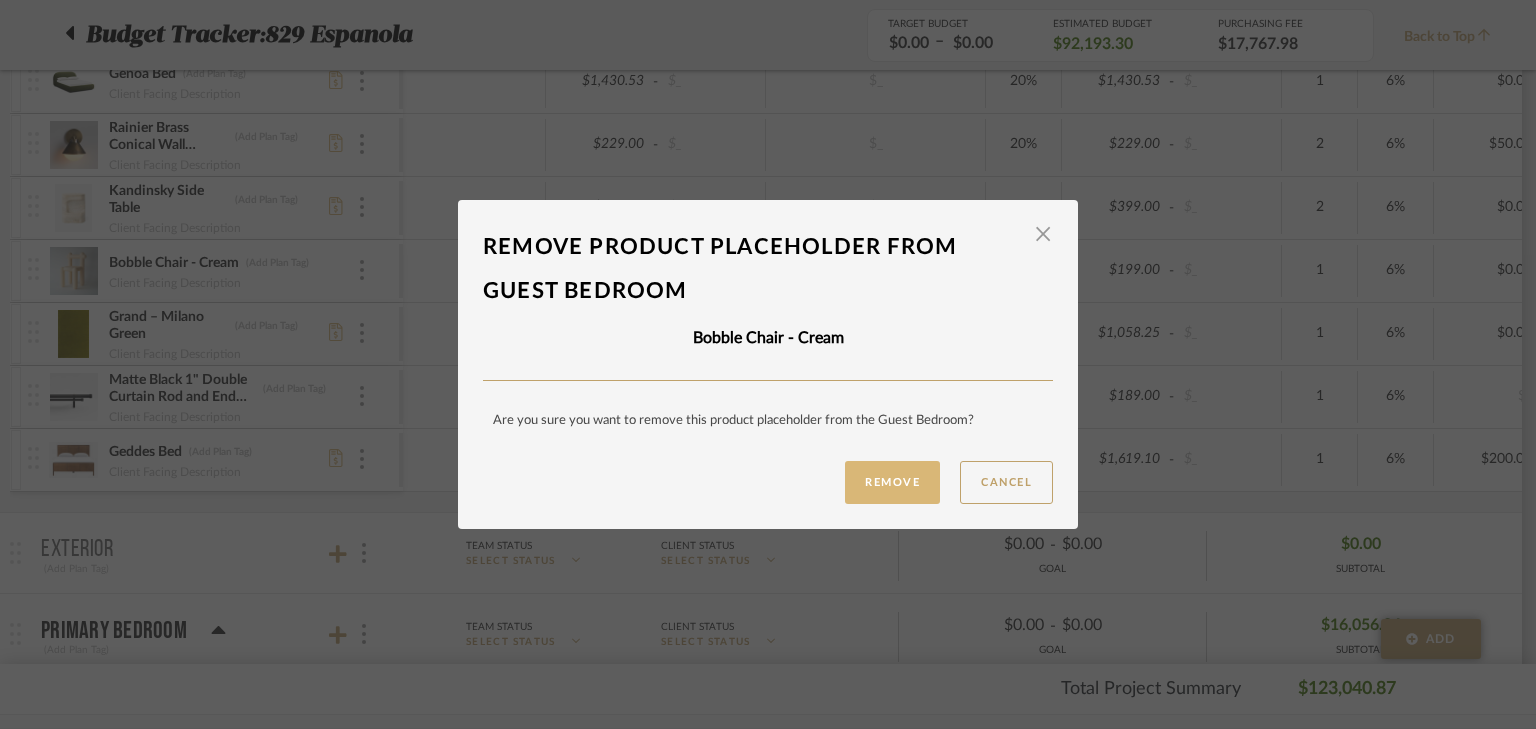 click on "Remove" at bounding box center (892, 482) 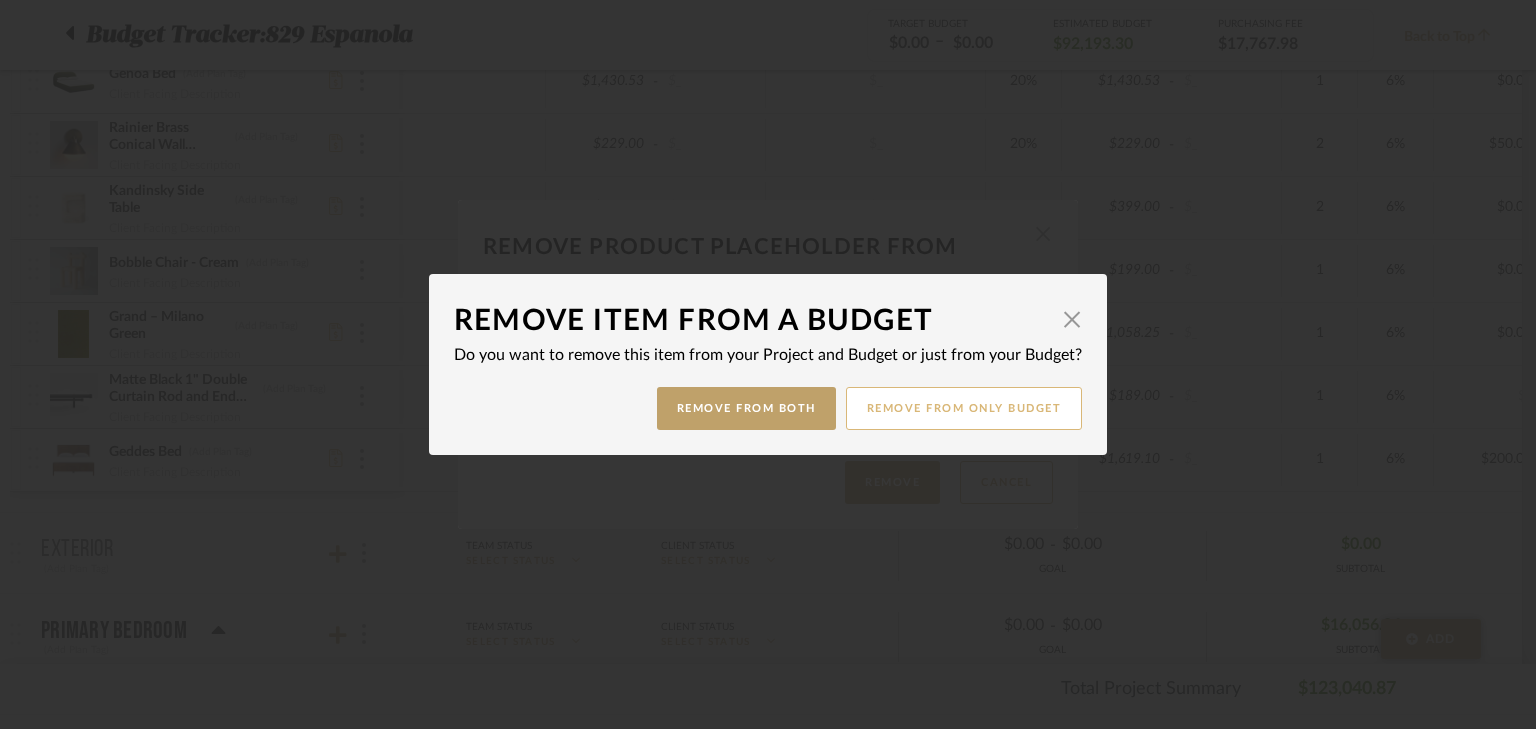 click on "Remove from only Budget" at bounding box center [964, 408] 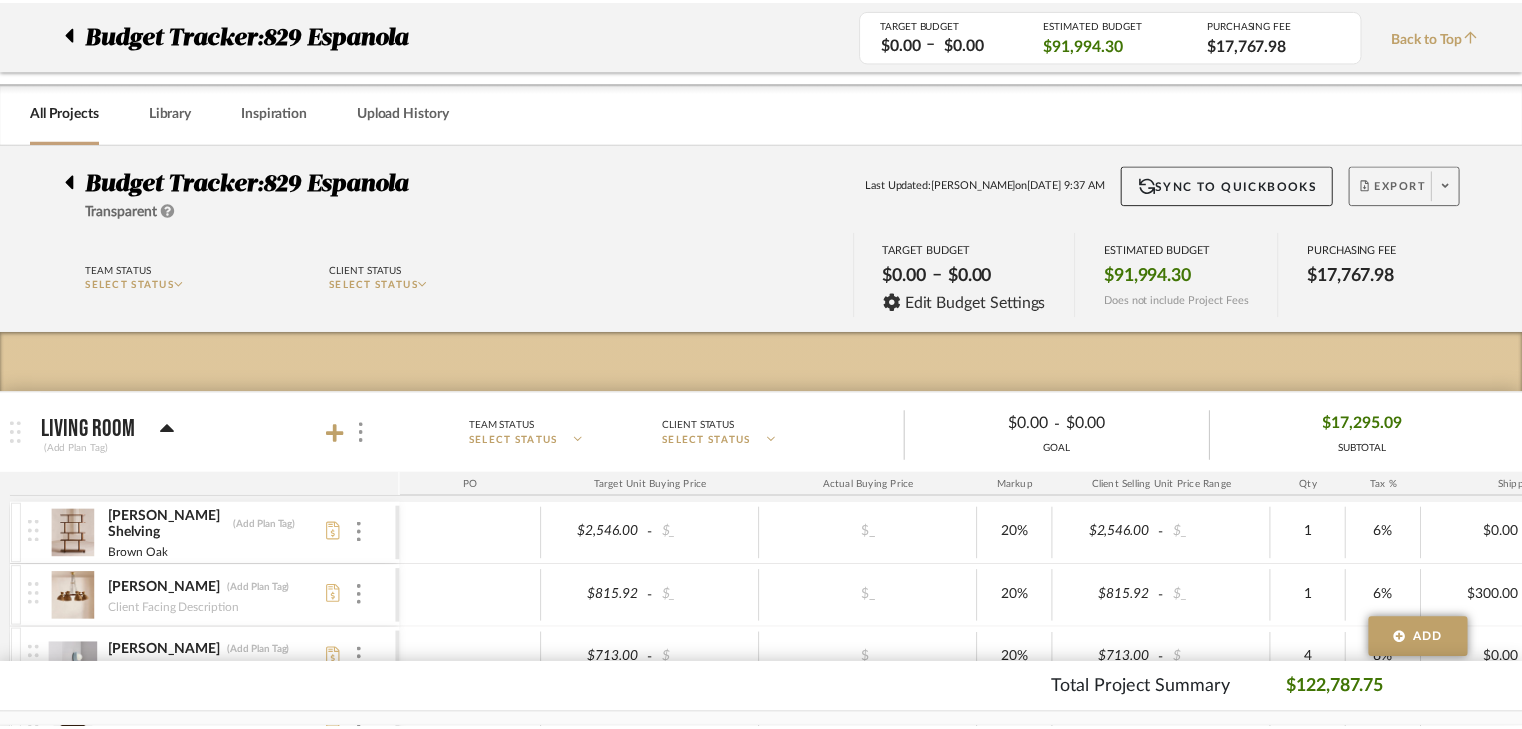scroll, scrollTop: 4640, scrollLeft: 0, axis: vertical 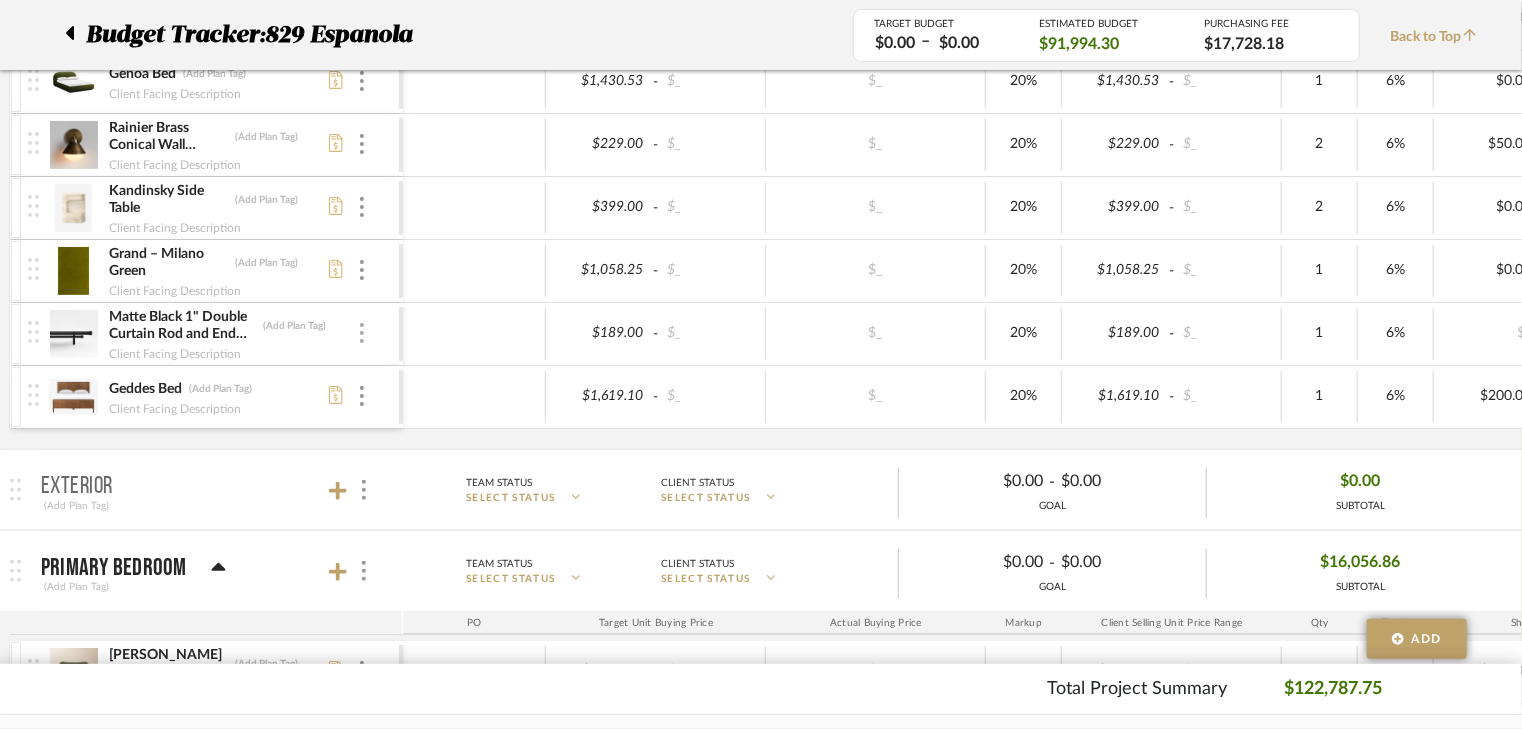 click at bounding box center [362, 334] 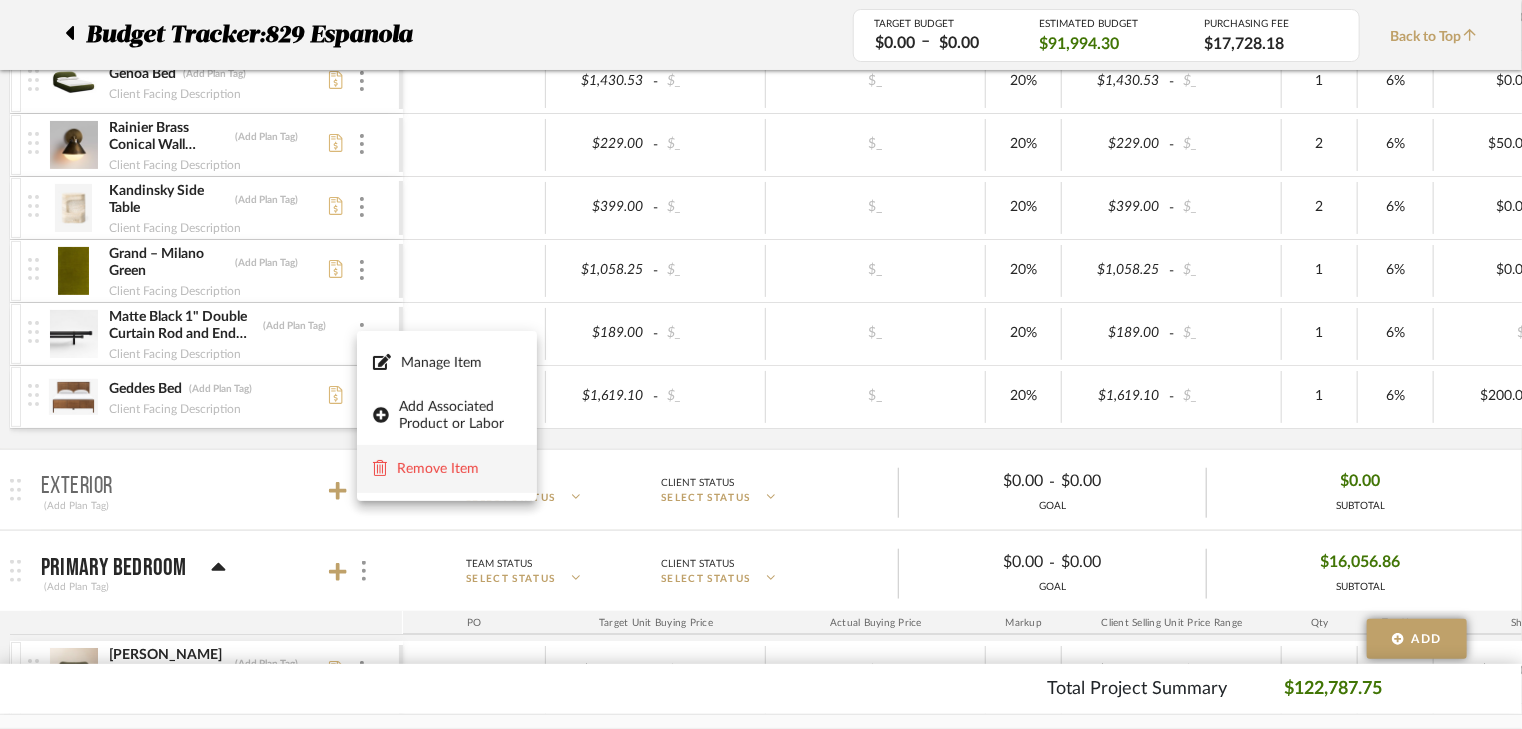 click on "Remove Item" at bounding box center [459, 469] 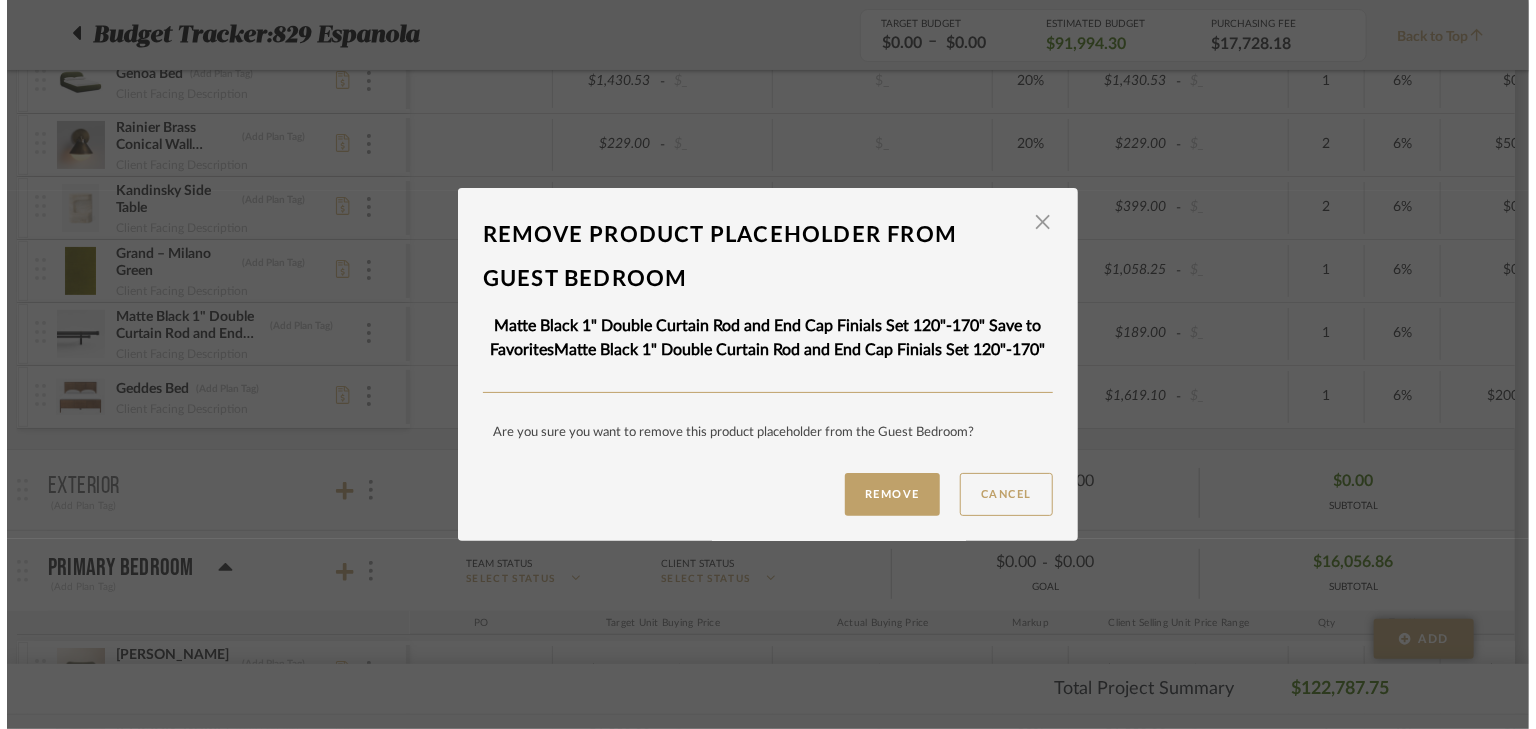 scroll, scrollTop: 0, scrollLeft: 0, axis: both 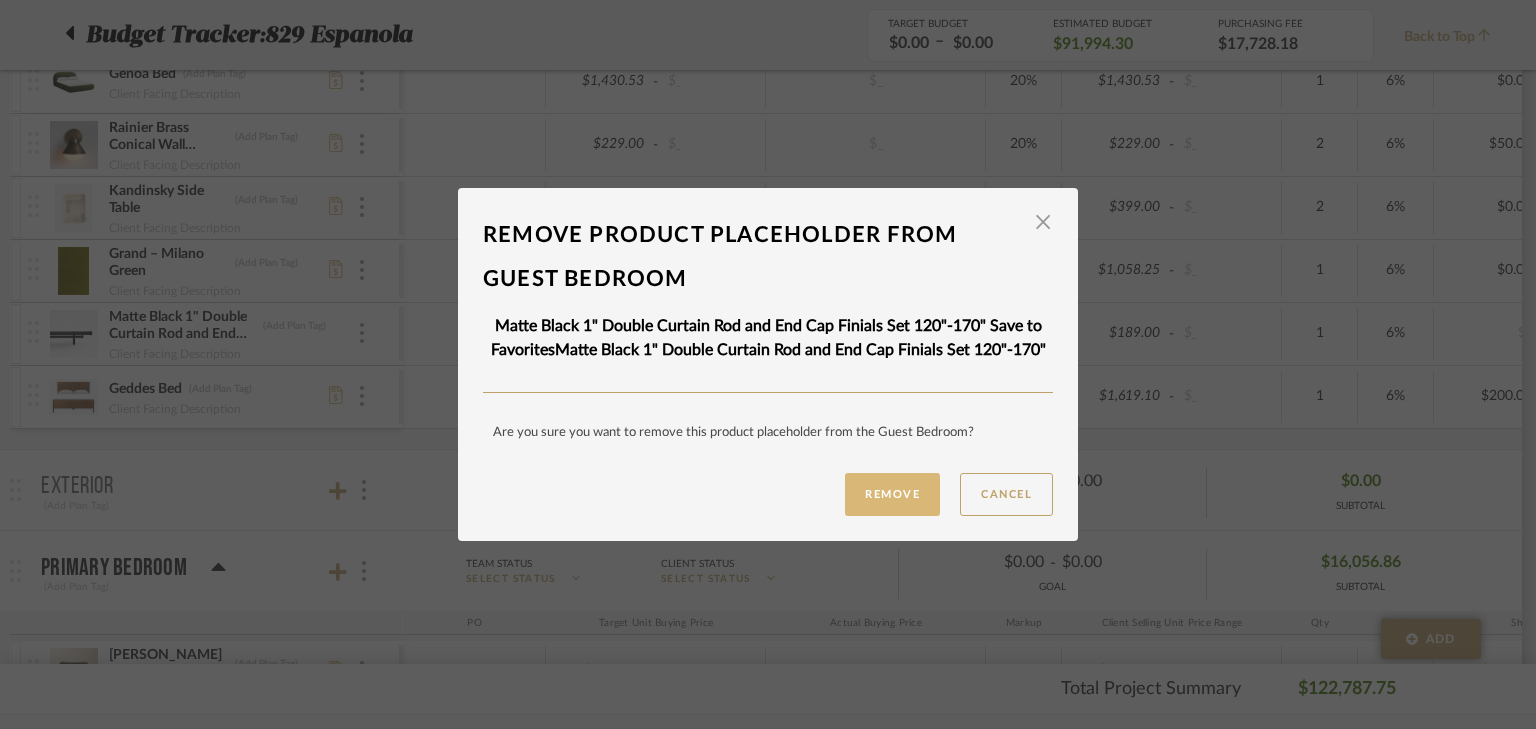 click on "Remove" at bounding box center (892, 494) 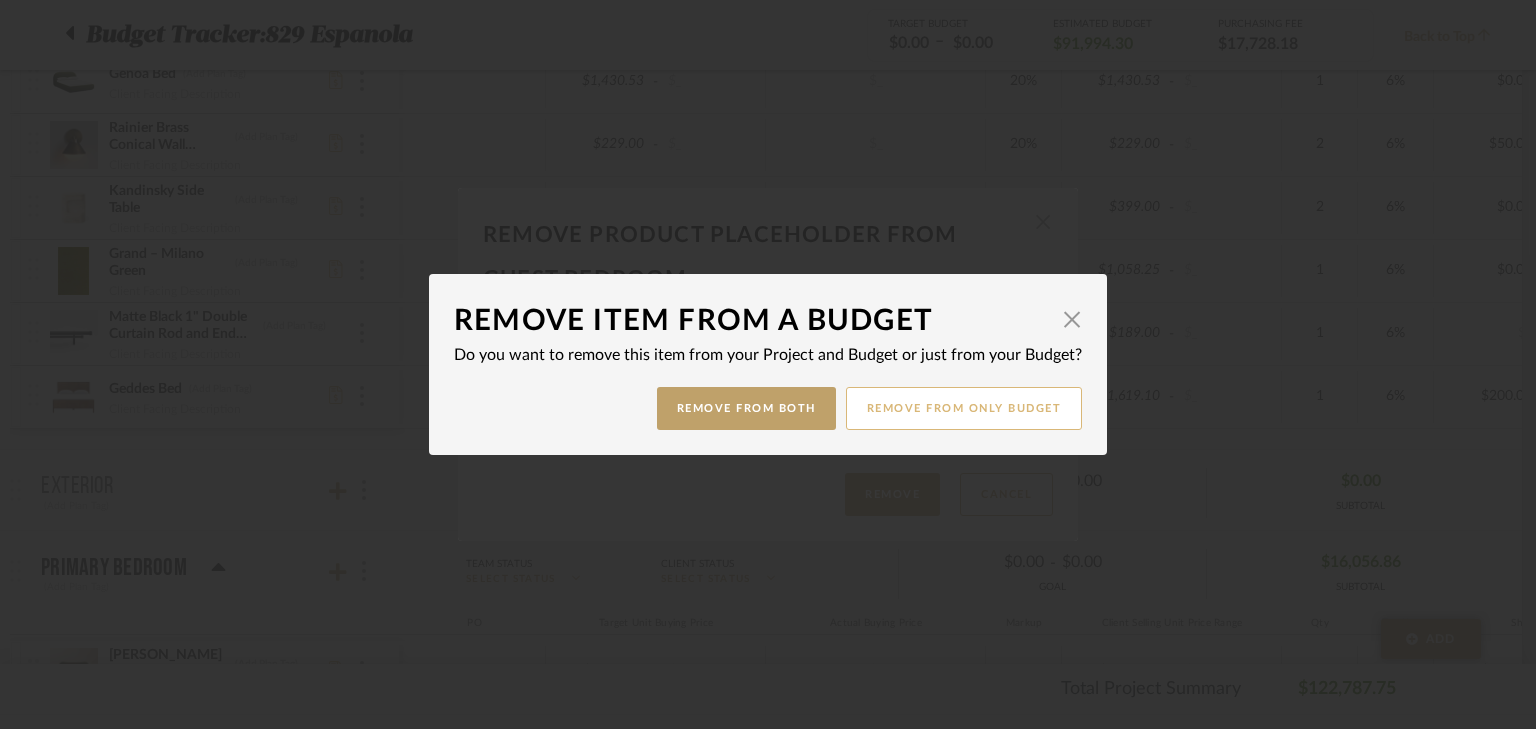 click on "Remove from only Budget" at bounding box center (964, 408) 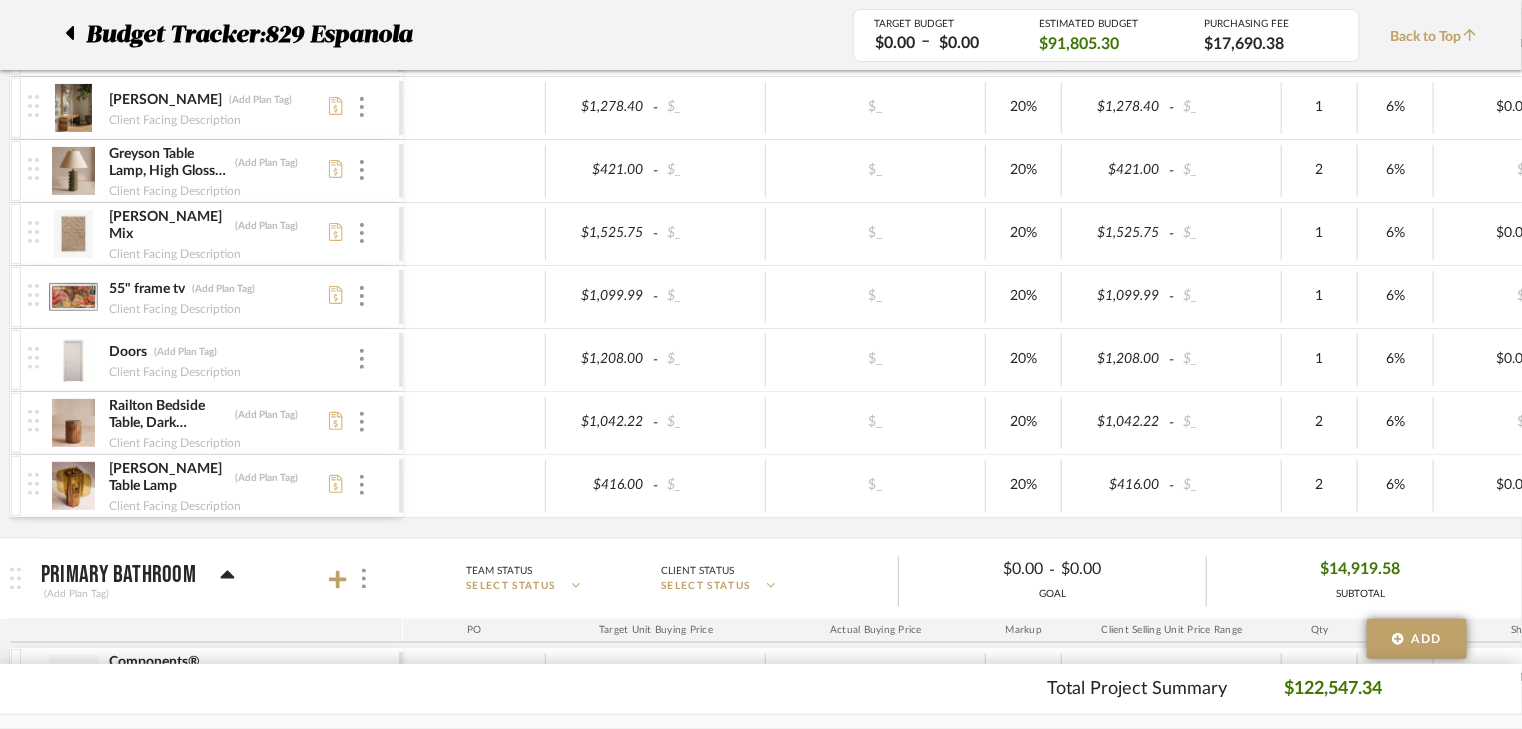 scroll, scrollTop: 5440, scrollLeft: 0, axis: vertical 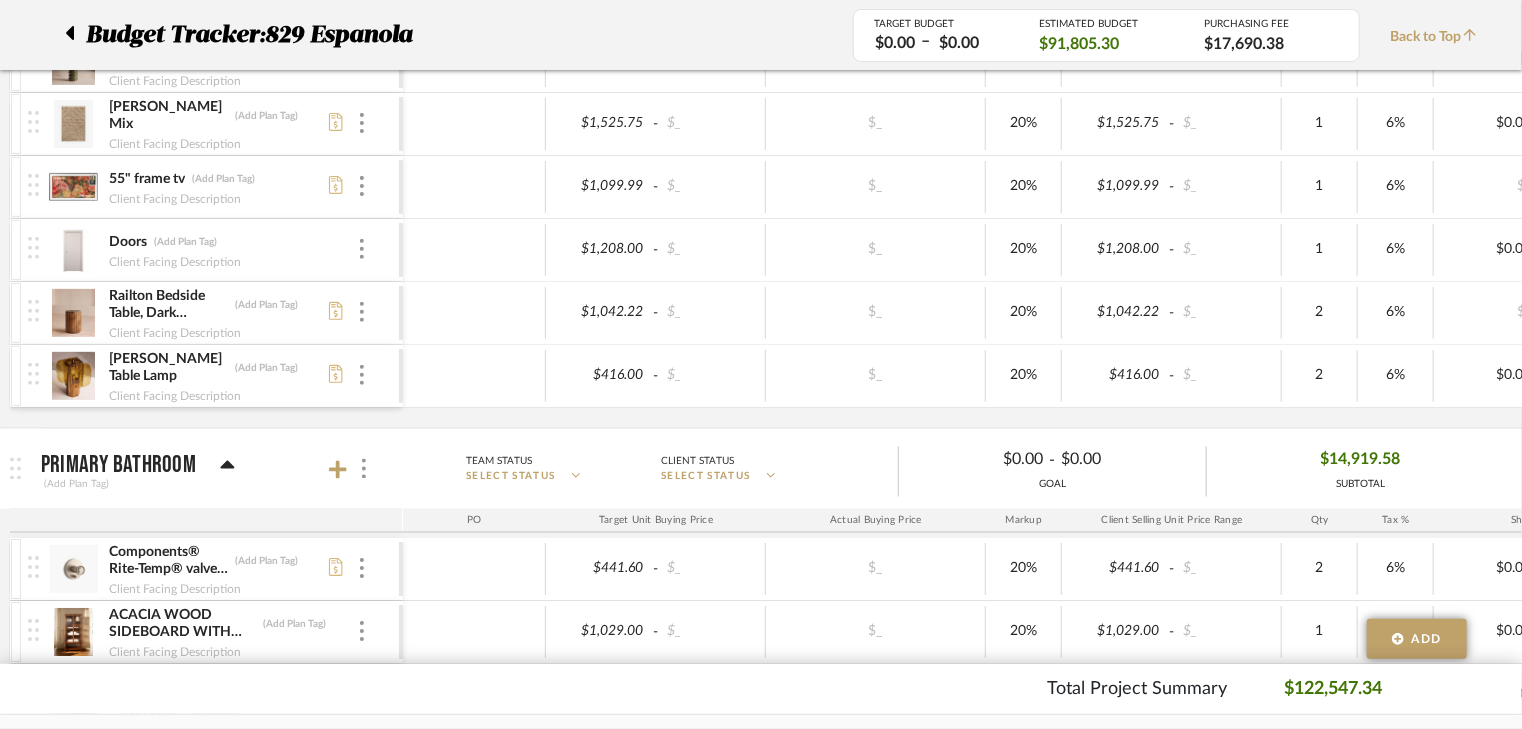 click on "Doors   (Add Plan Tag)" at bounding box center [232, 242] 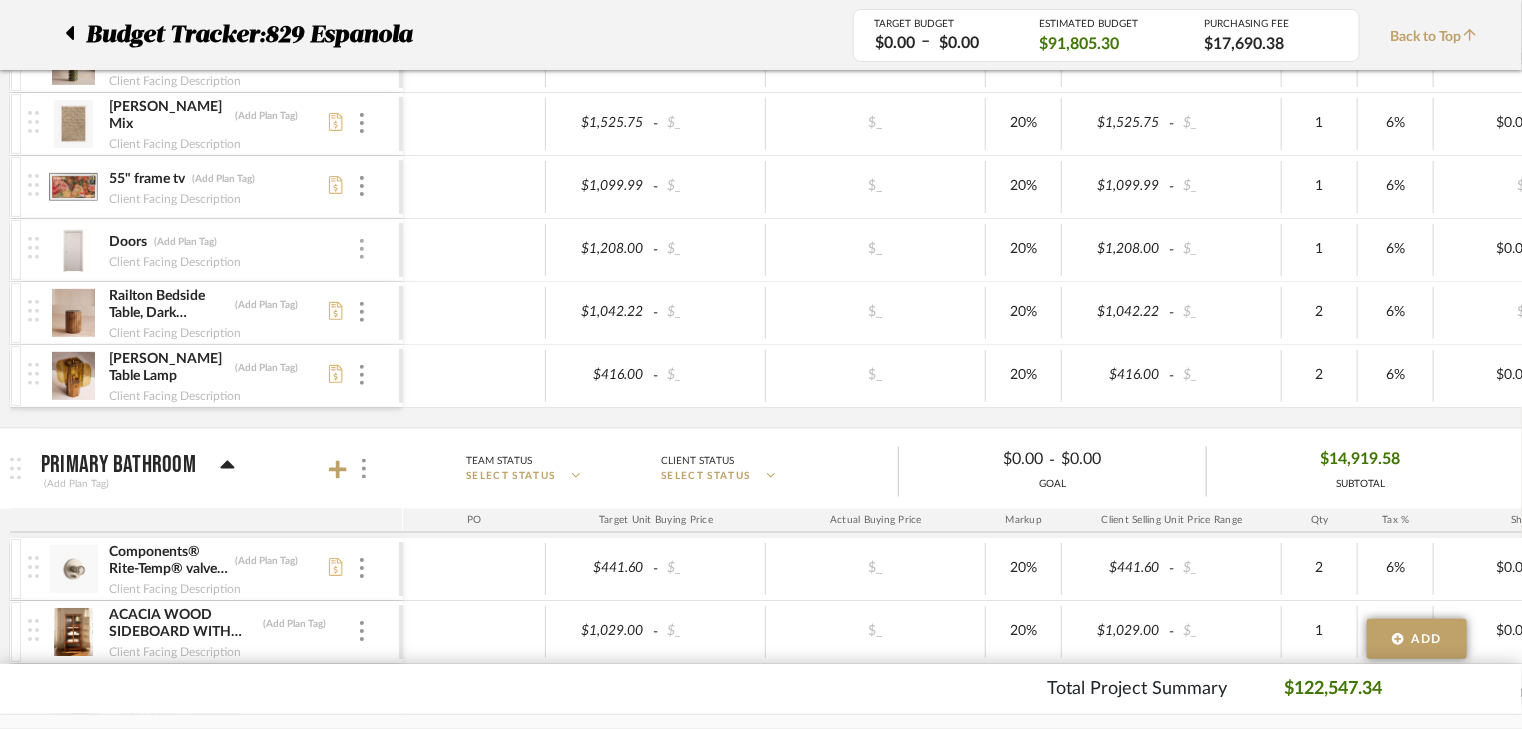click at bounding box center (362, 250) 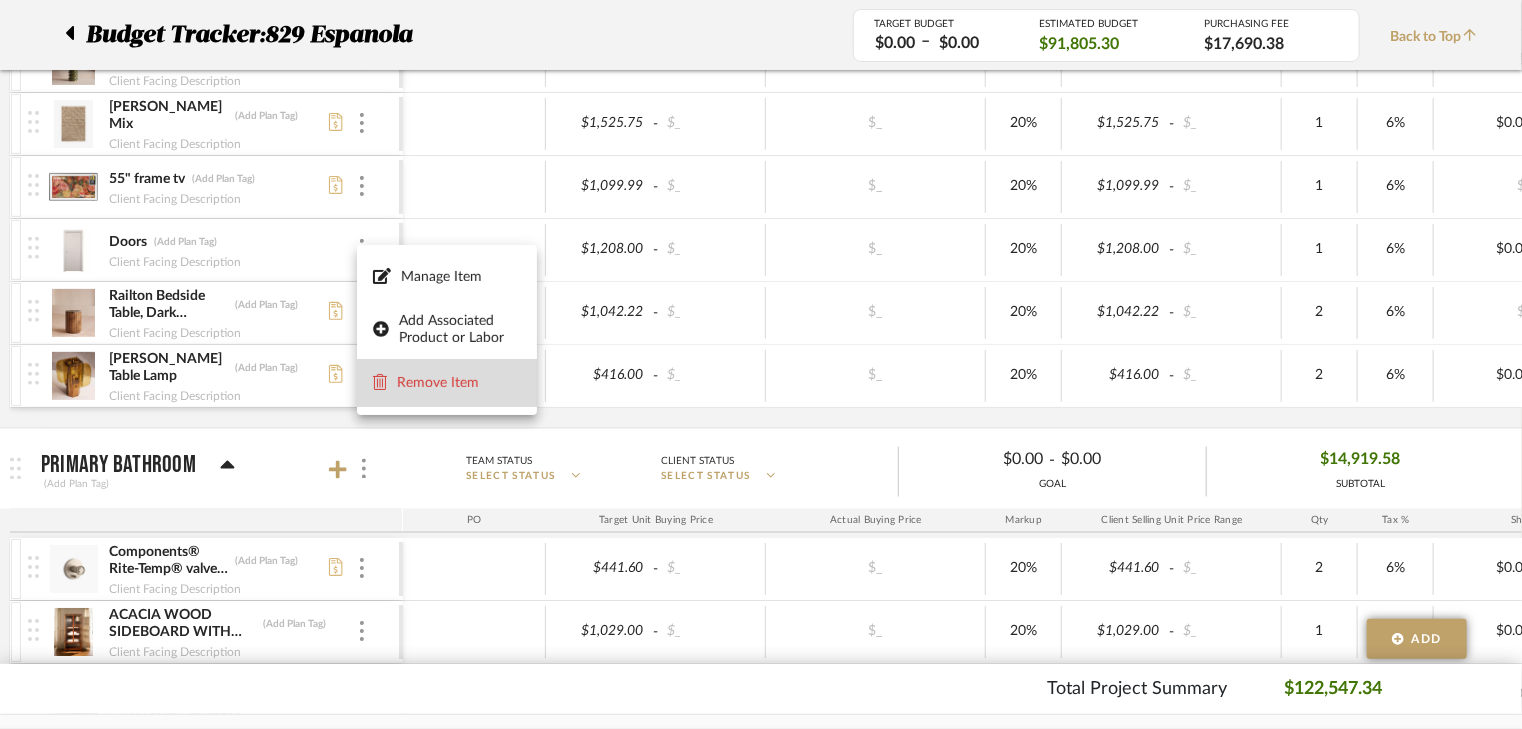 click on "Remove Item" at bounding box center (447, 383) 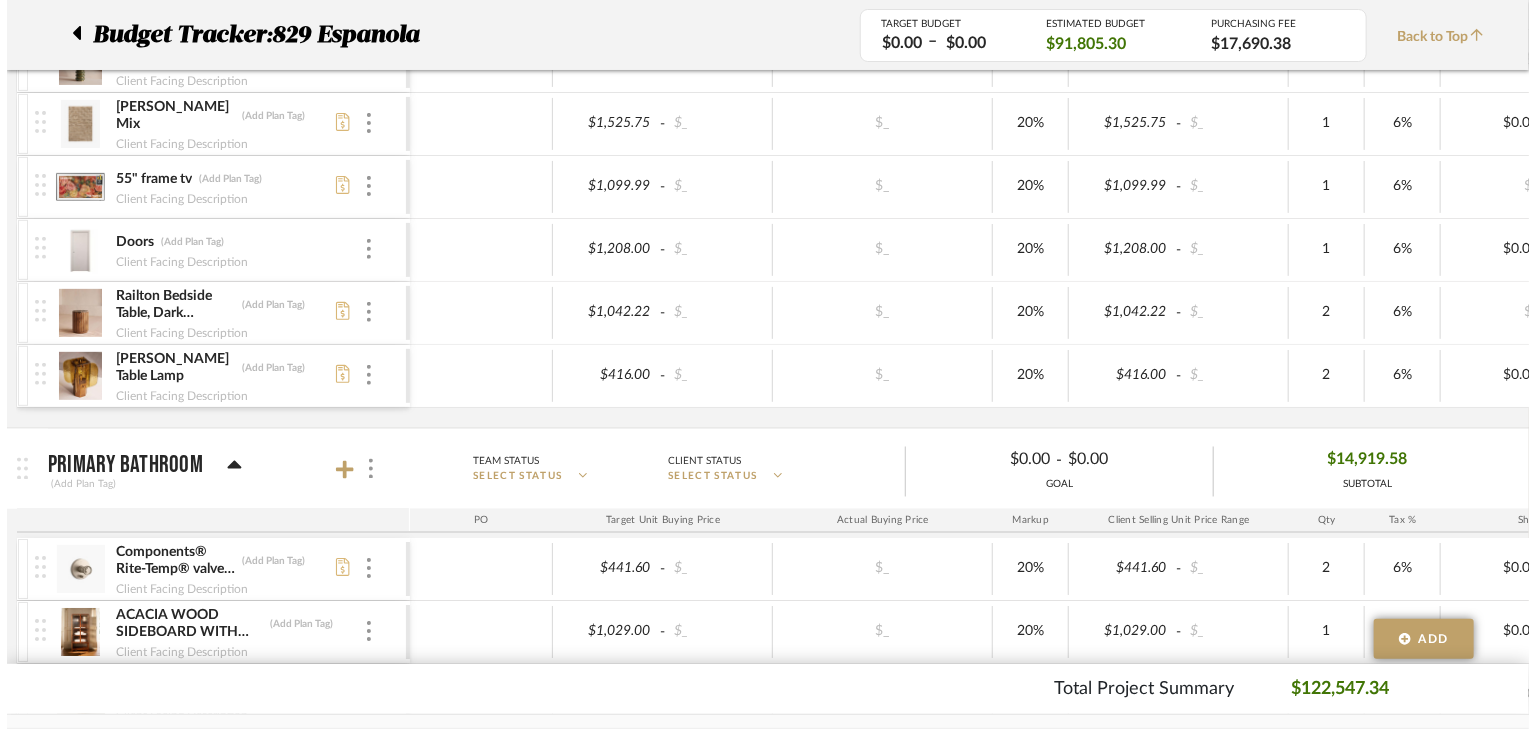 scroll, scrollTop: 0, scrollLeft: 0, axis: both 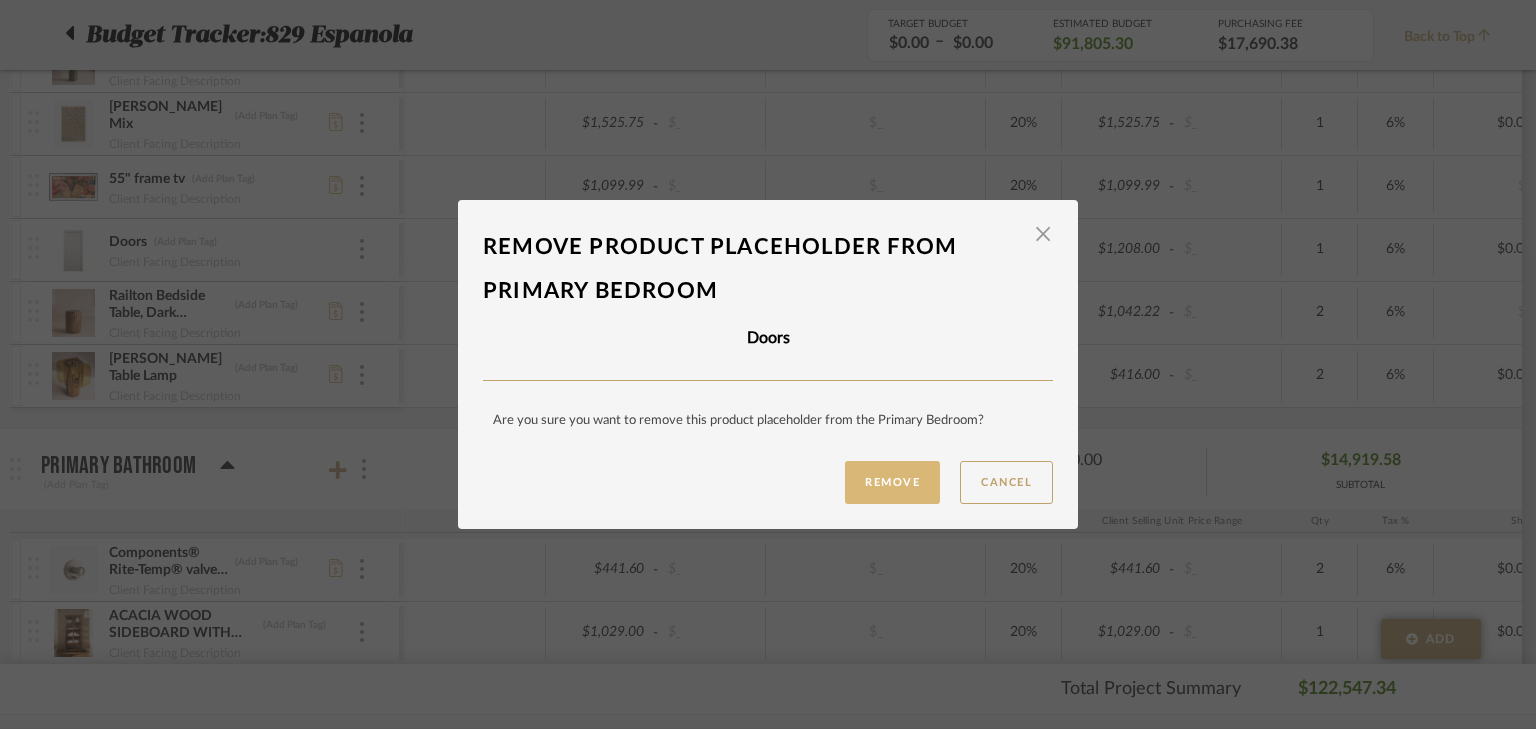 click on "Remove" at bounding box center (892, 482) 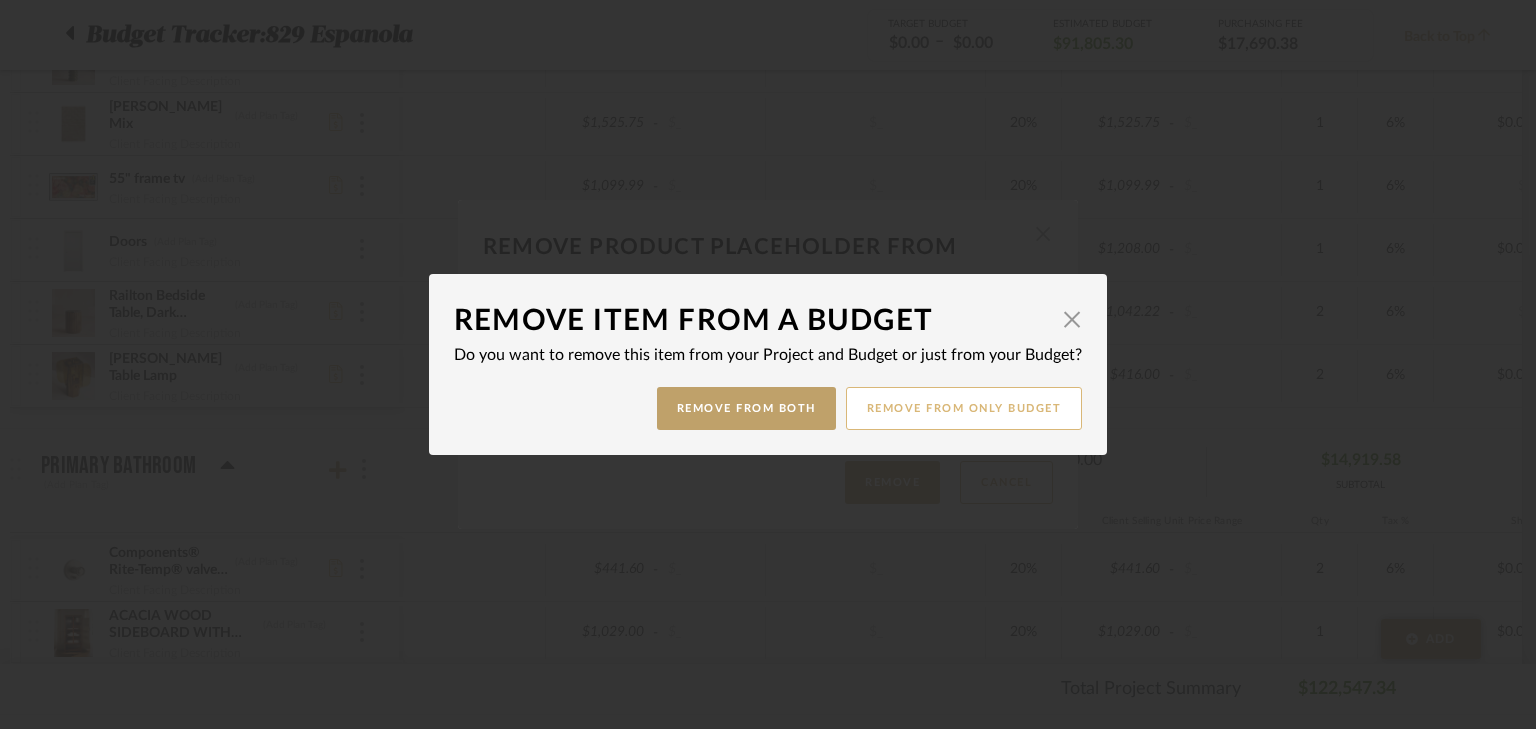 click on "Remove from only Budget" at bounding box center [964, 408] 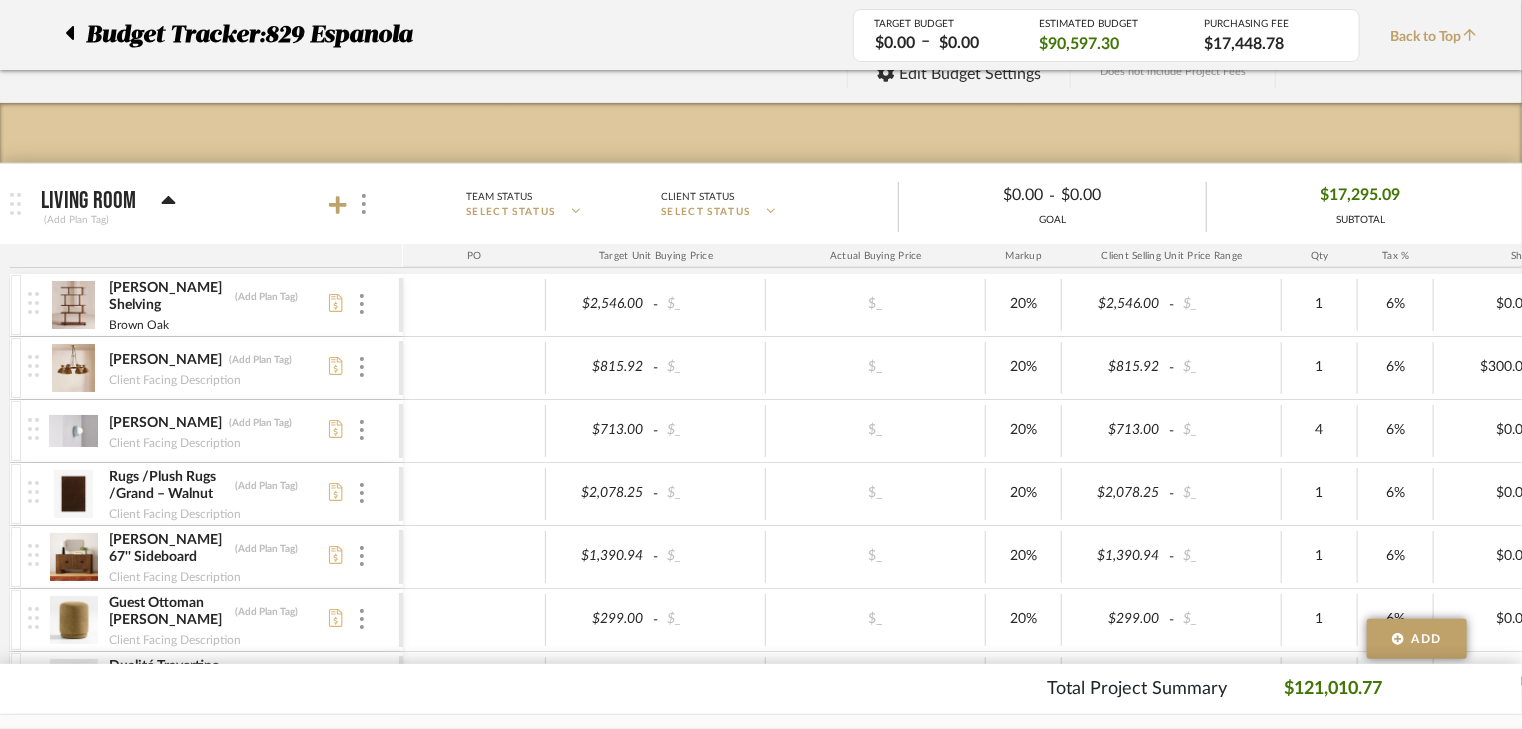 scroll, scrollTop: 0, scrollLeft: 0, axis: both 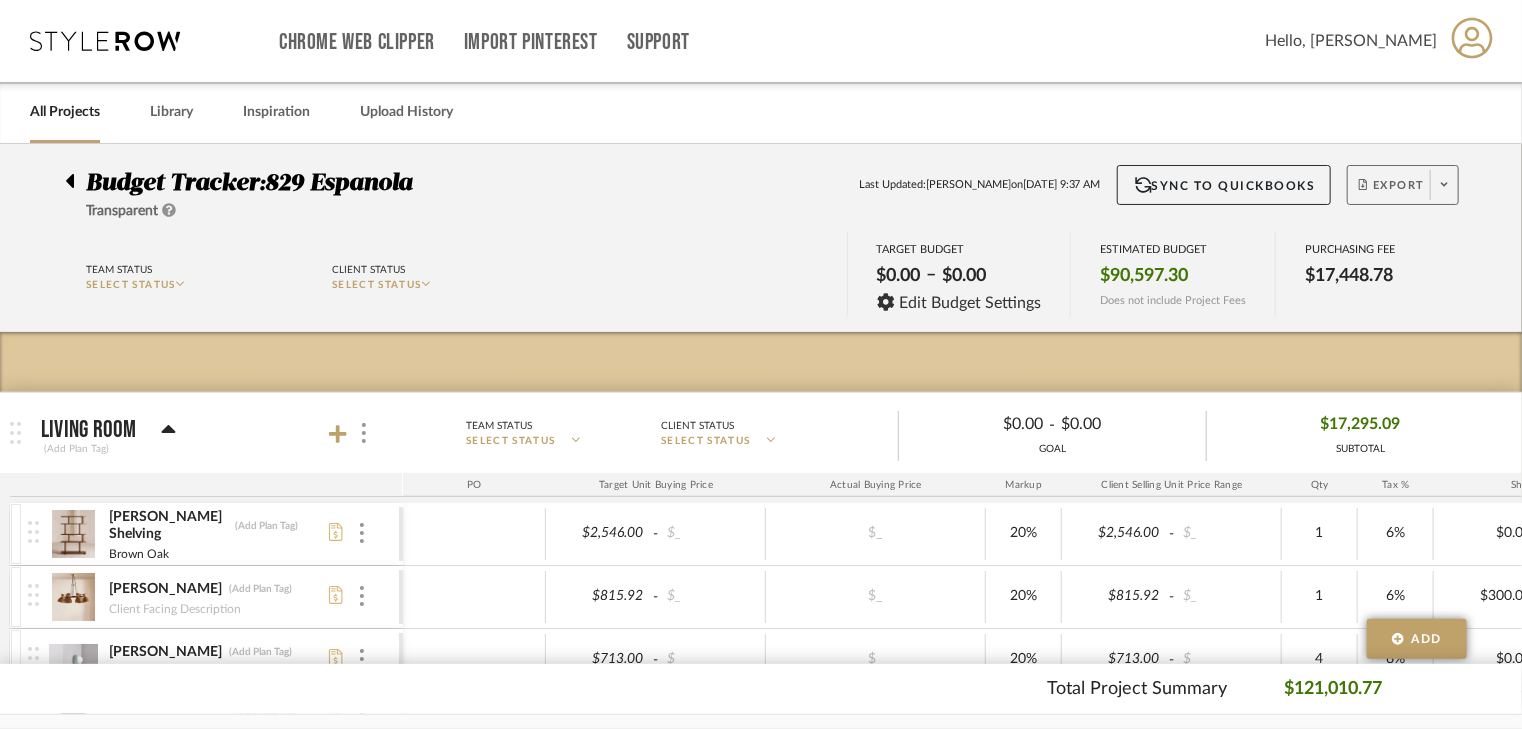 click on "Export" 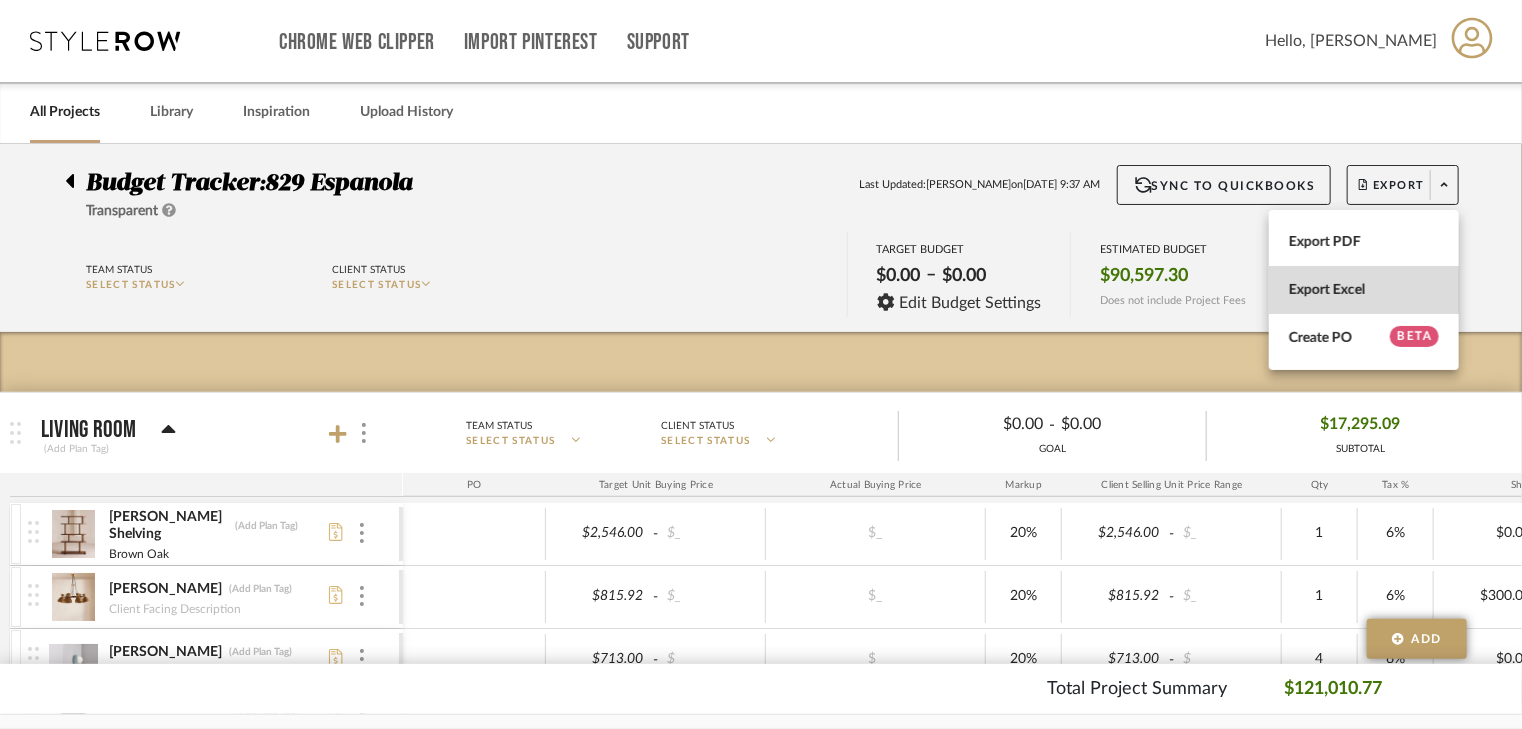 click on "Export Excel" at bounding box center (1364, 290) 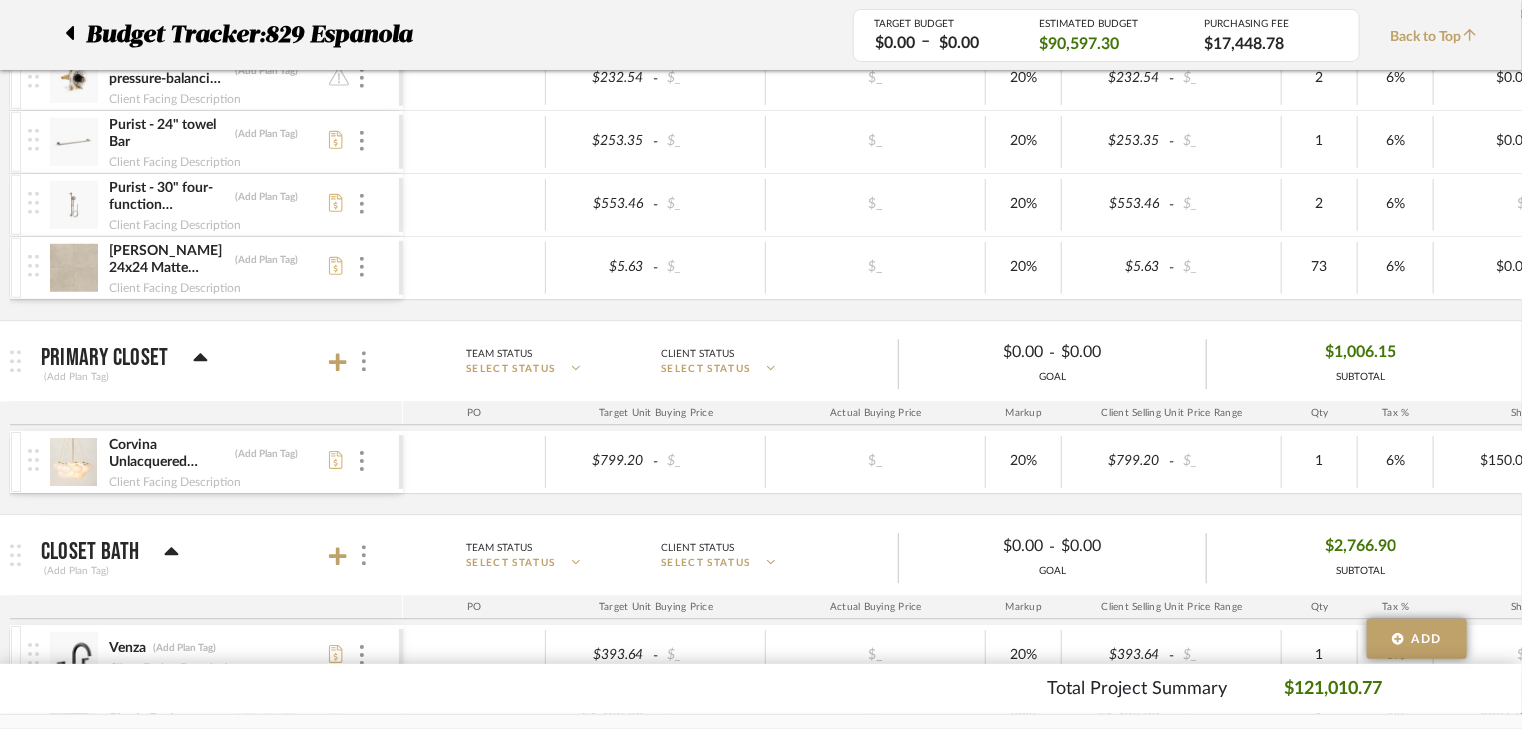 scroll, scrollTop: 6420, scrollLeft: 0, axis: vertical 